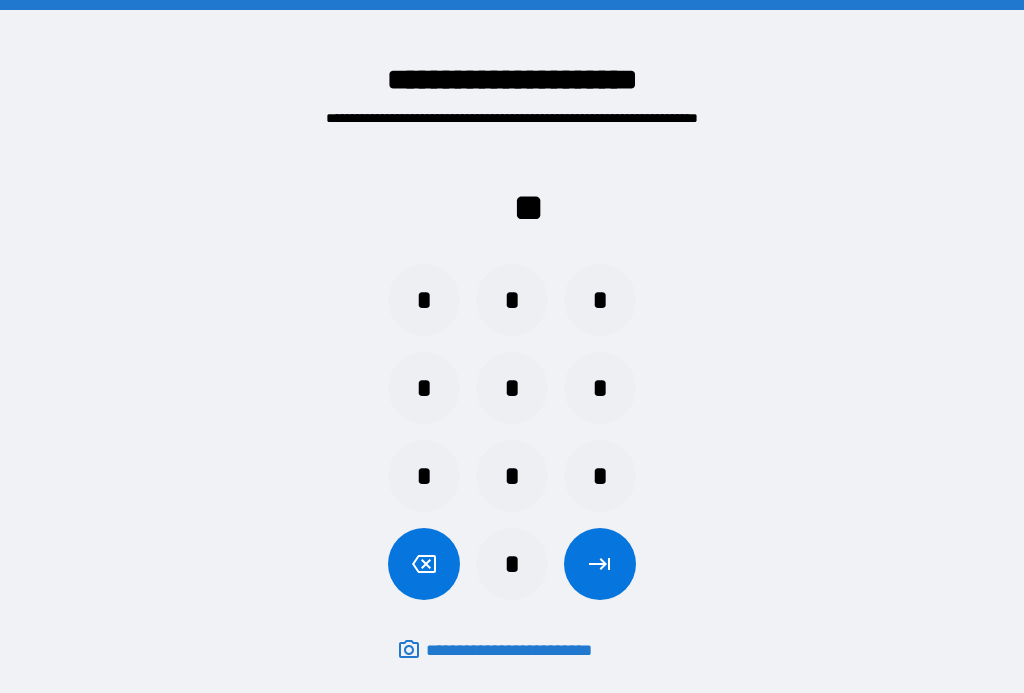 click on "*" at bounding box center (512, 476) 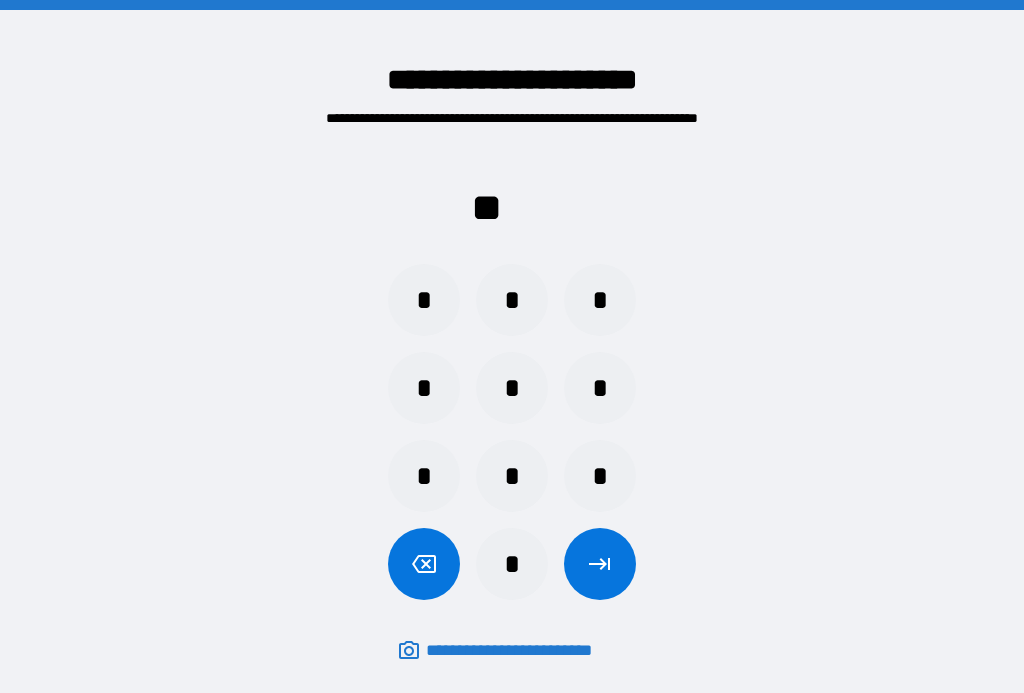 scroll, scrollTop: 36, scrollLeft: 0, axis: vertical 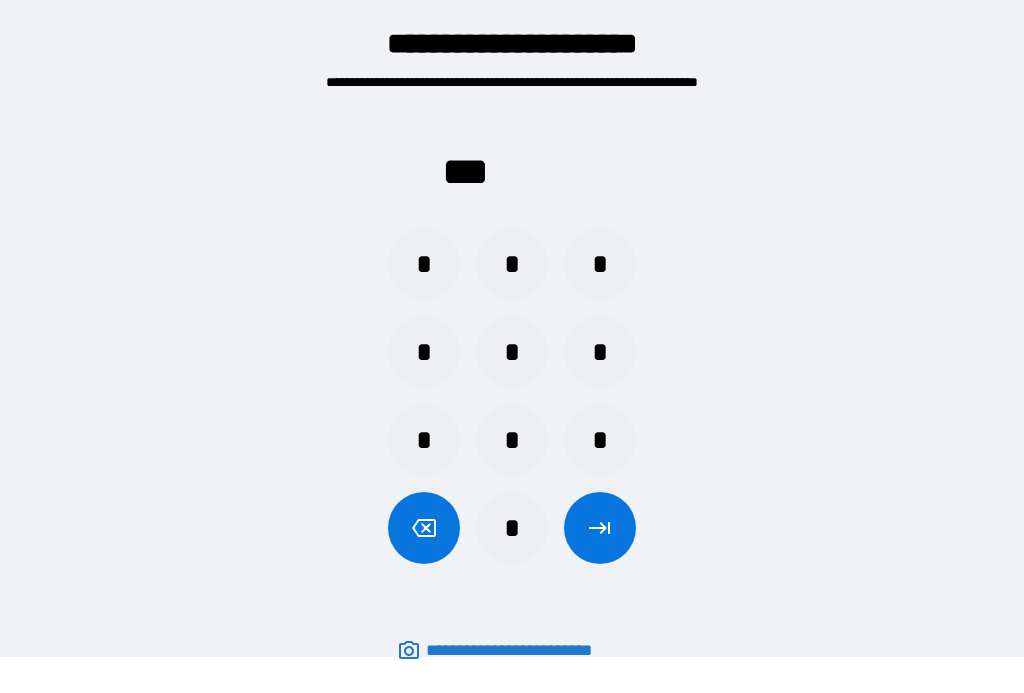 click on "*" at bounding box center (600, 264) 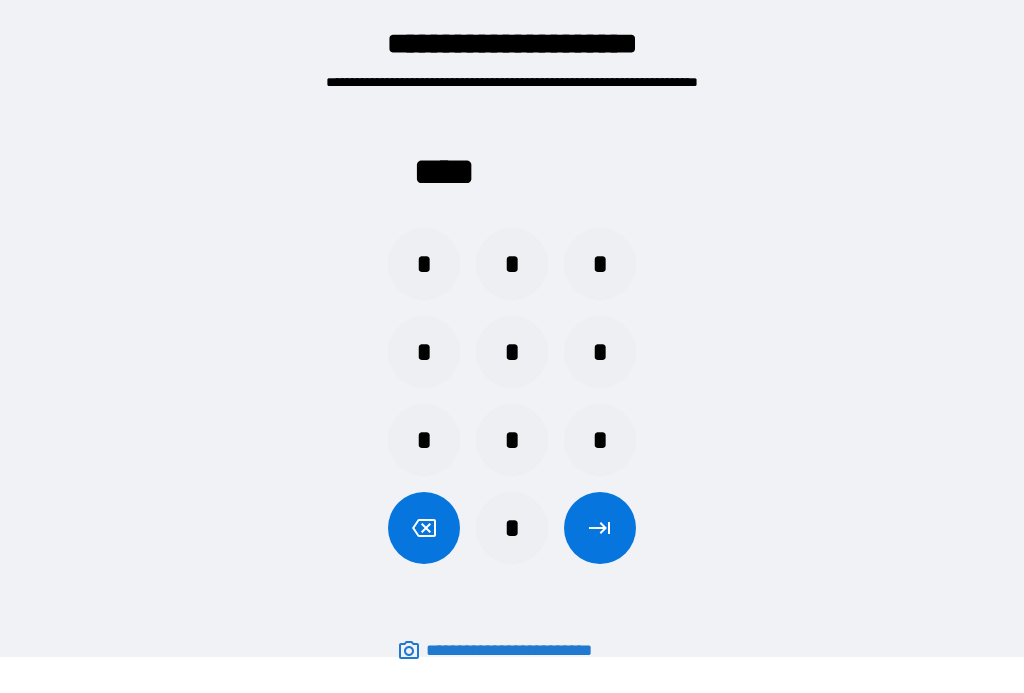 click at bounding box center (600, 528) 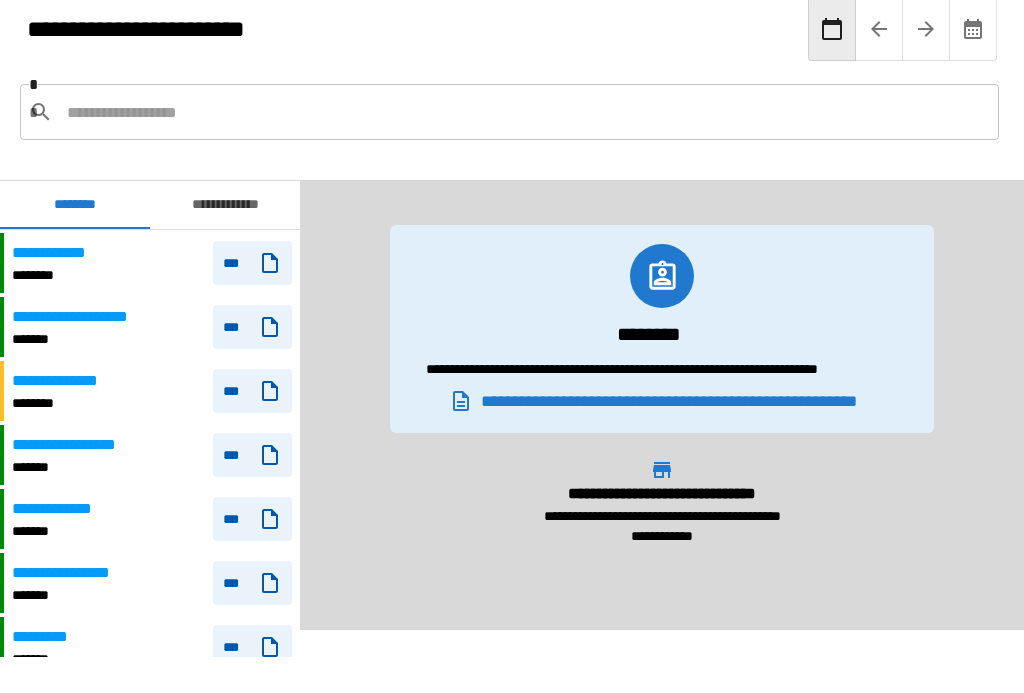 scroll, scrollTop: 1142, scrollLeft: 0, axis: vertical 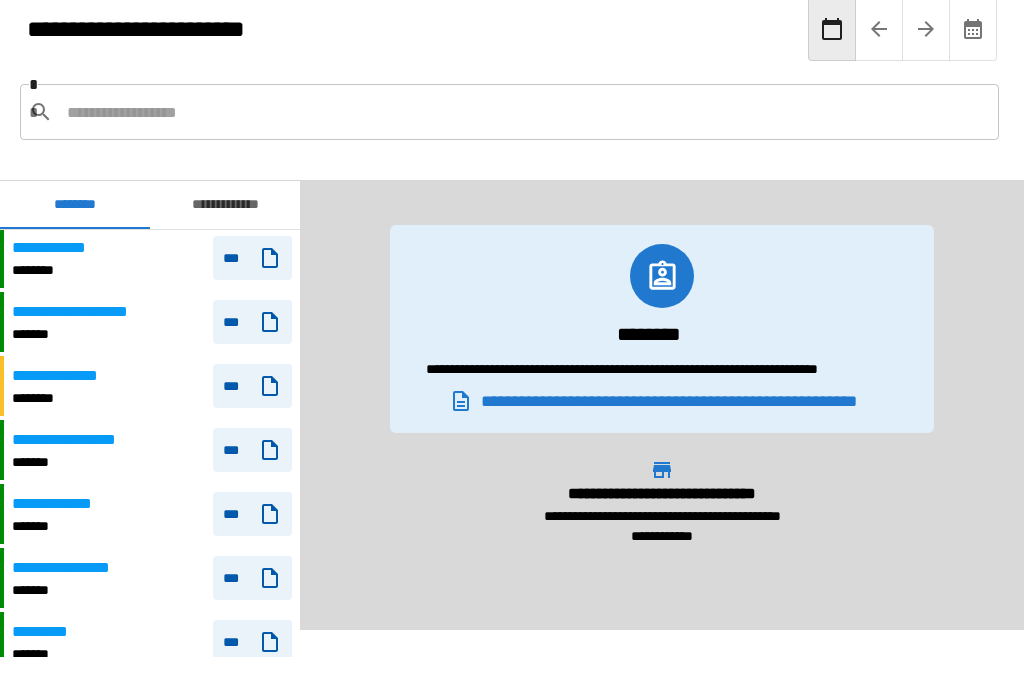 click at bounding box center (525, 112) 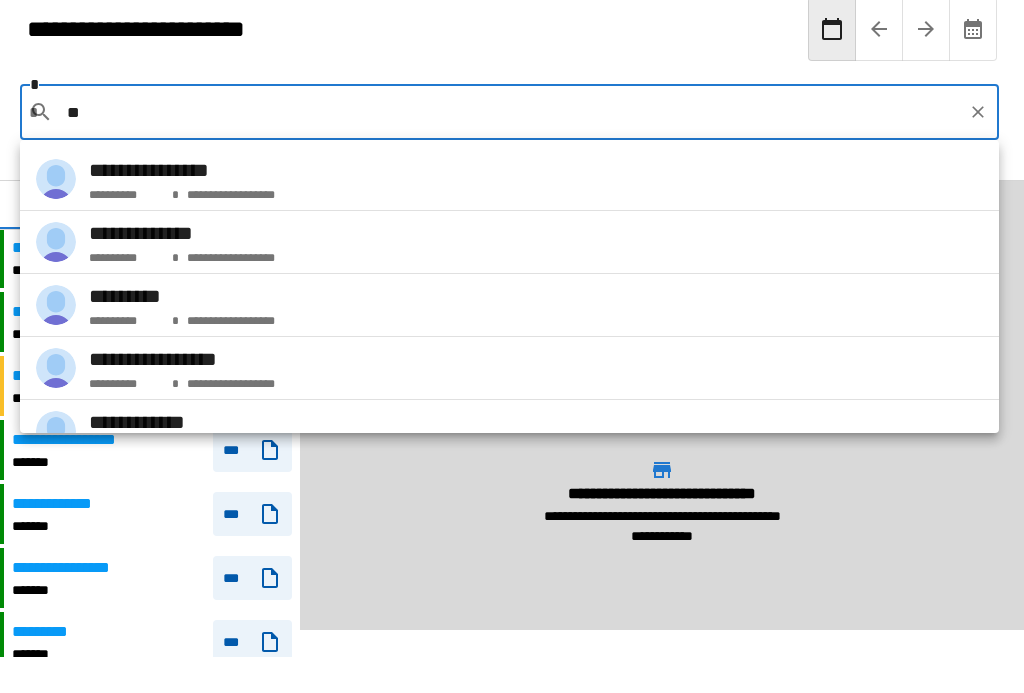 type on "*" 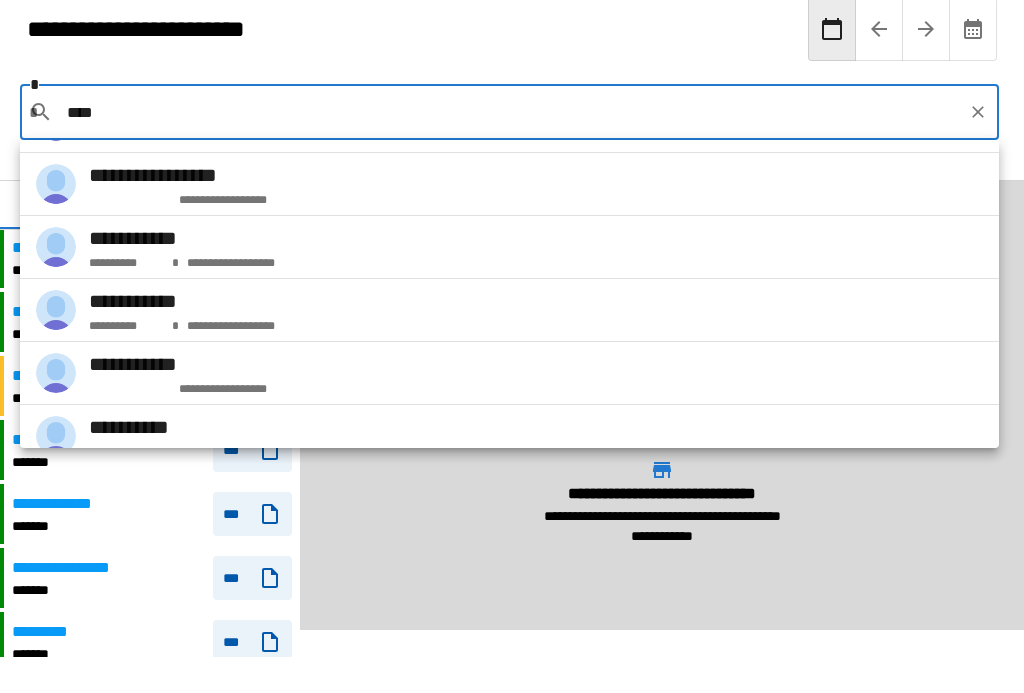 scroll, scrollTop: 0, scrollLeft: 0, axis: both 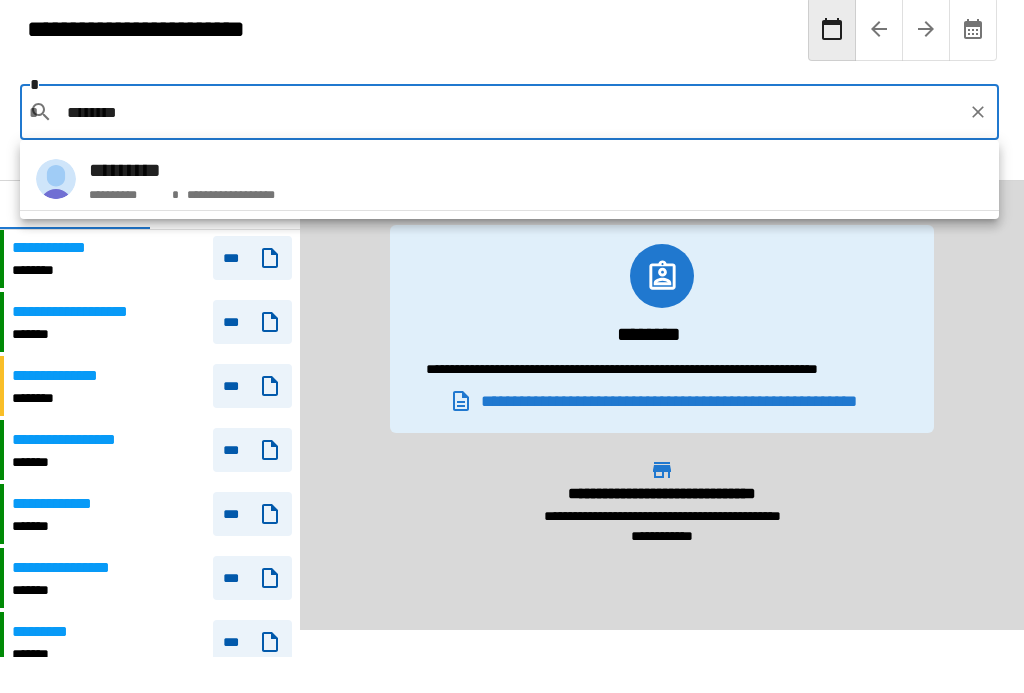 click on "**********" at bounding box center [122, 191] 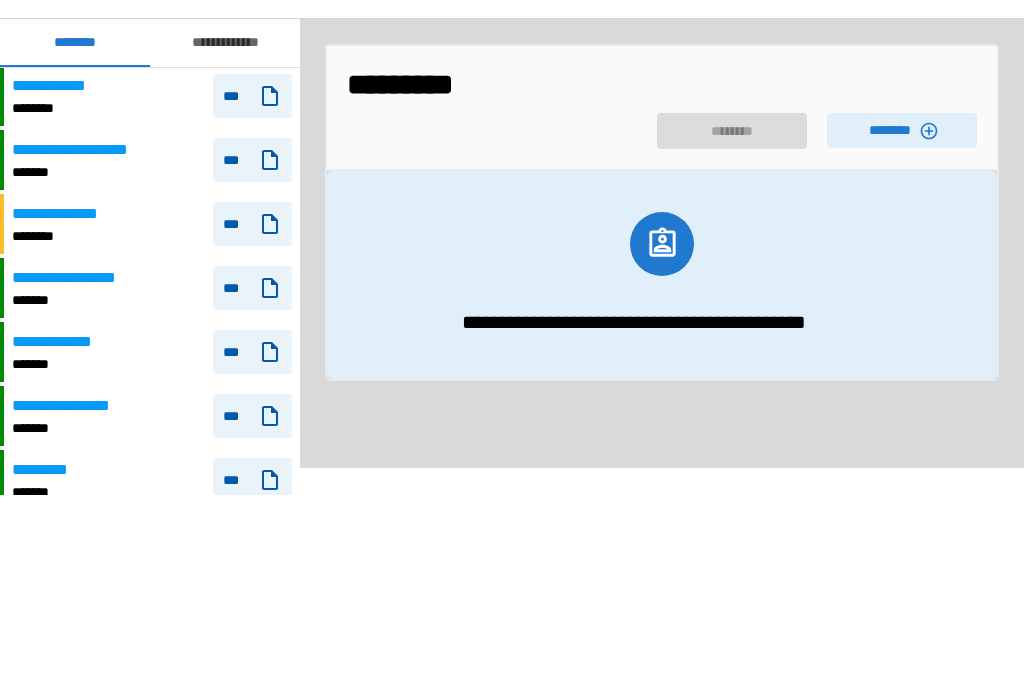 click 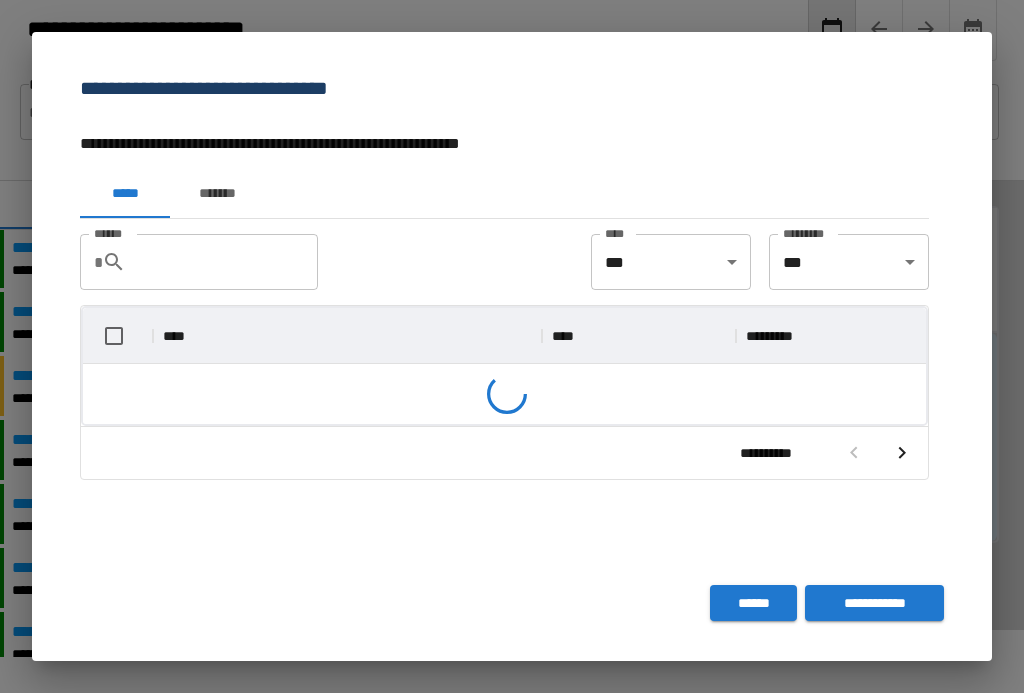 scroll, scrollTop: 57, scrollLeft: 843, axis: both 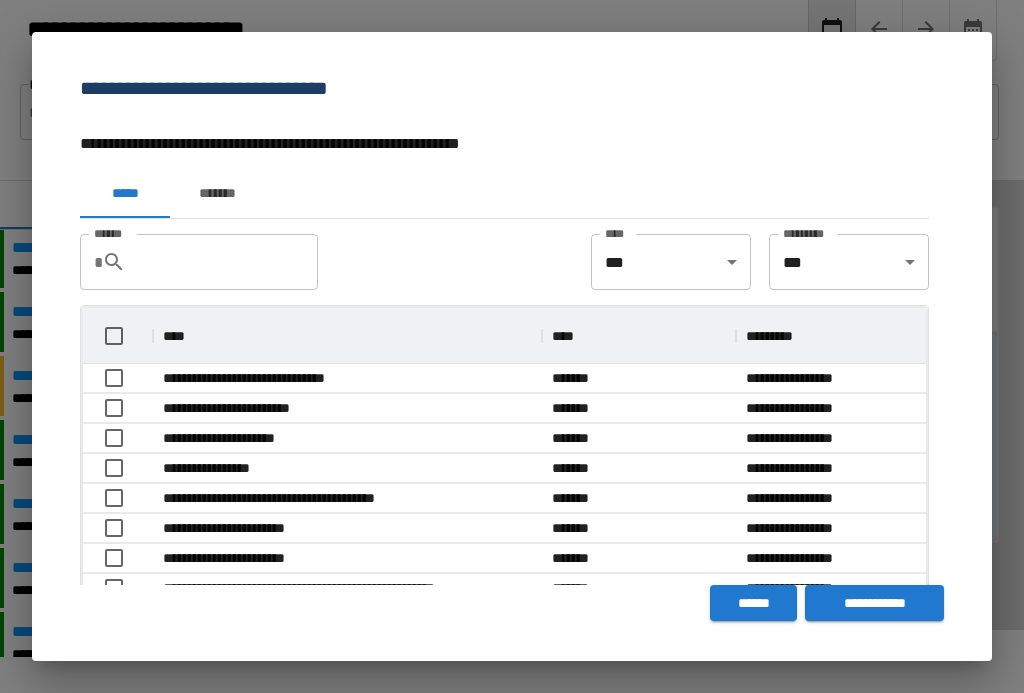 click on "******" at bounding box center (230, 262) 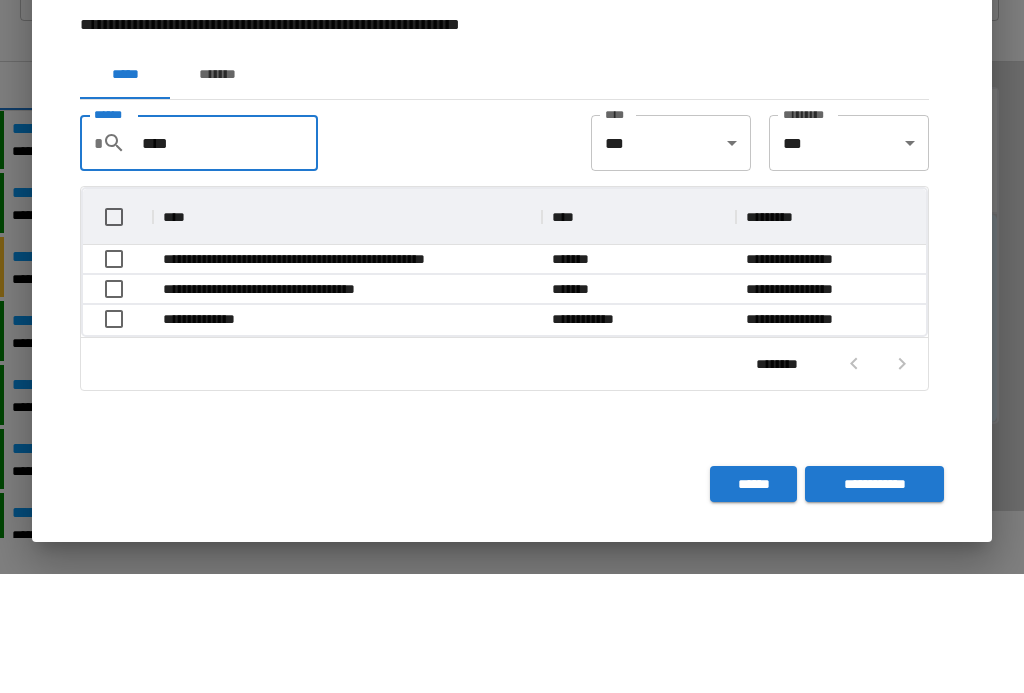 scroll, scrollTop: 146, scrollLeft: 843, axis: both 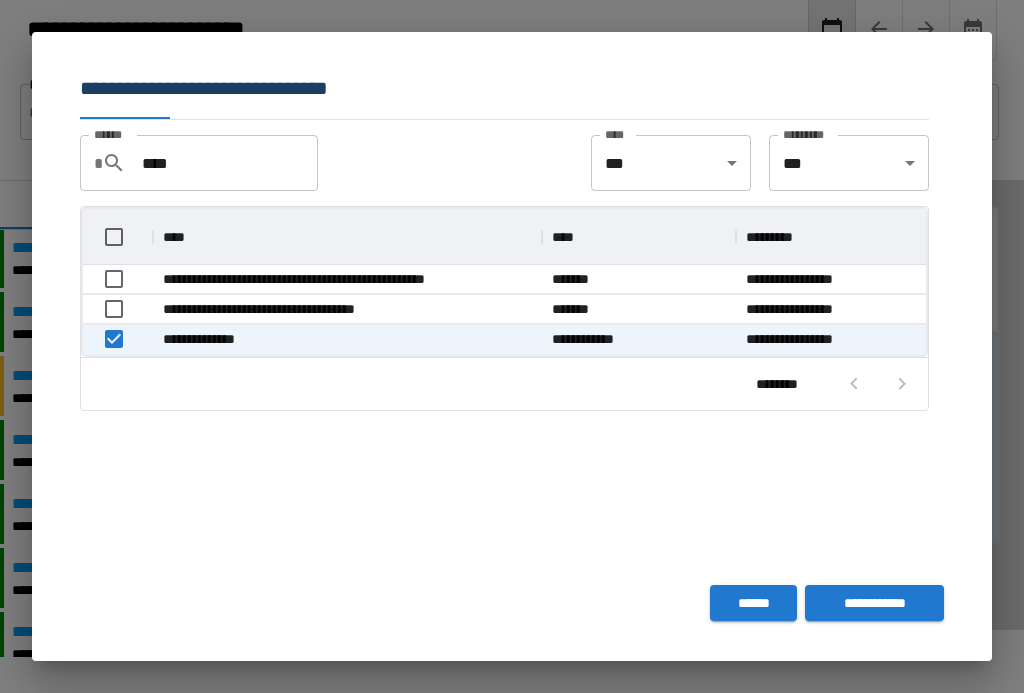 click on "****" at bounding box center [230, 163] 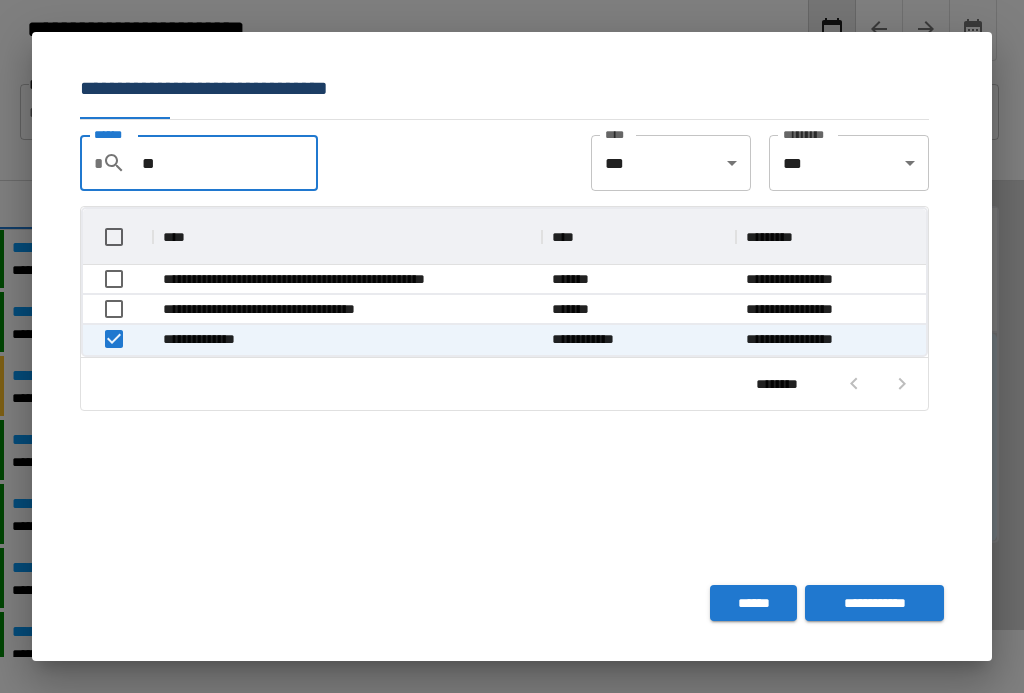 type on "*" 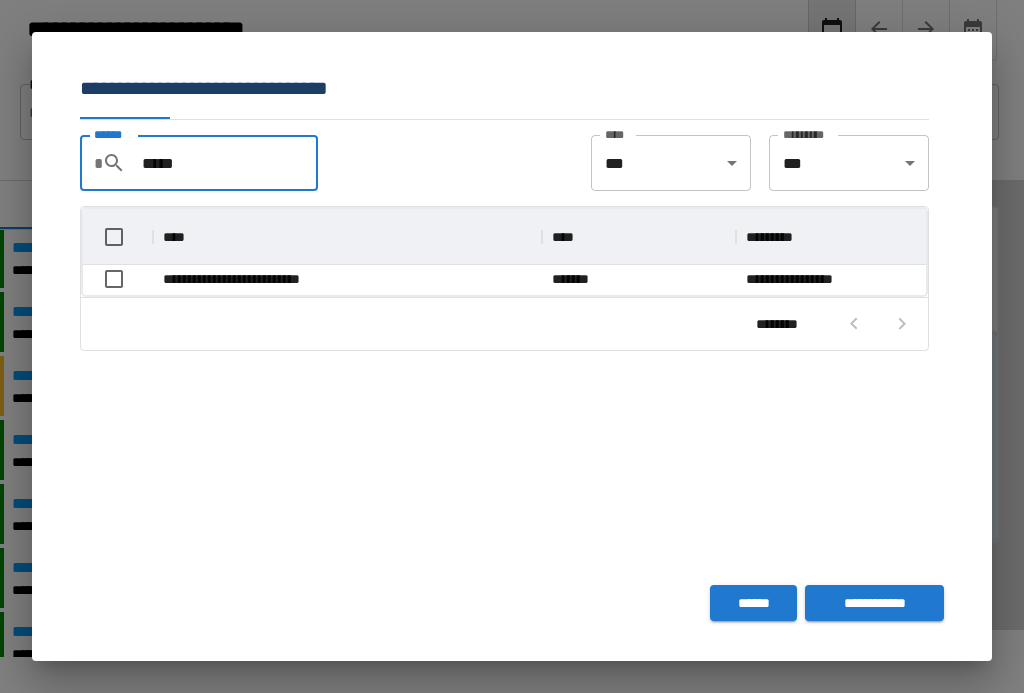 scroll, scrollTop: 86, scrollLeft: 843, axis: both 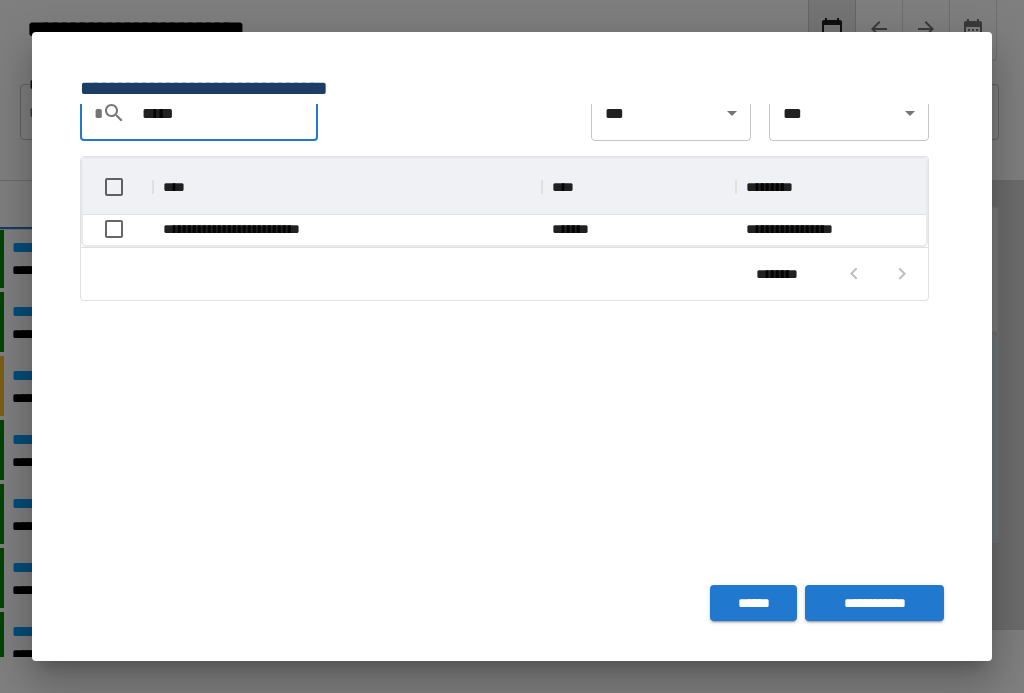 type on "*****" 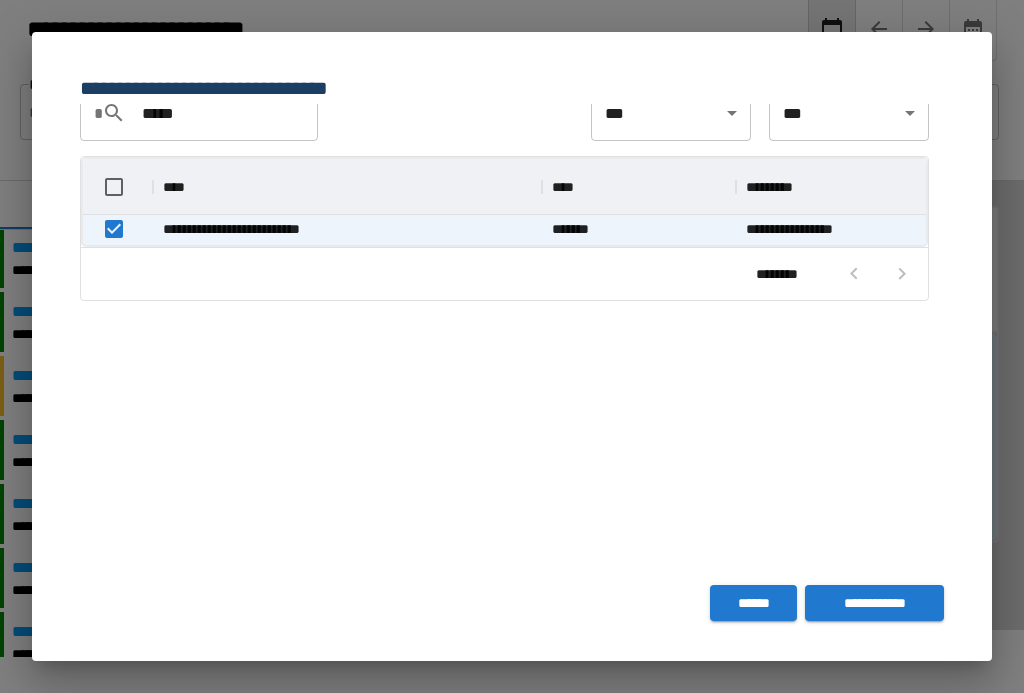 click on "**********" at bounding box center [874, 603] 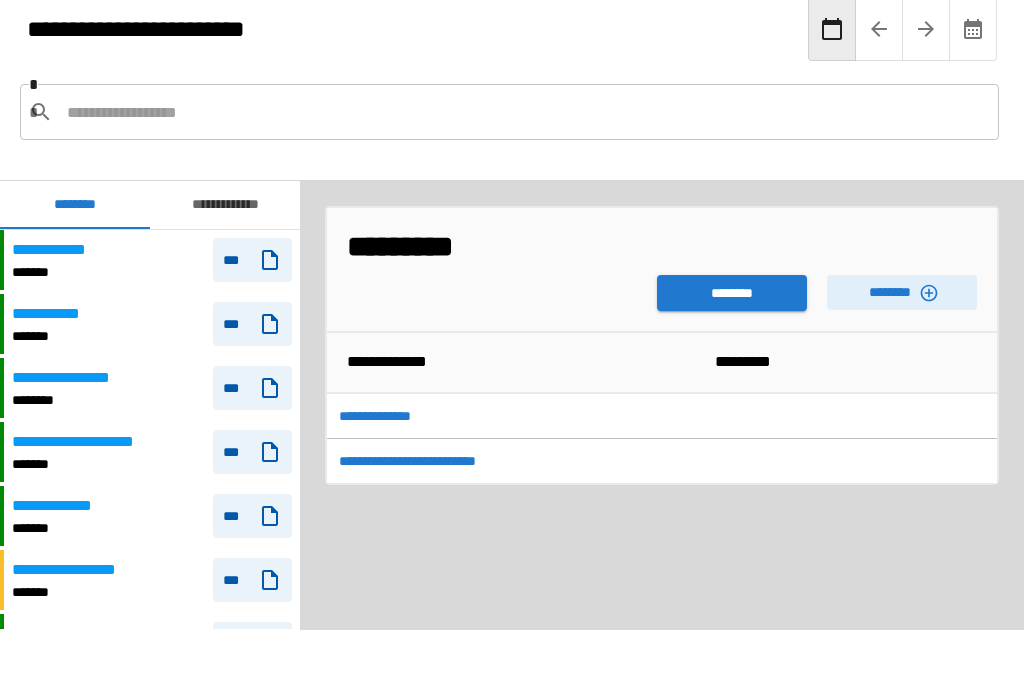 click on "********" at bounding box center [732, 293] 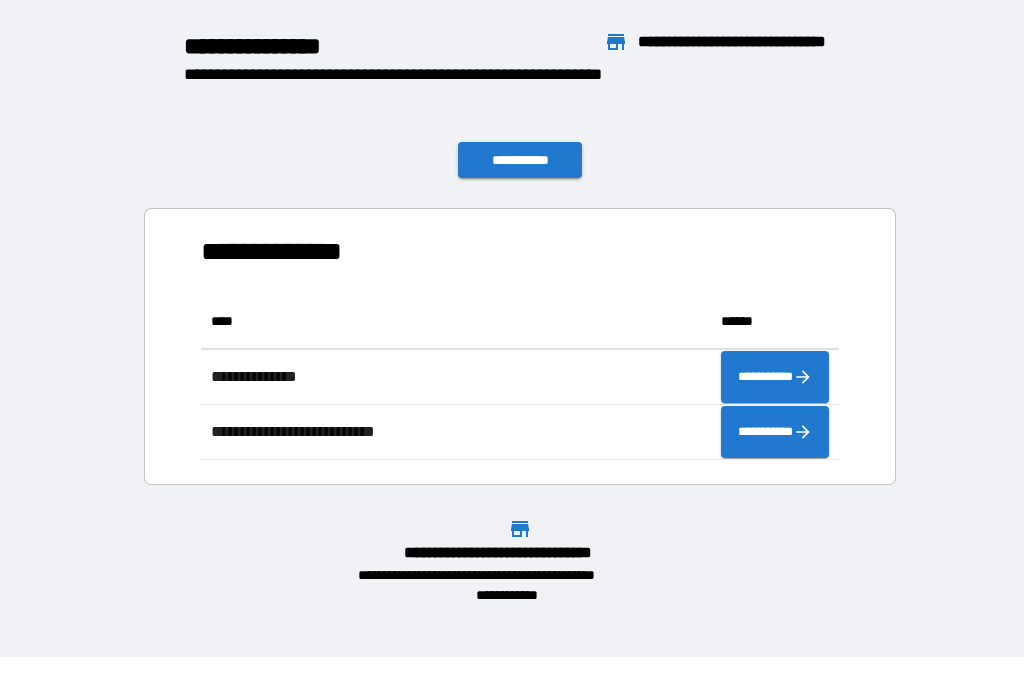 scroll, scrollTop: 1, scrollLeft: 1, axis: both 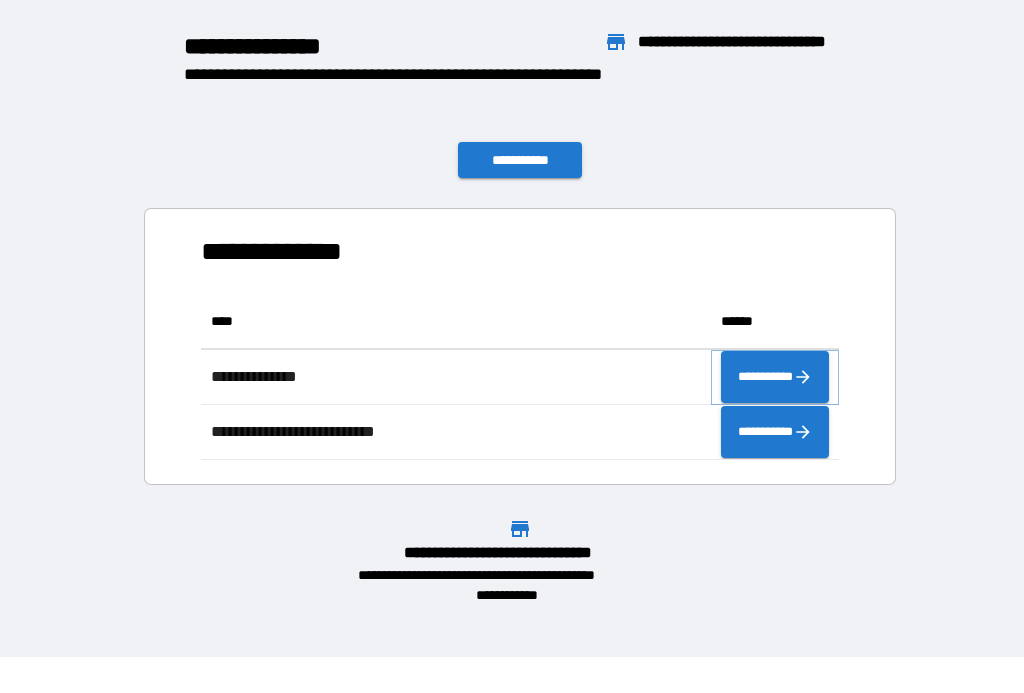 click on "**********" at bounding box center [775, 377] 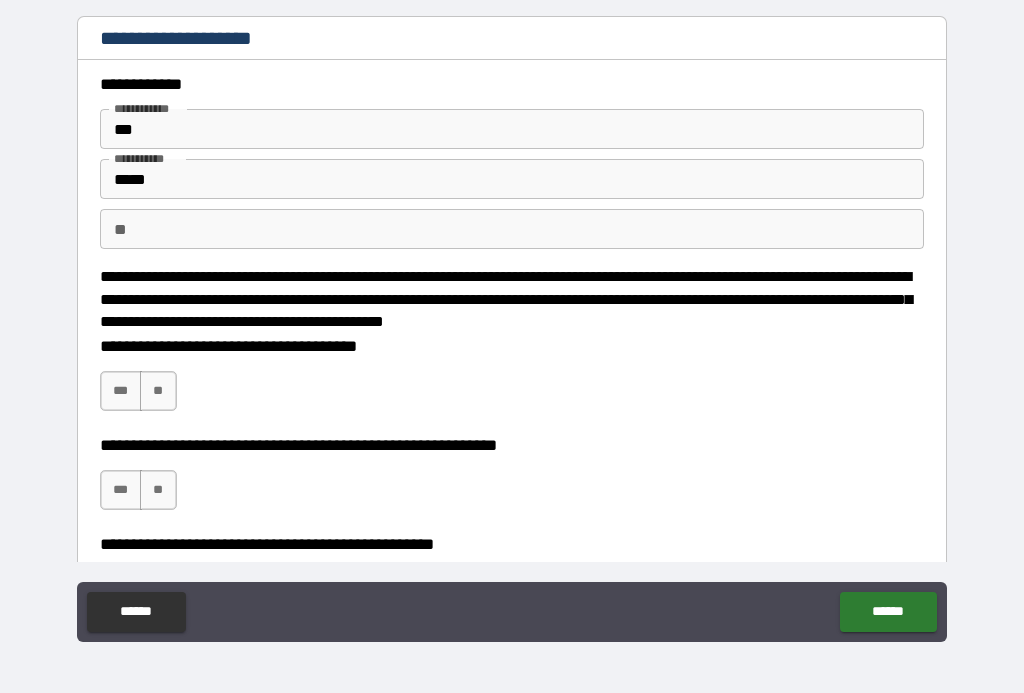 click on "***" at bounding box center (121, 391) 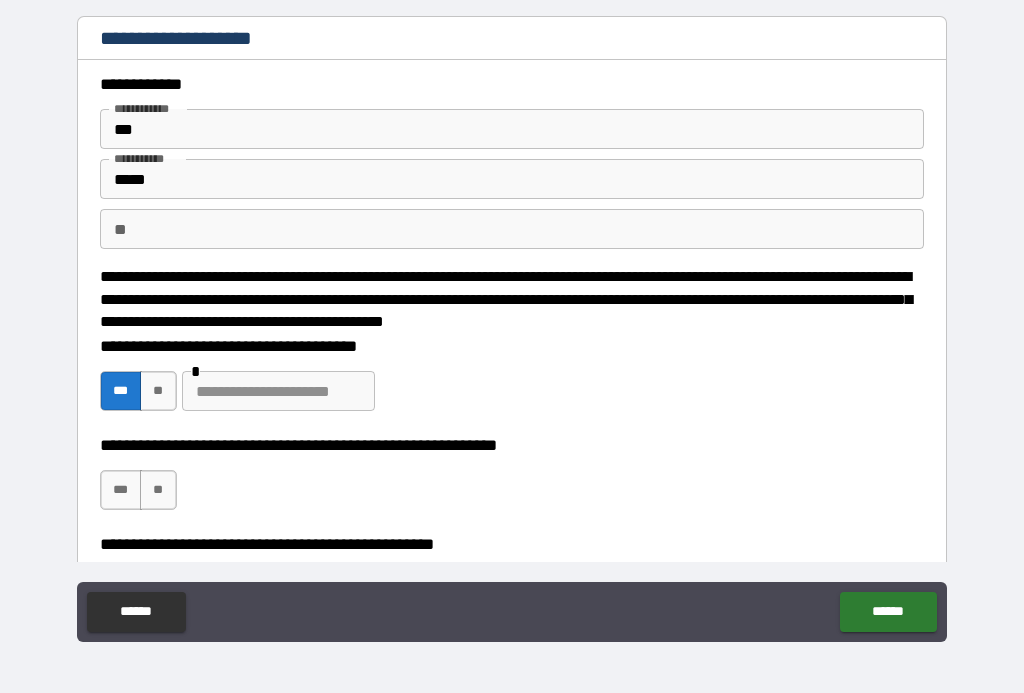 click at bounding box center (278, 391) 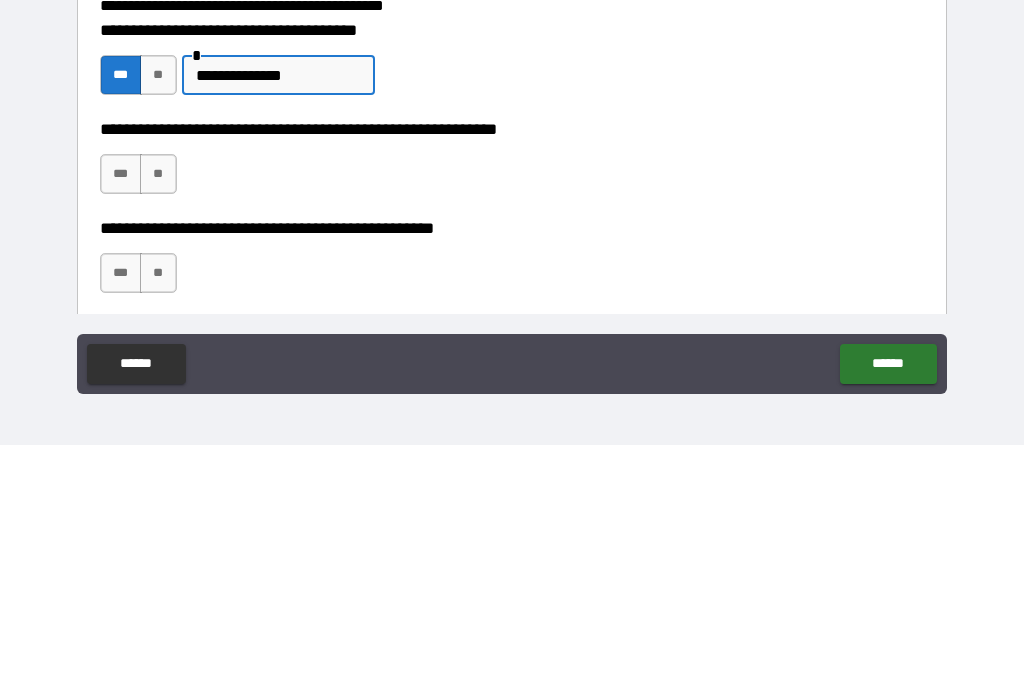 scroll, scrollTop: 69, scrollLeft: 0, axis: vertical 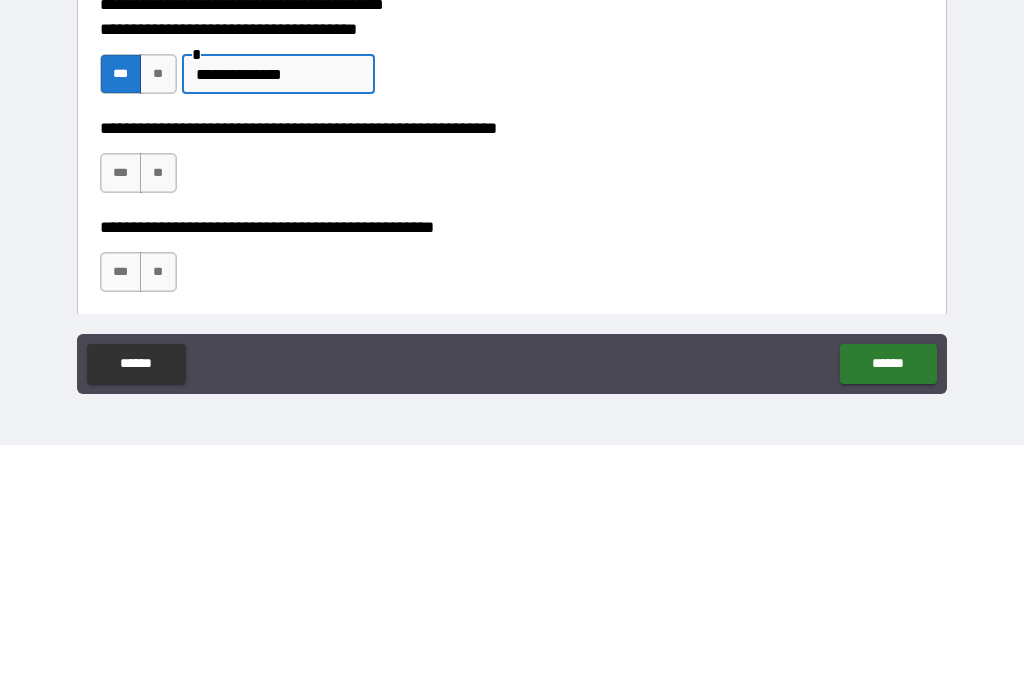 type on "**********" 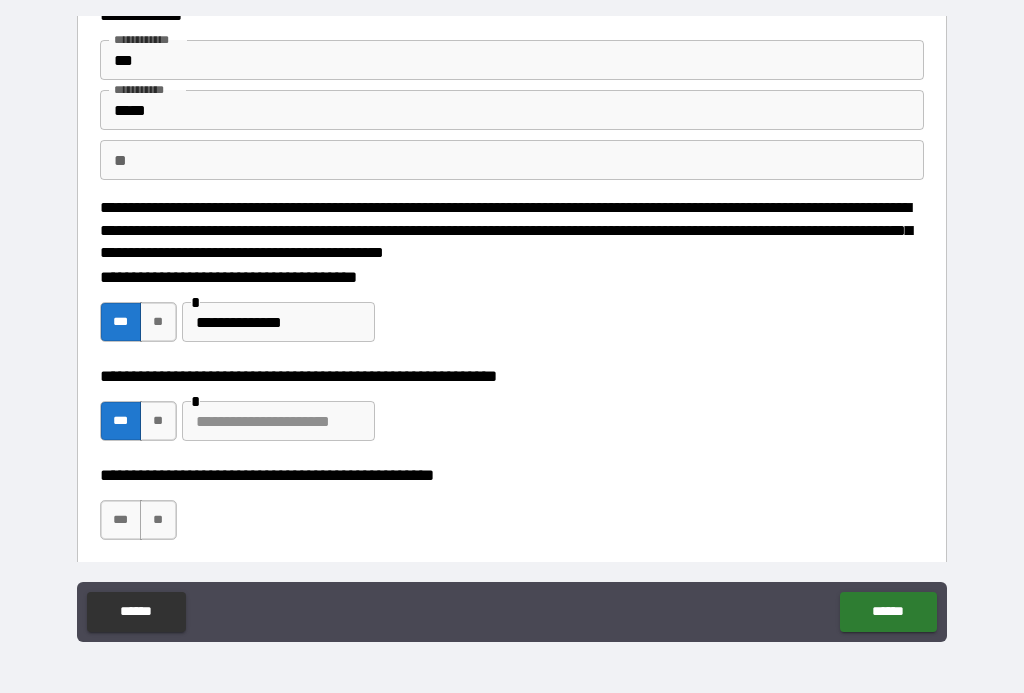 click at bounding box center [278, 421] 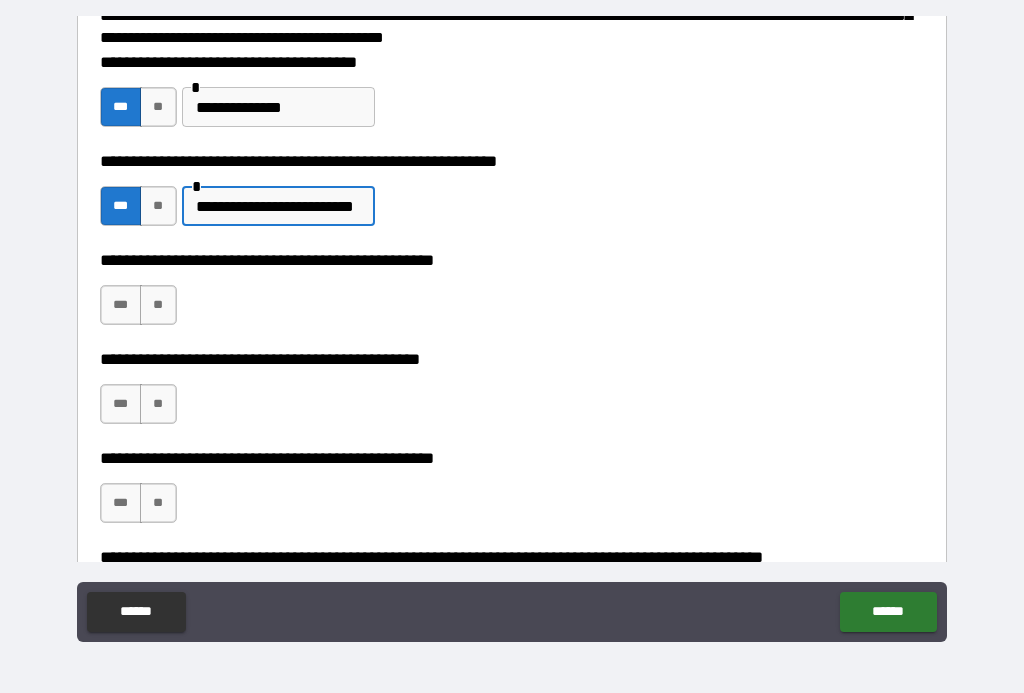 scroll, scrollTop: 291, scrollLeft: 0, axis: vertical 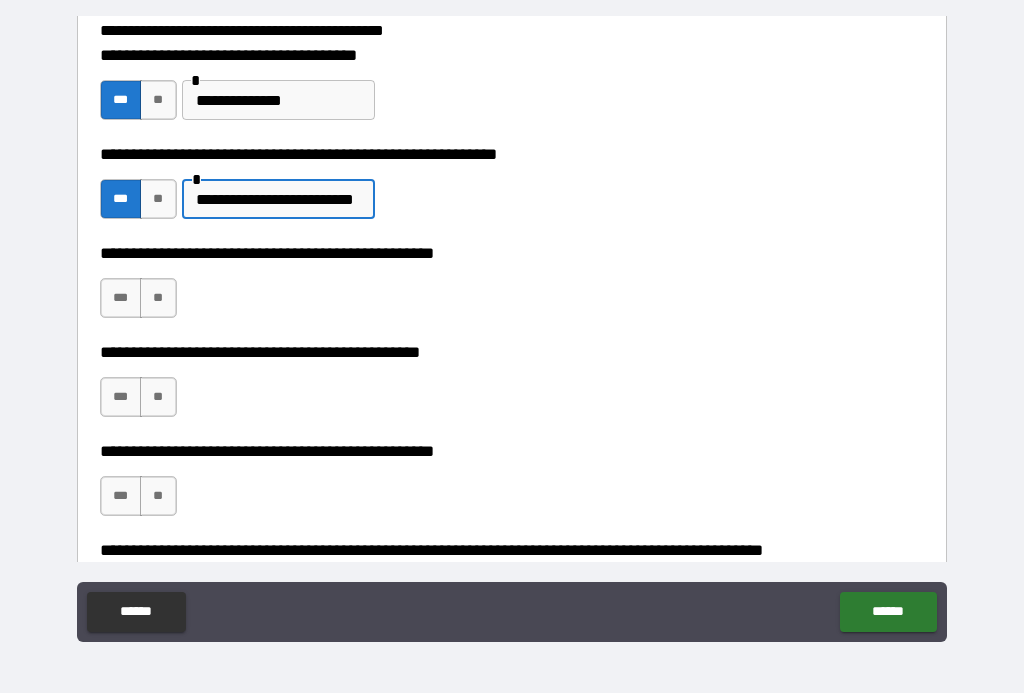 type on "**********" 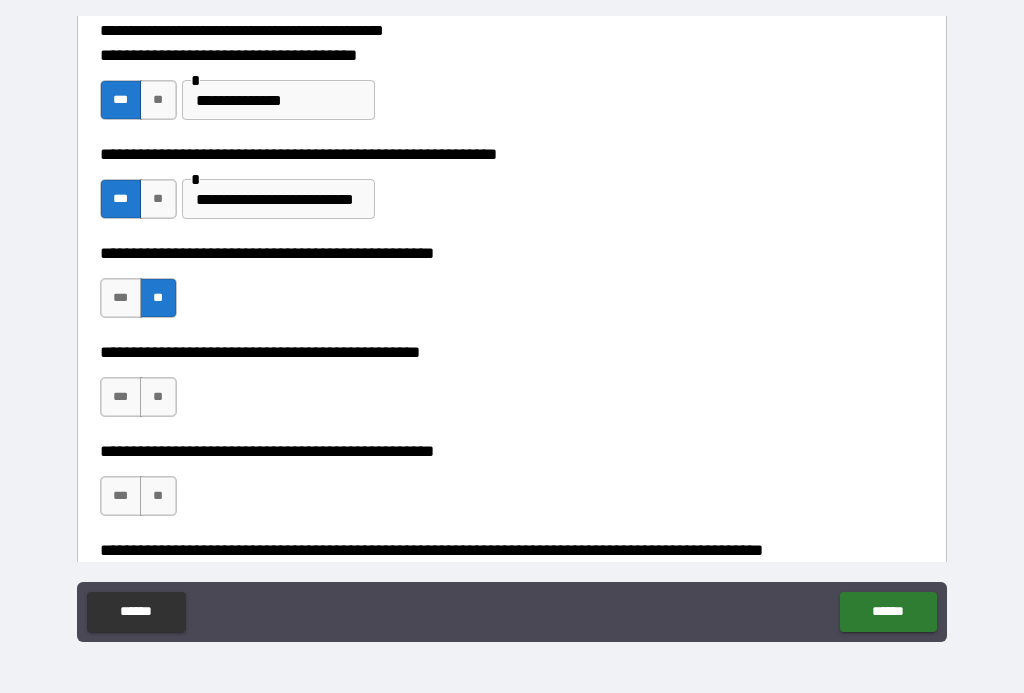 click on "***" at bounding box center [121, 397] 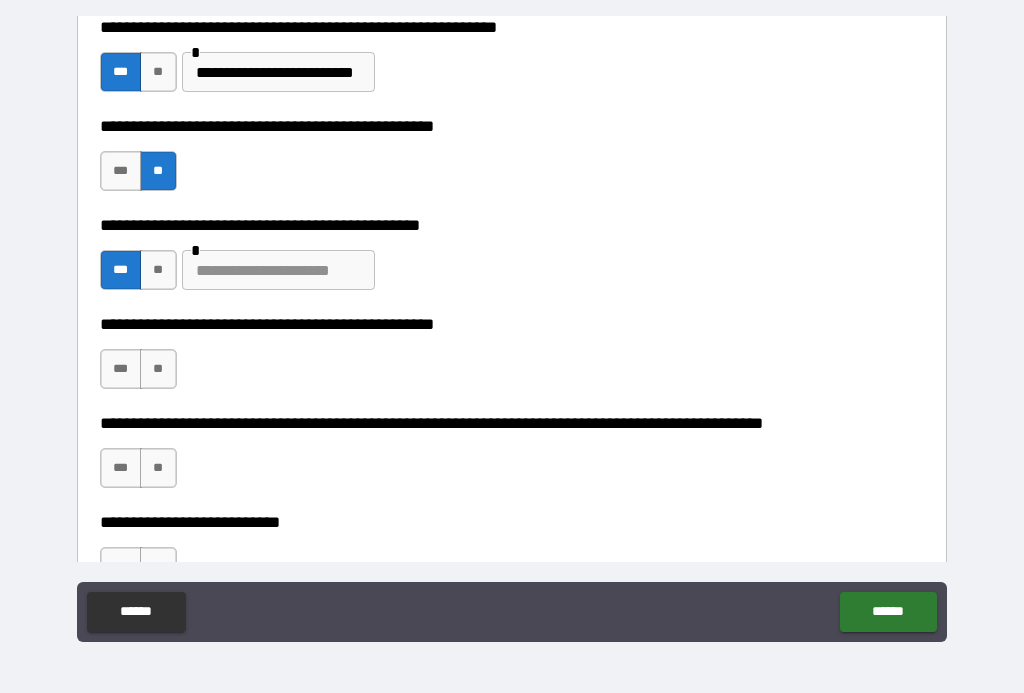 scroll, scrollTop: 420, scrollLeft: 0, axis: vertical 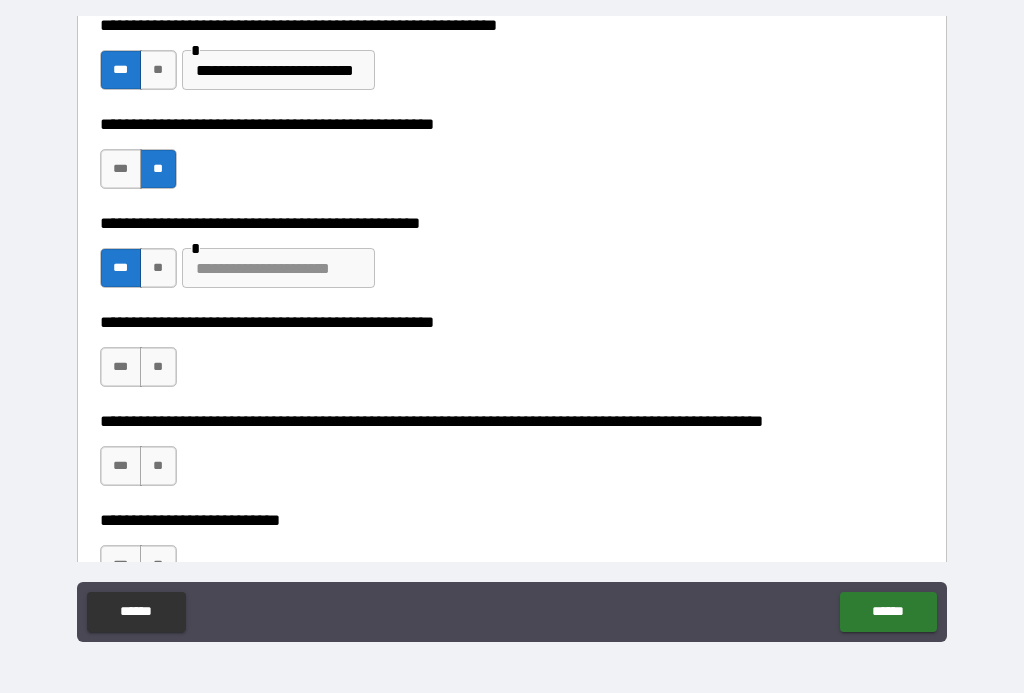 click at bounding box center [278, 268] 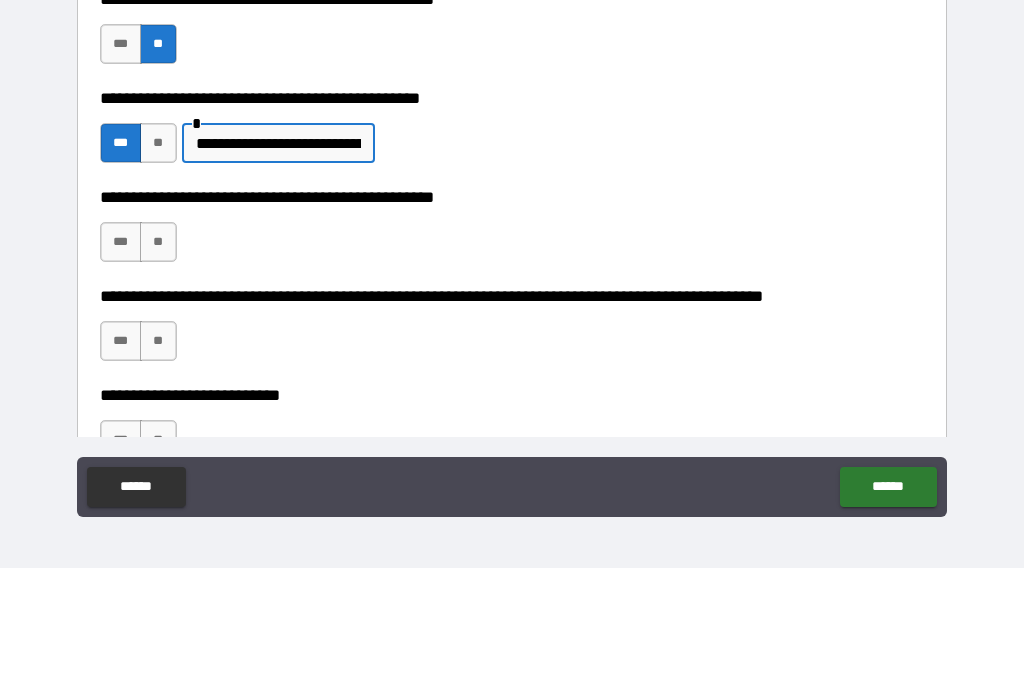 type on "**********" 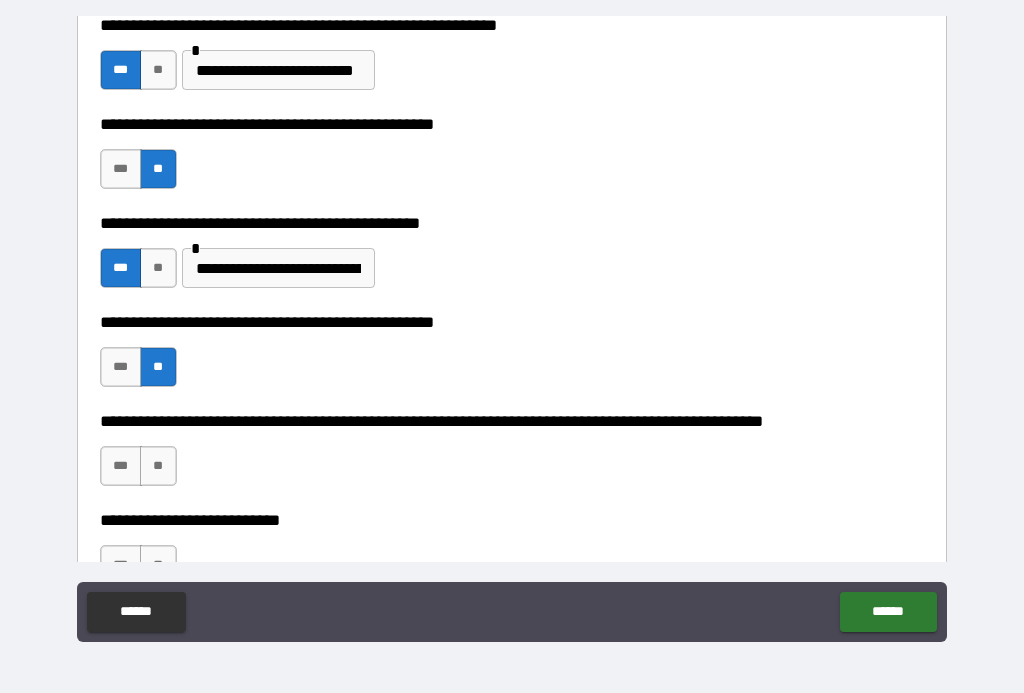 click on "**" at bounding box center (158, 466) 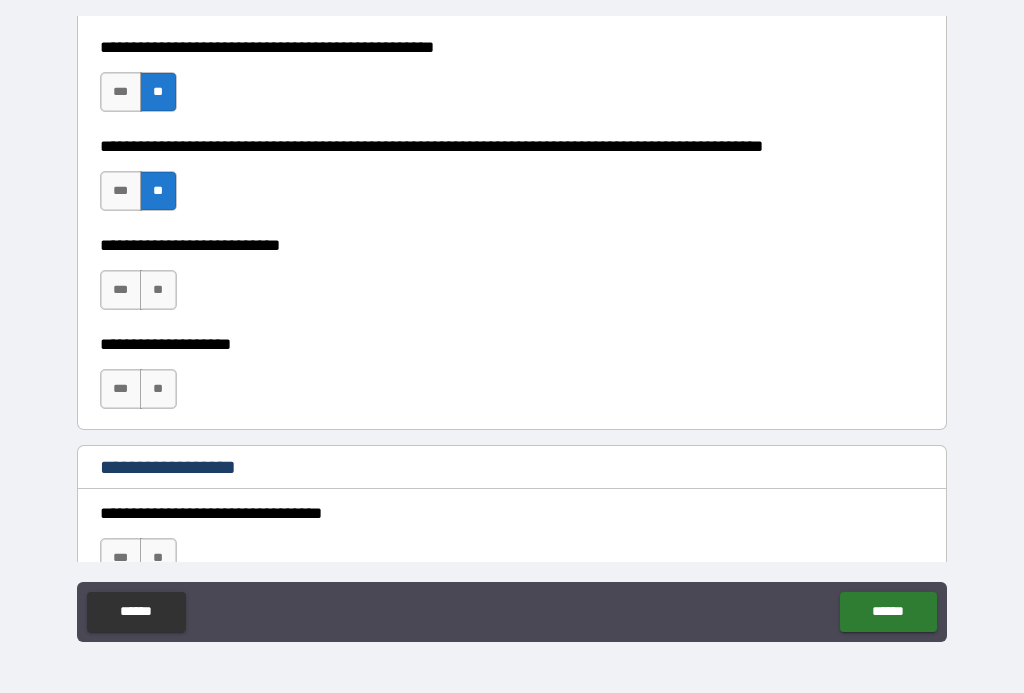 scroll, scrollTop: 704, scrollLeft: 0, axis: vertical 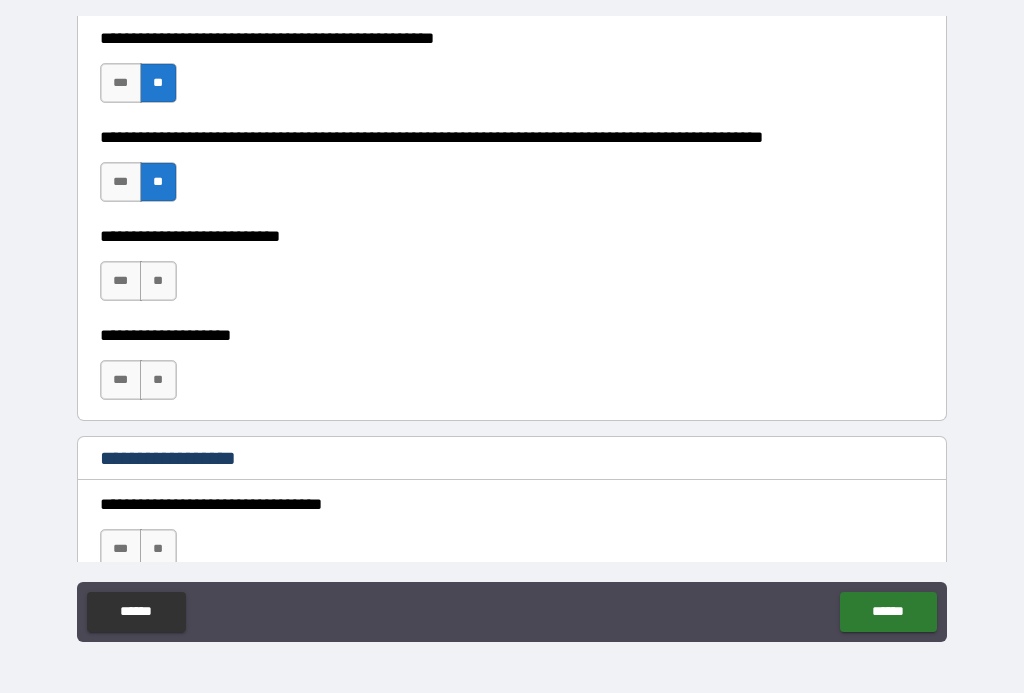 click on "**" at bounding box center (158, 281) 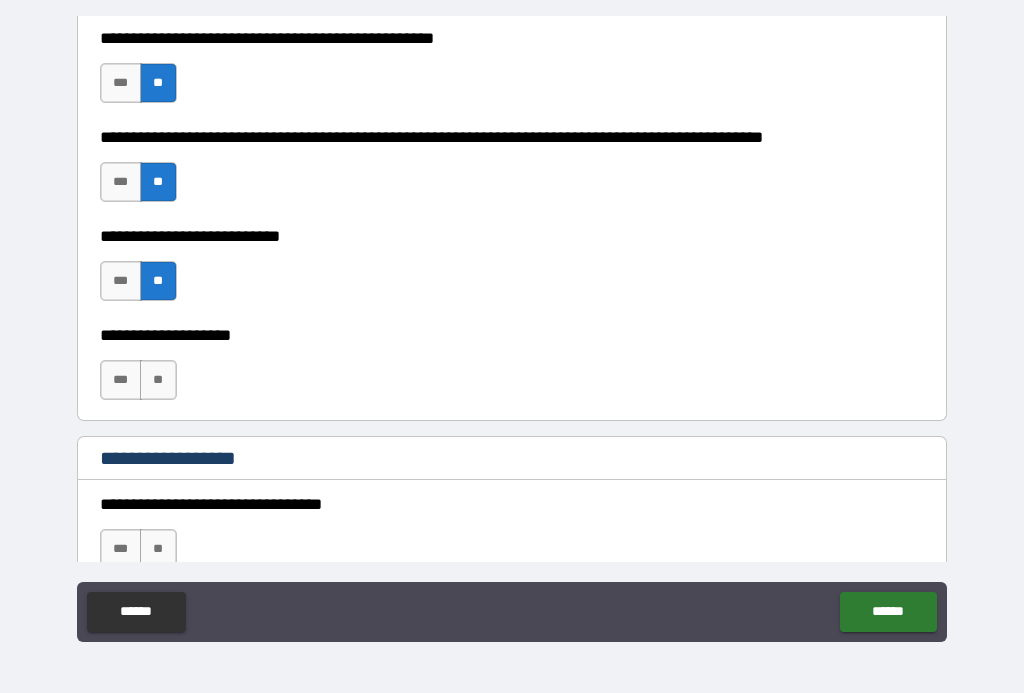 click on "**" at bounding box center (158, 380) 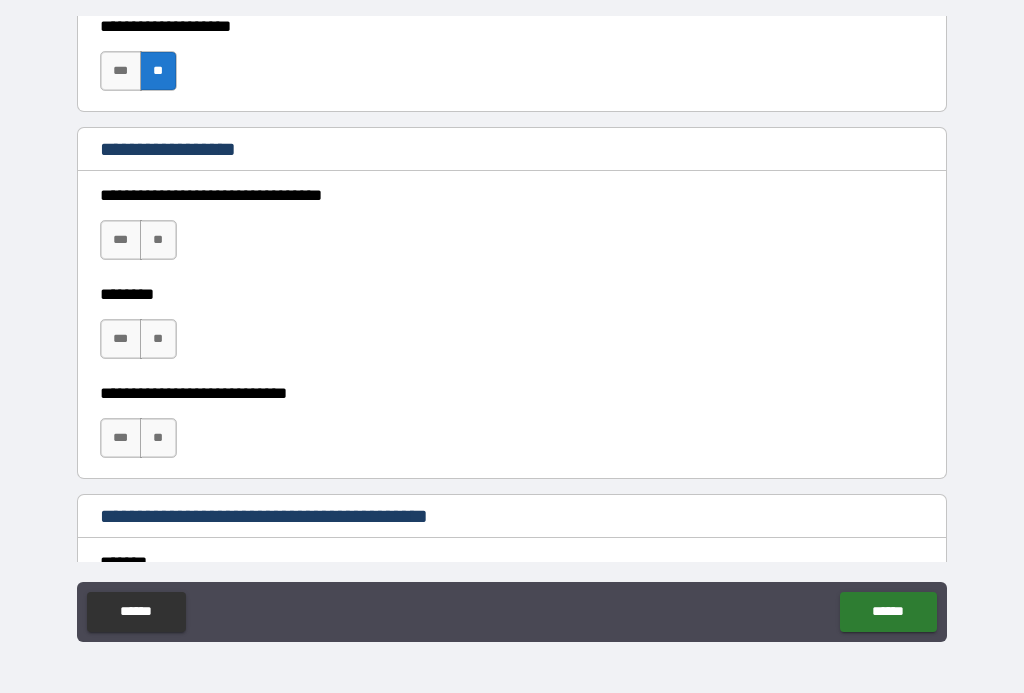 scroll, scrollTop: 1015, scrollLeft: 0, axis: vertical 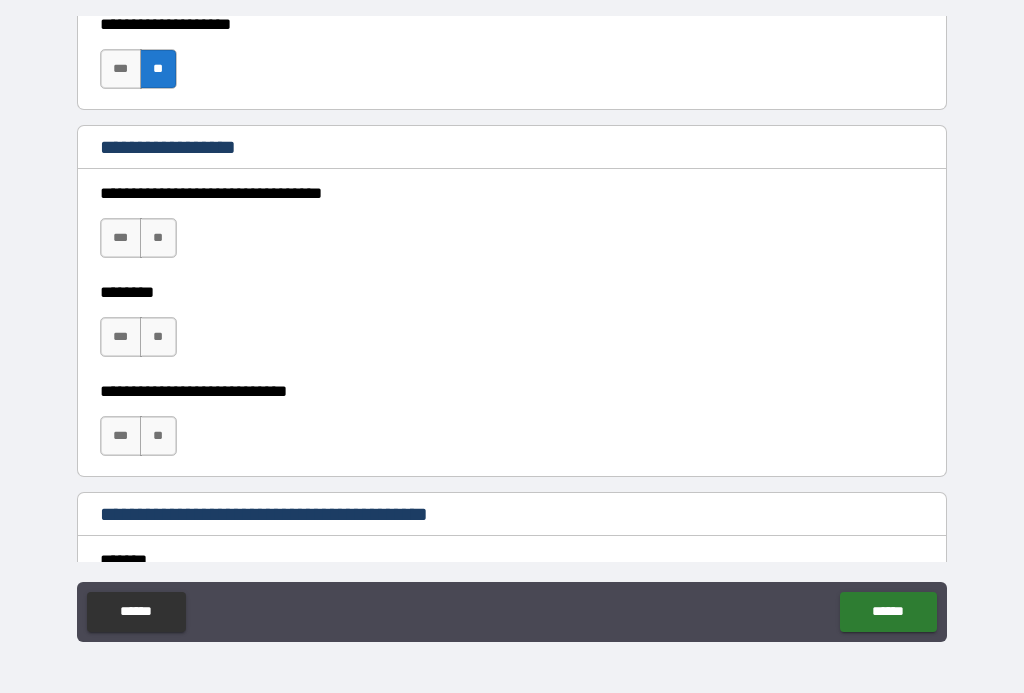 click on "**" at bounding box center (158, 238) 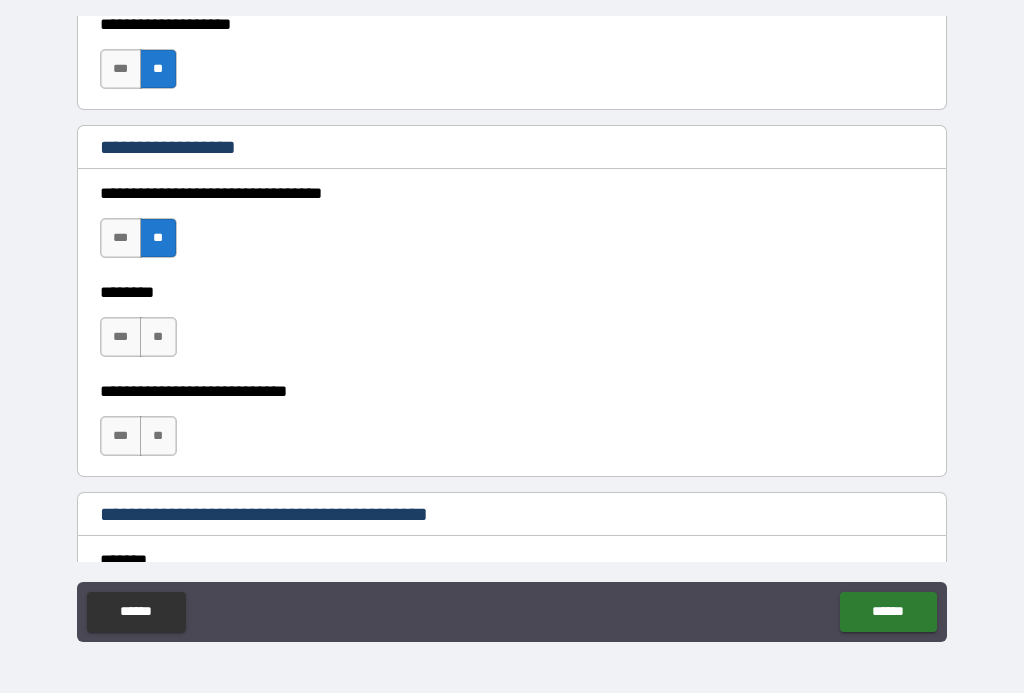 click on "**" at bounding box center (158, 337) 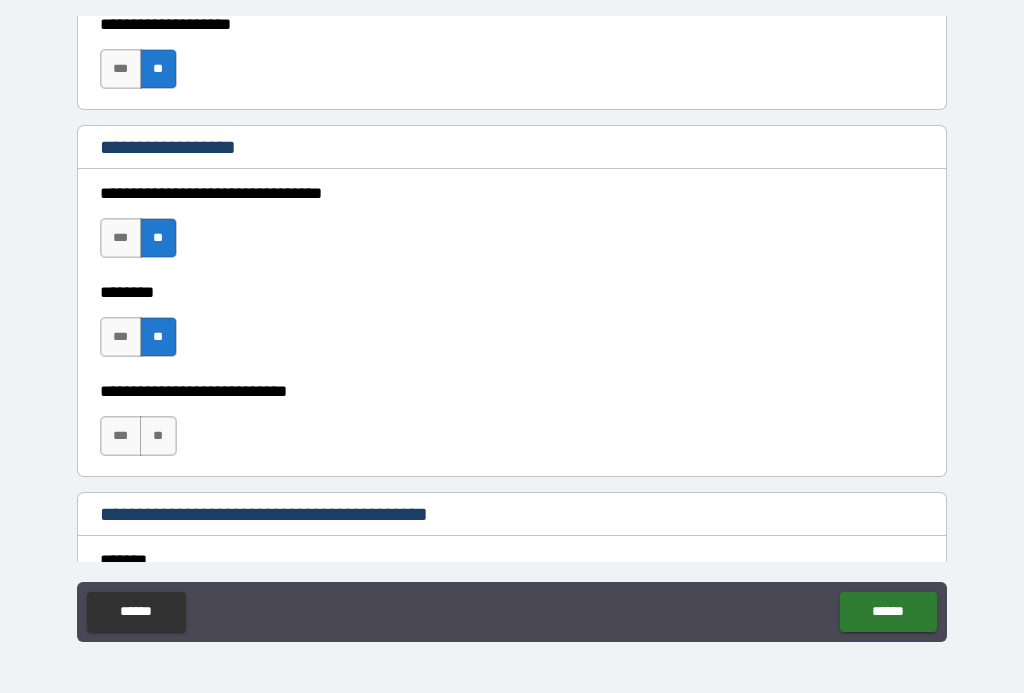 click on "**" at bounding box center (158, 436) 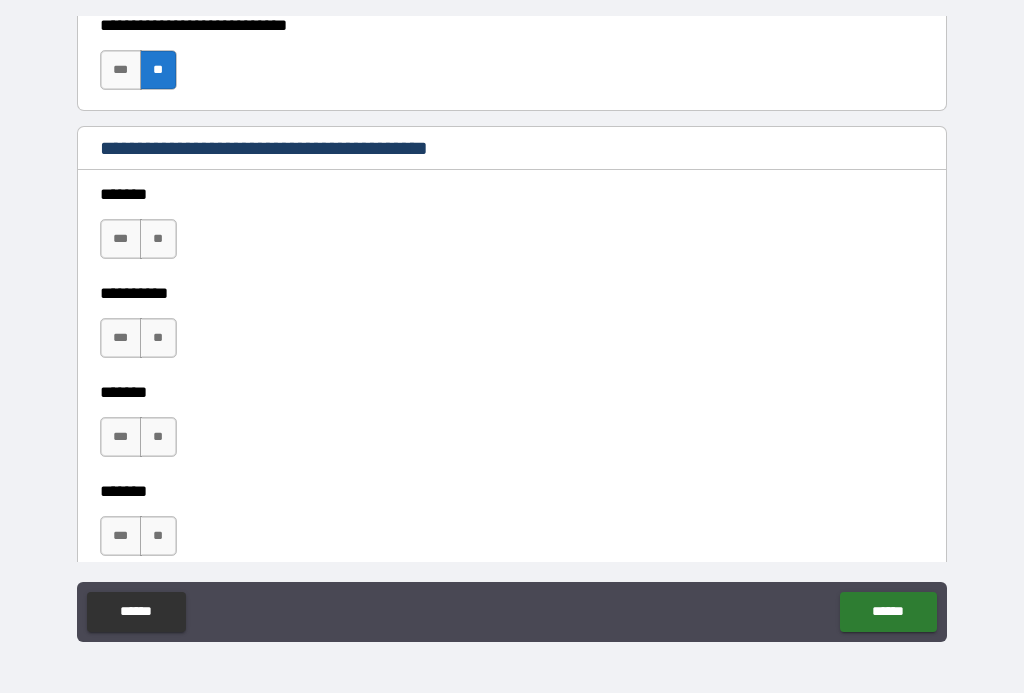 scroll, scrollTop: 1384, scrollLeft: 0, axis: vertical 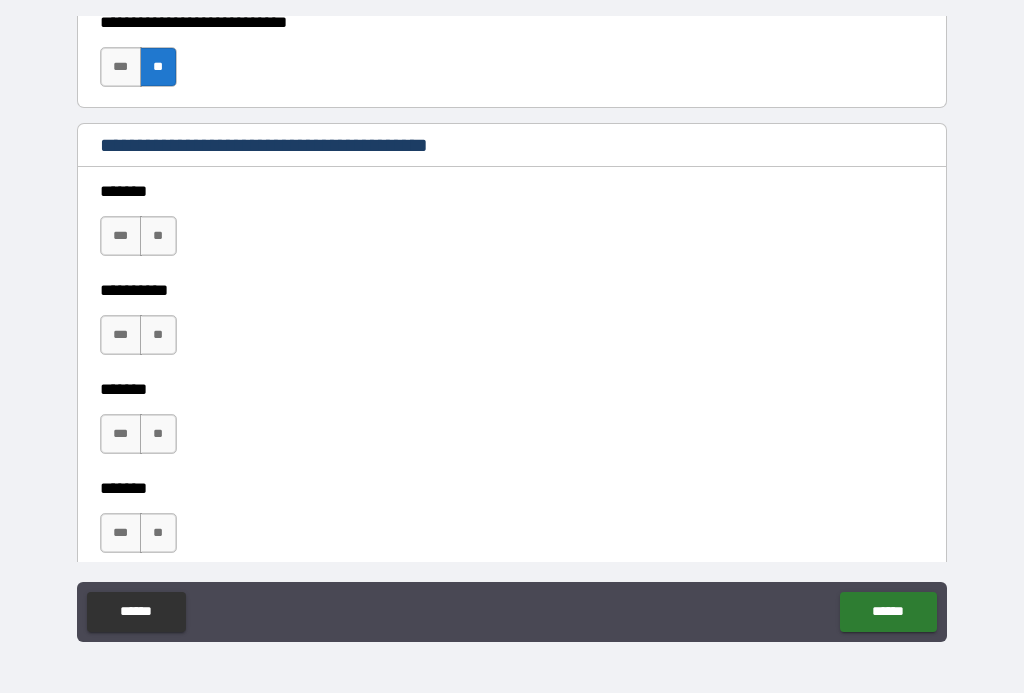 click on "**" at bounding box center [158, 236] 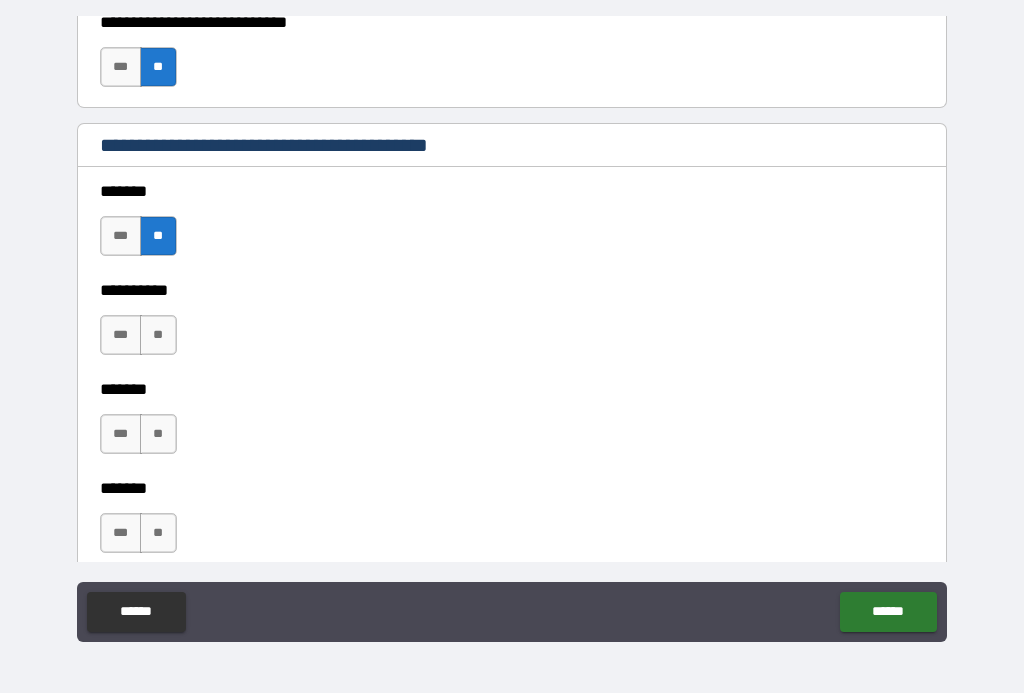 click on "**" at bounding box center [158, 335] 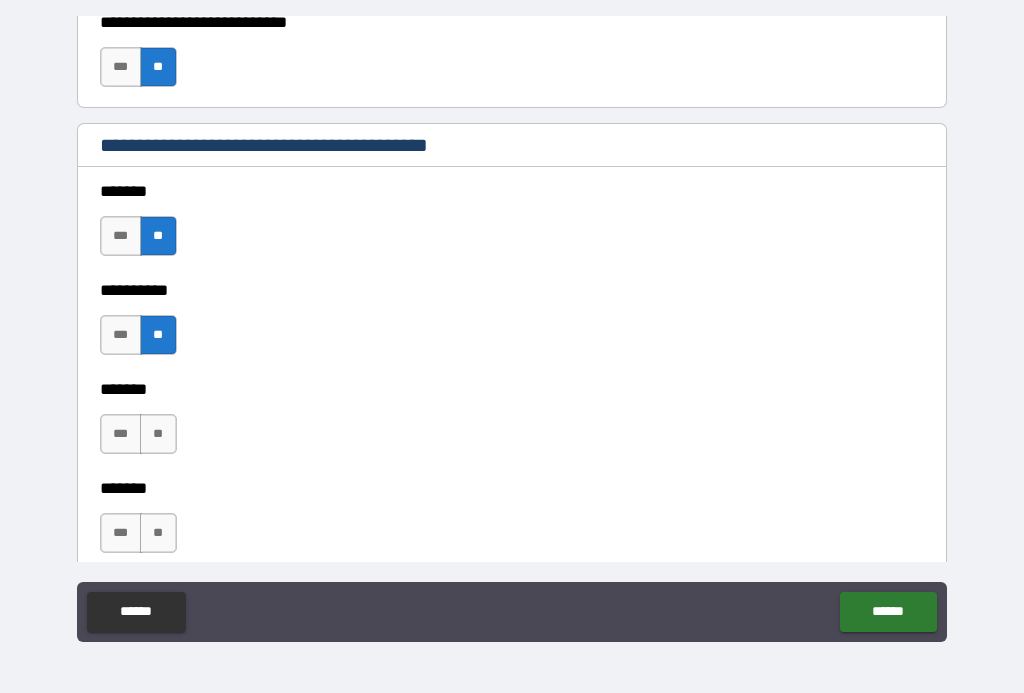 click on "**" at bounding box center (158, 434) 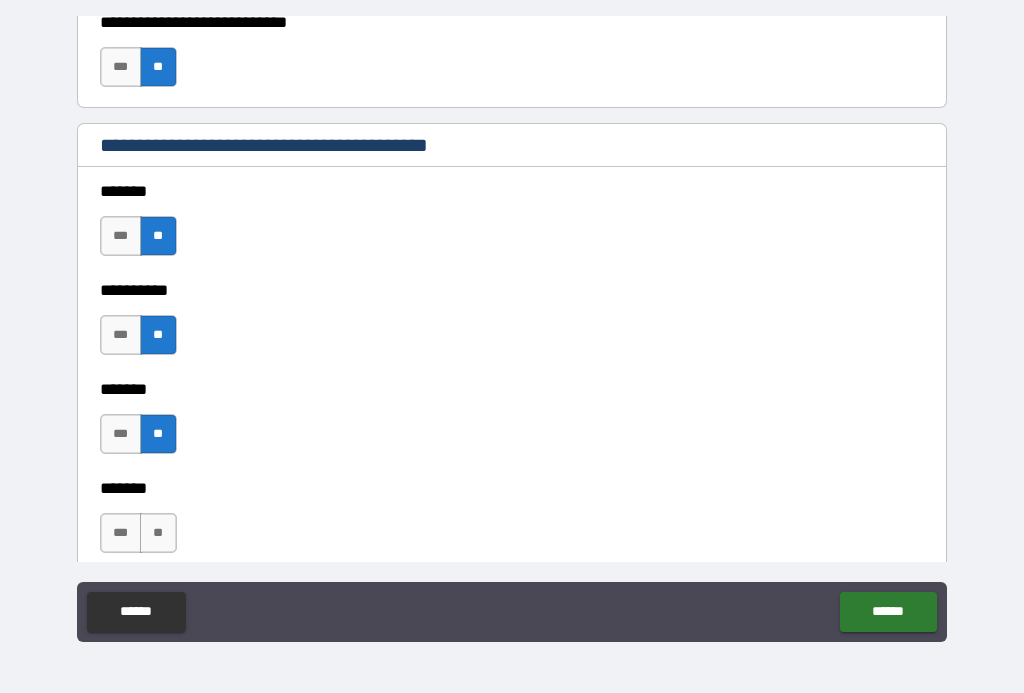 click on "**" at bounding box center (158, 533) 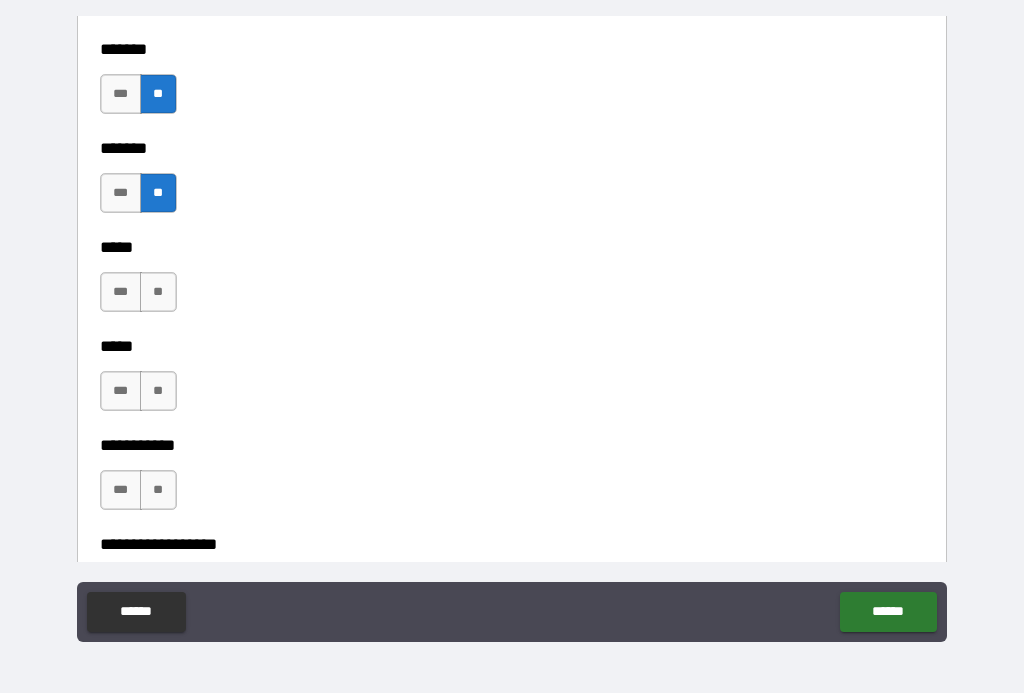 scroll, scrollTop: 1725, scrollLeft: 0, axis: vertical 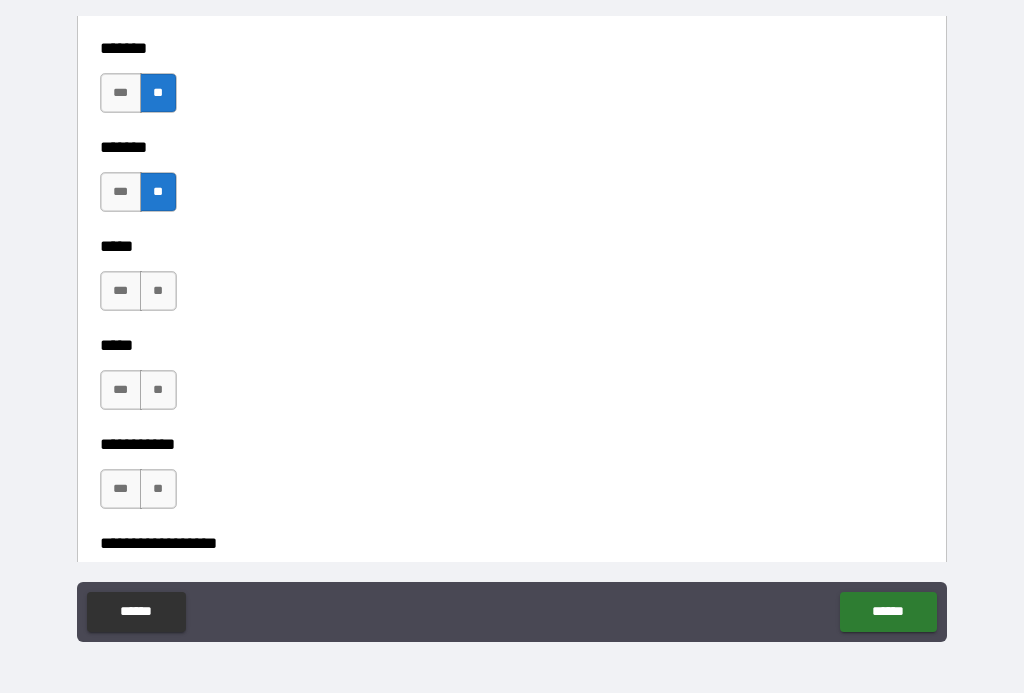 click on "**" at bounding box center (158, 291) 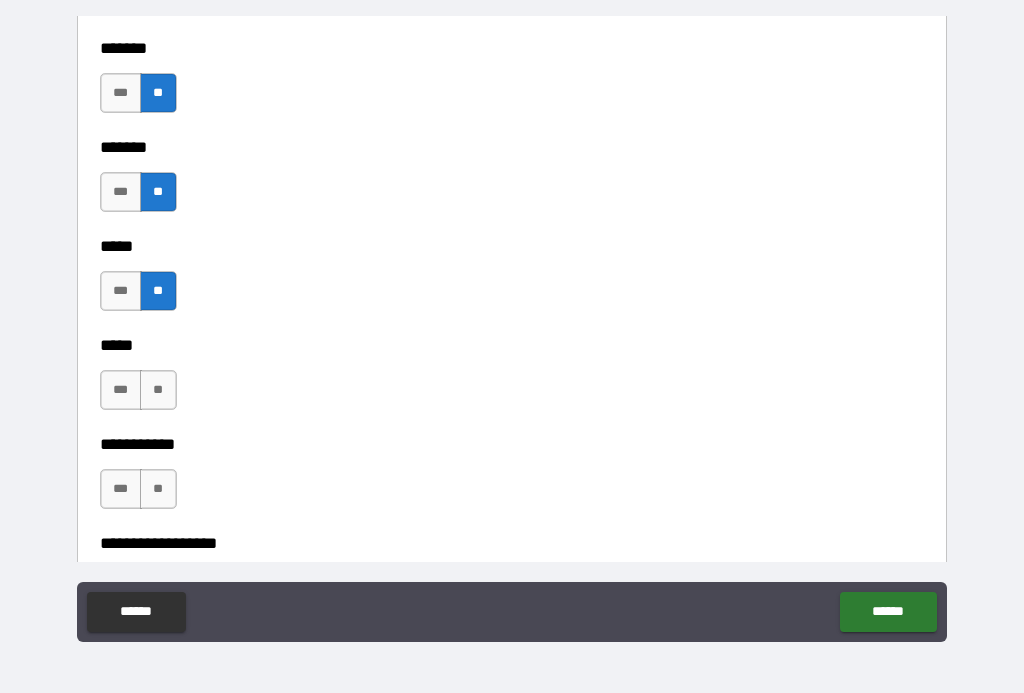 click on "**" at bounding box center (158, 390) 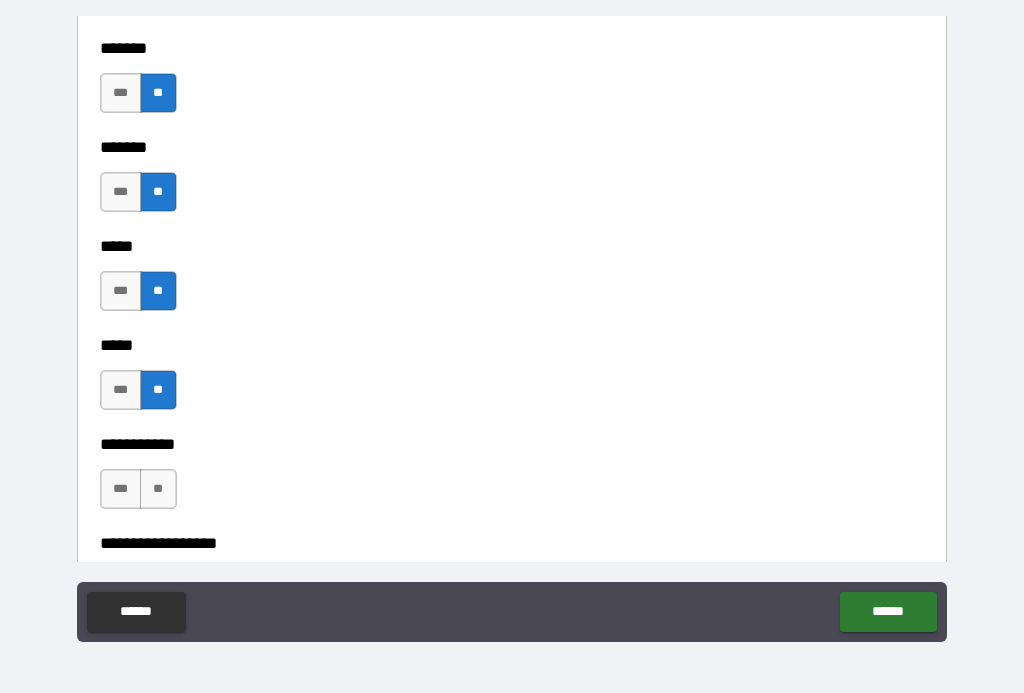 click on "**" at bounding box center (158, 489) 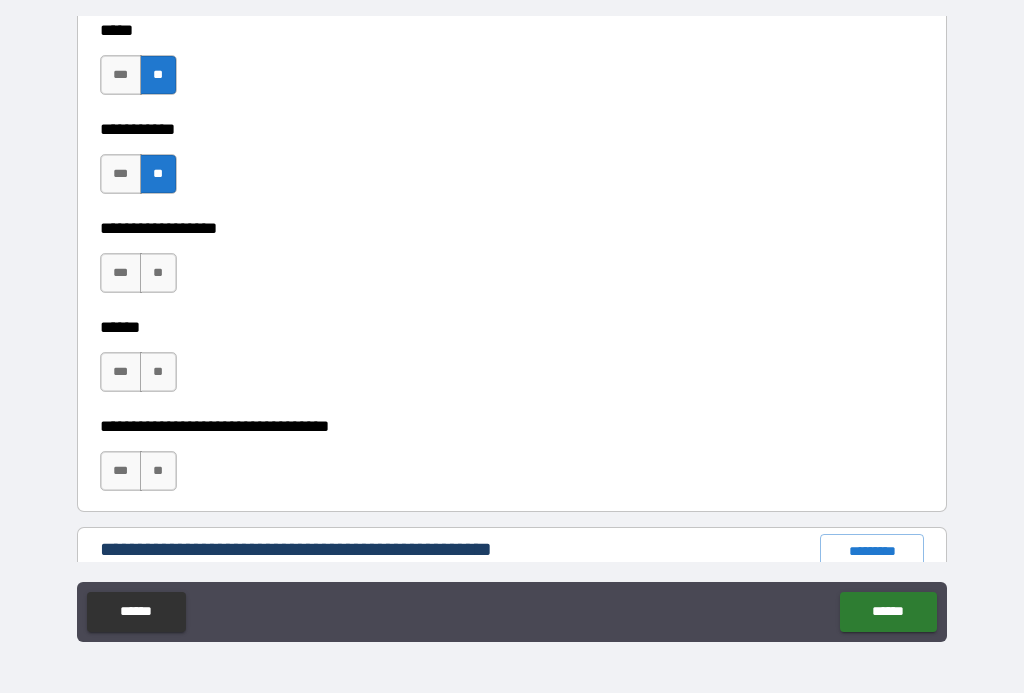 scroll, scrollTop: 2048, scrollLeft: 0, axis: vertical 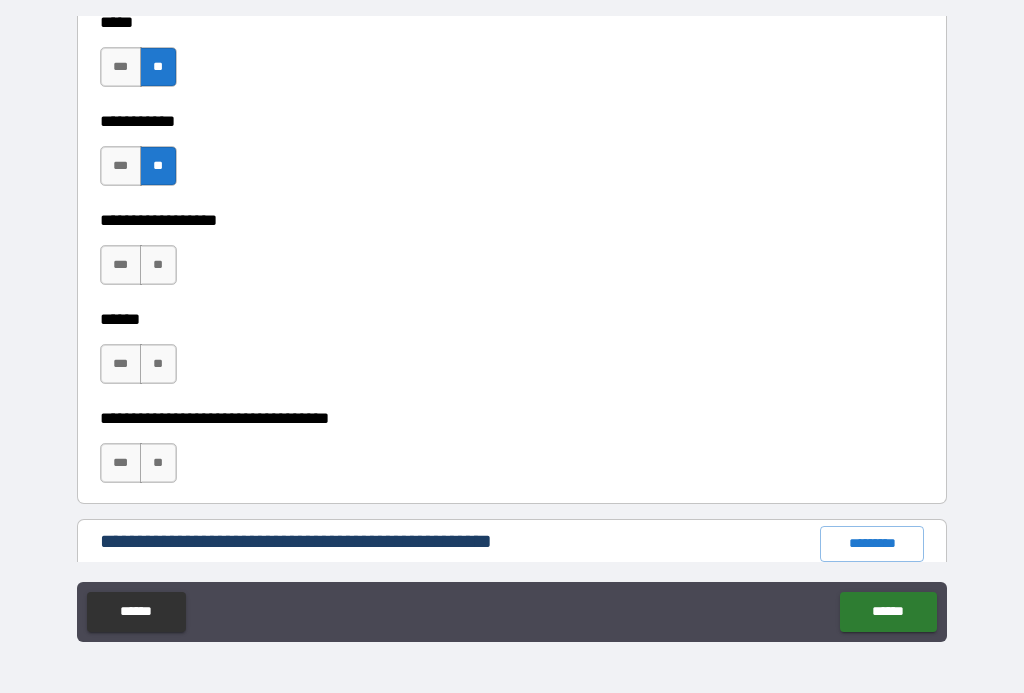 click on "**" at bounding box center (158, 265) 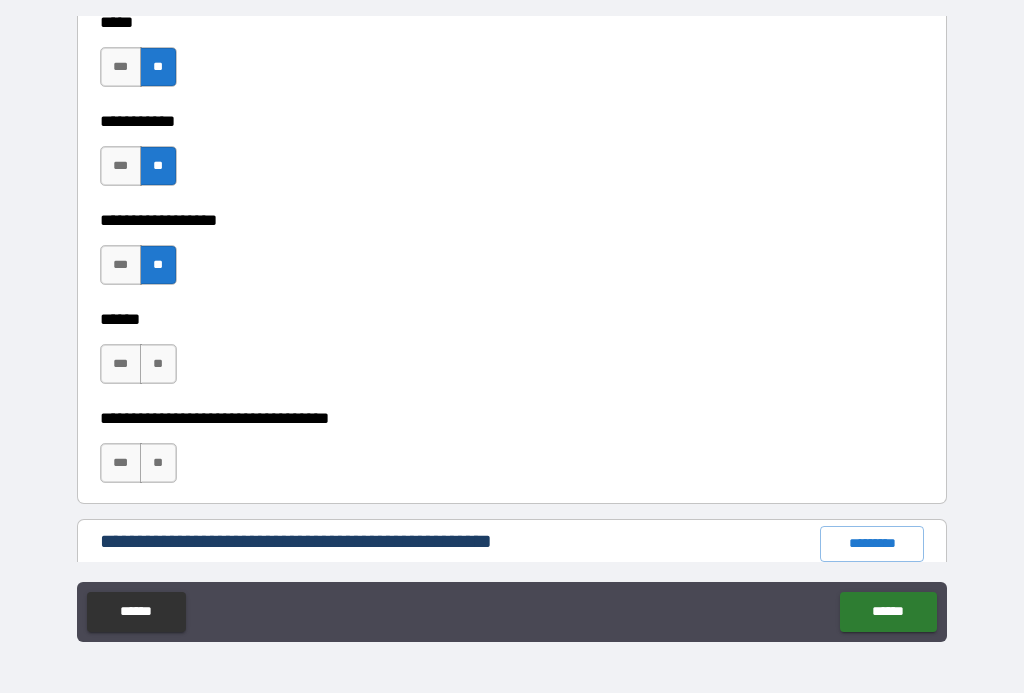 click on "**" at bounding box center (158, 364) 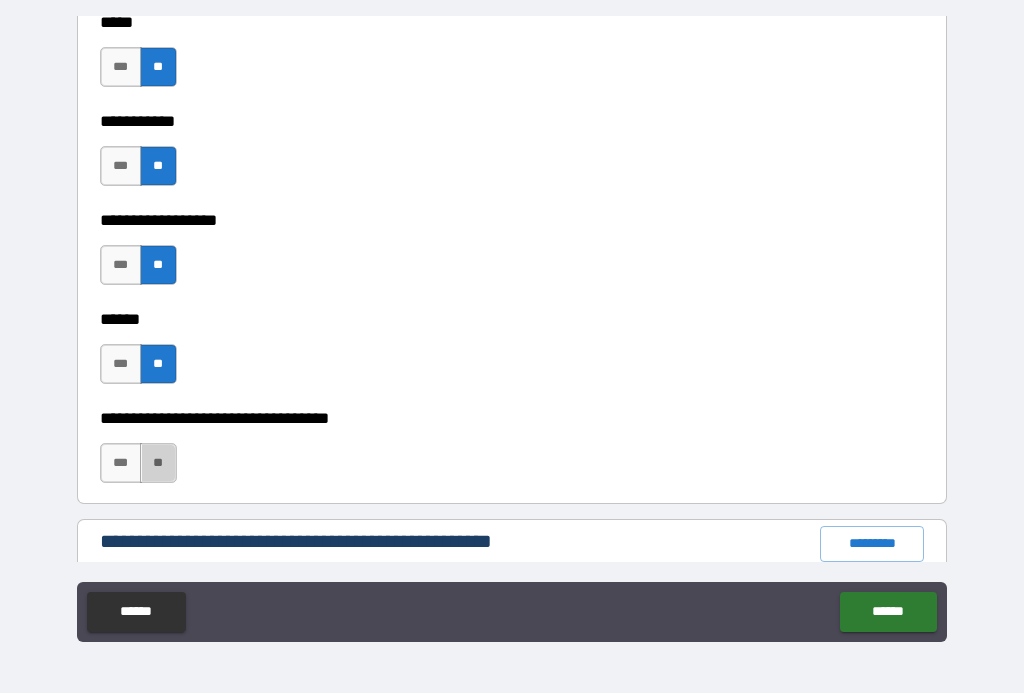 click on "**" at bounding box center [158, 463] 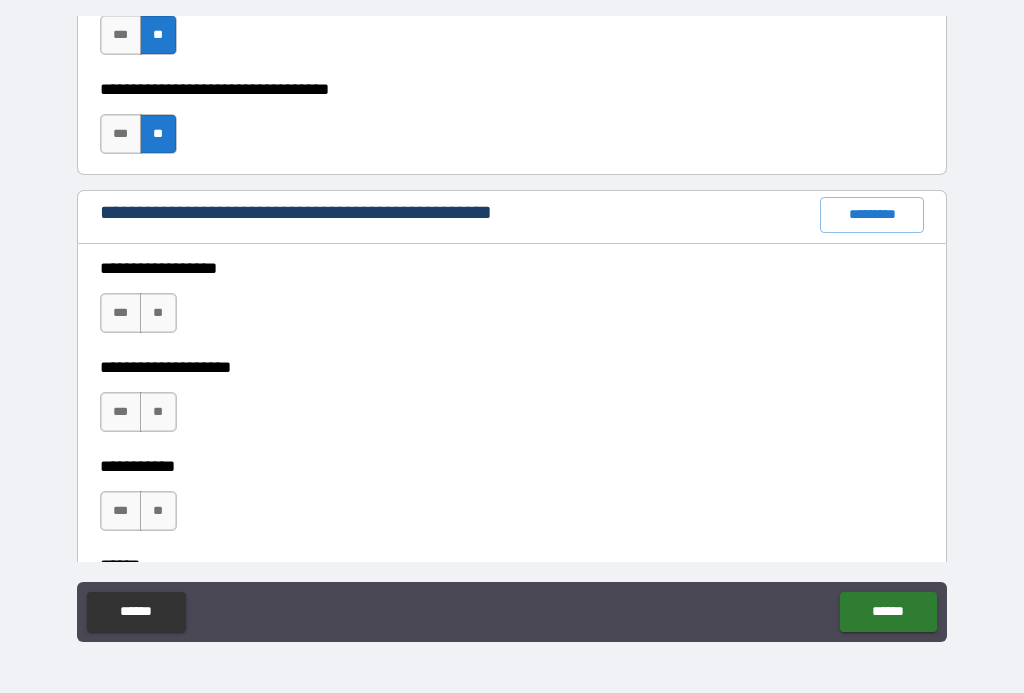 scroll, scrollTop: 2379, scrollLeft: 0, axis: vertical 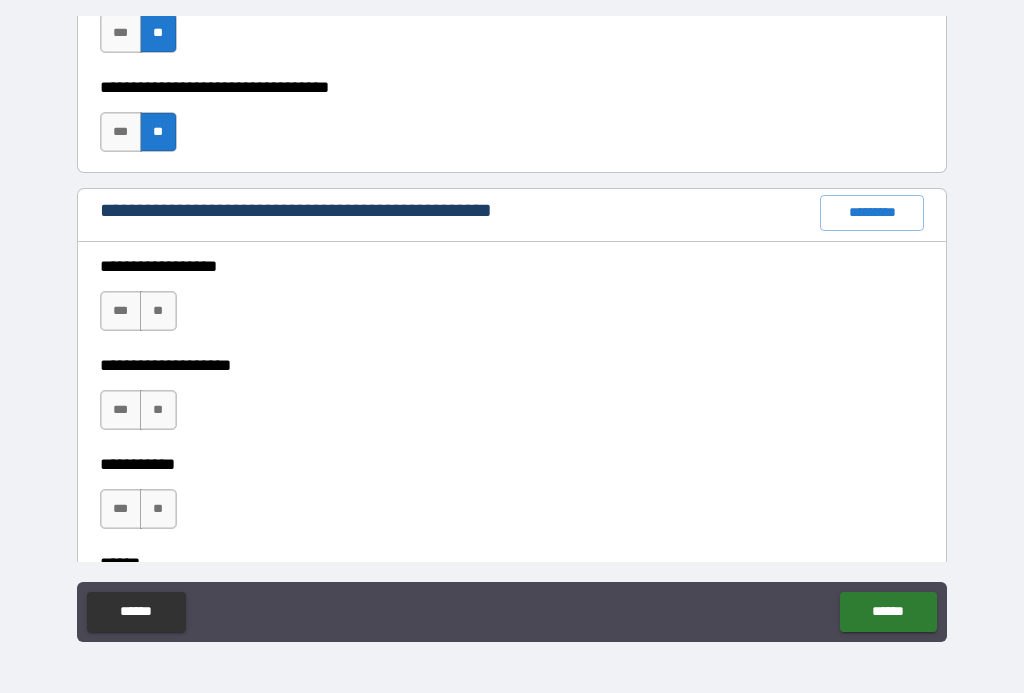 click on "*********" at bounding box center [872, 213] 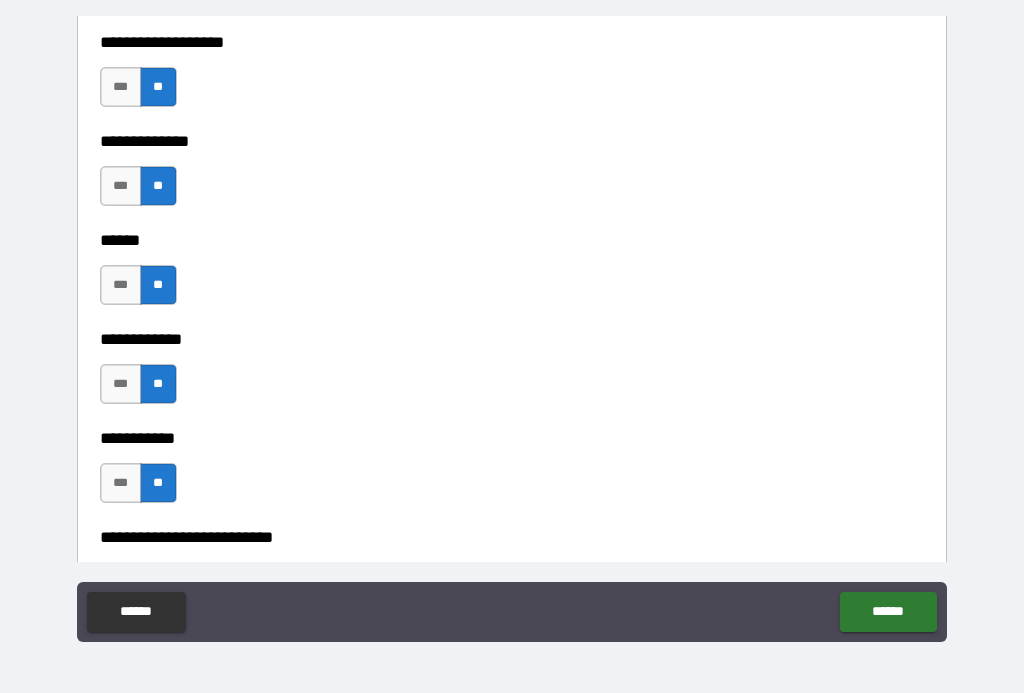 scroll, scrollTop: 3689, scrollLeft: 0, axis: vertical 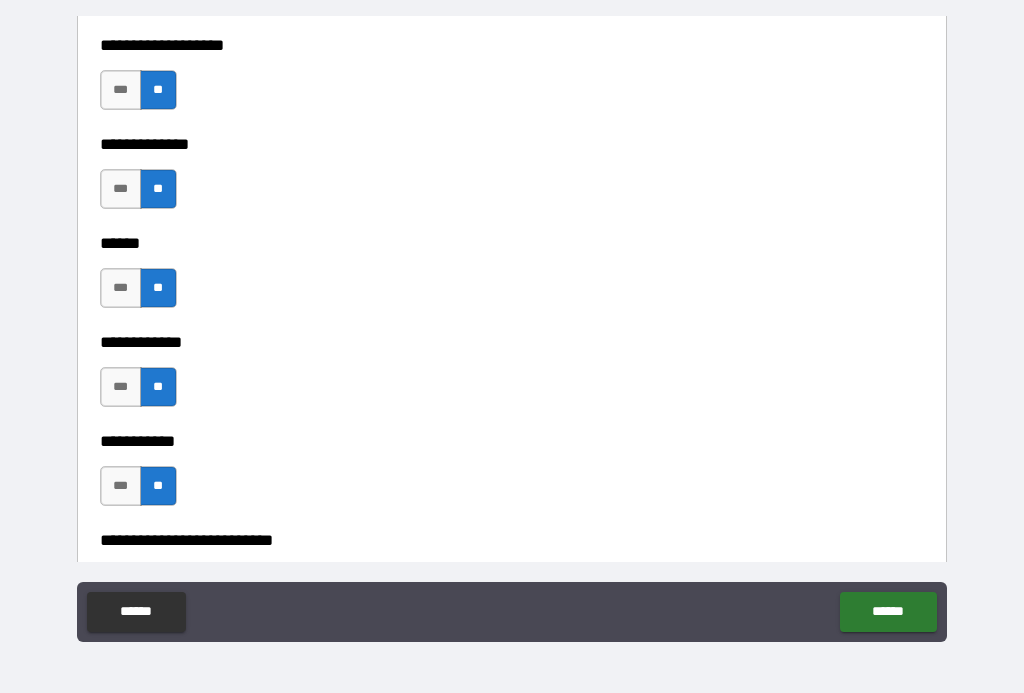 click on "***" at bounding box center (121, 288) 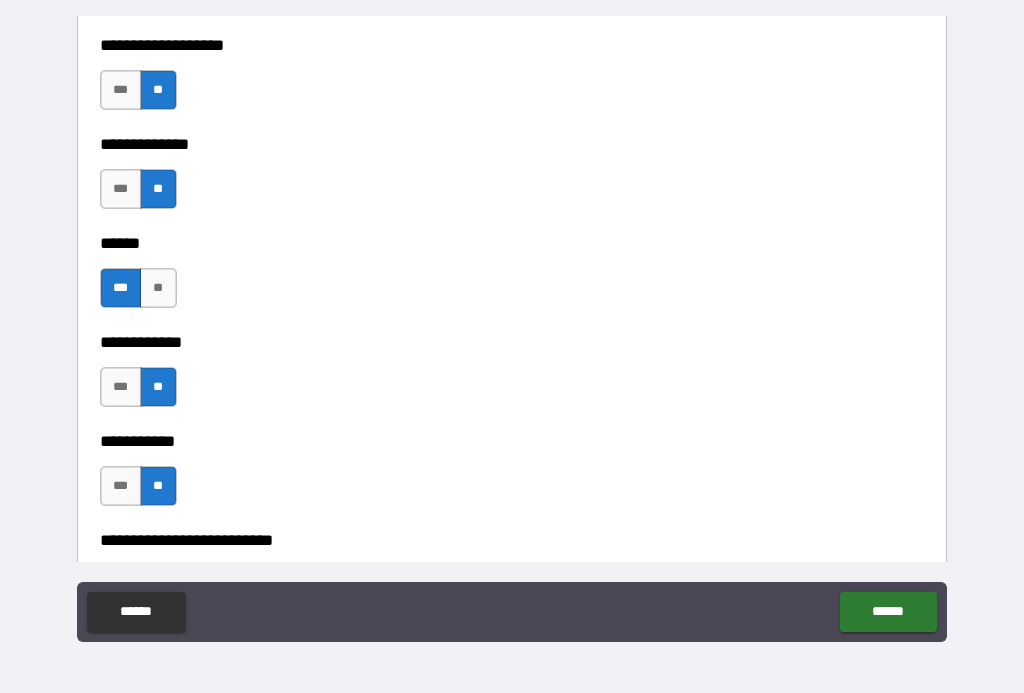 click on "***" at bounding box center [121, 387] 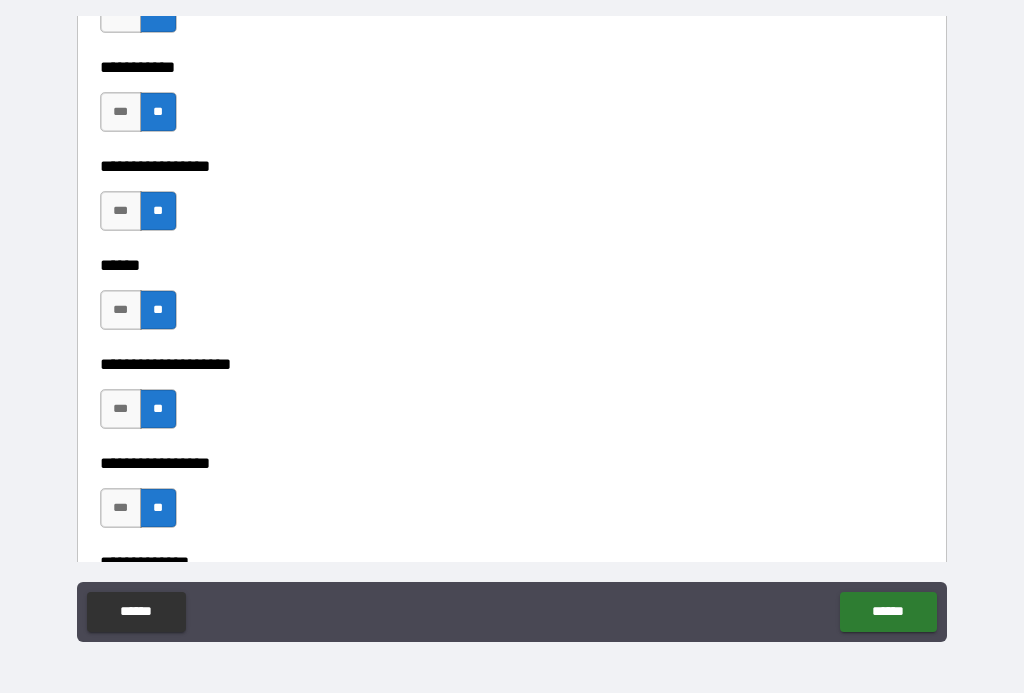 scroll, scrollTop: 6439, scrollLeft: 0, axis: vertical 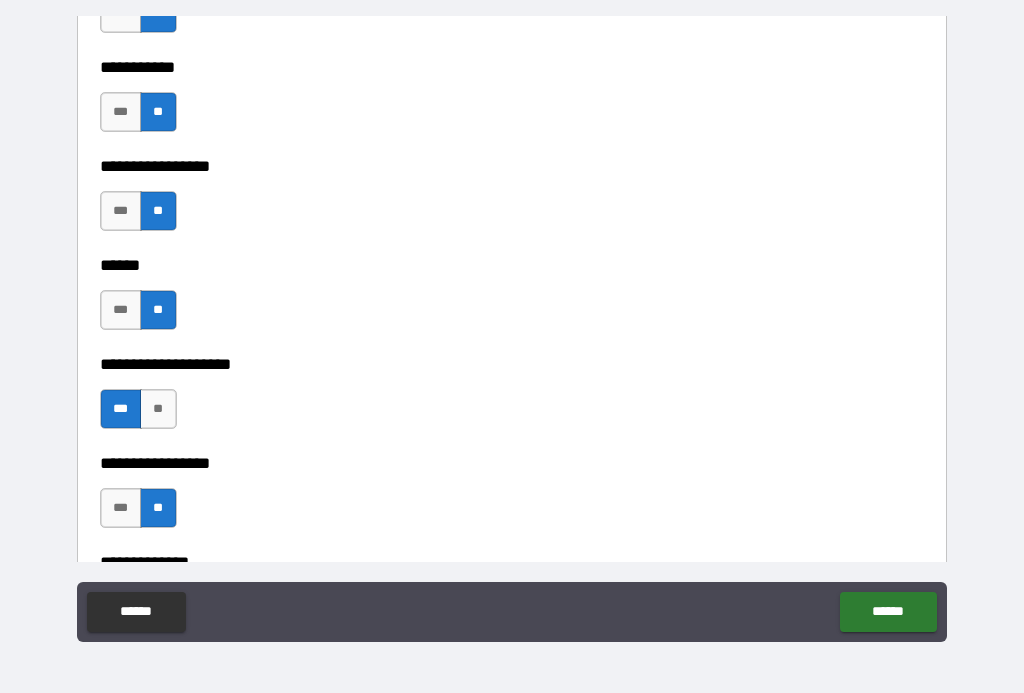 click on "***" at bounding box center (121, 508) 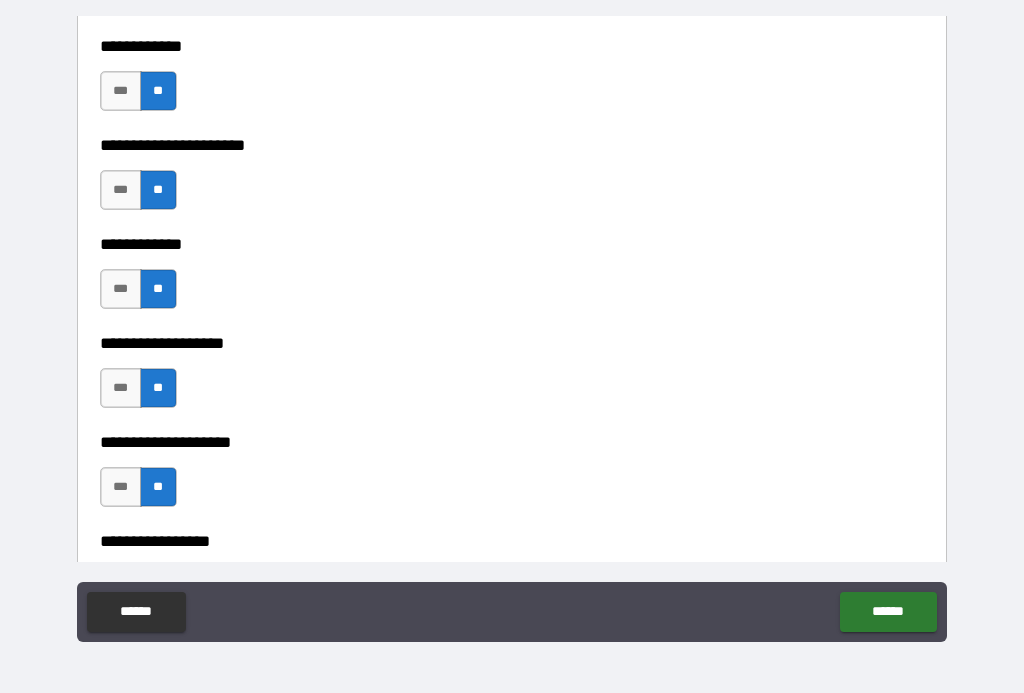 scroll, scrollTop: 7643, scrollLeft: 0, axis: vertical 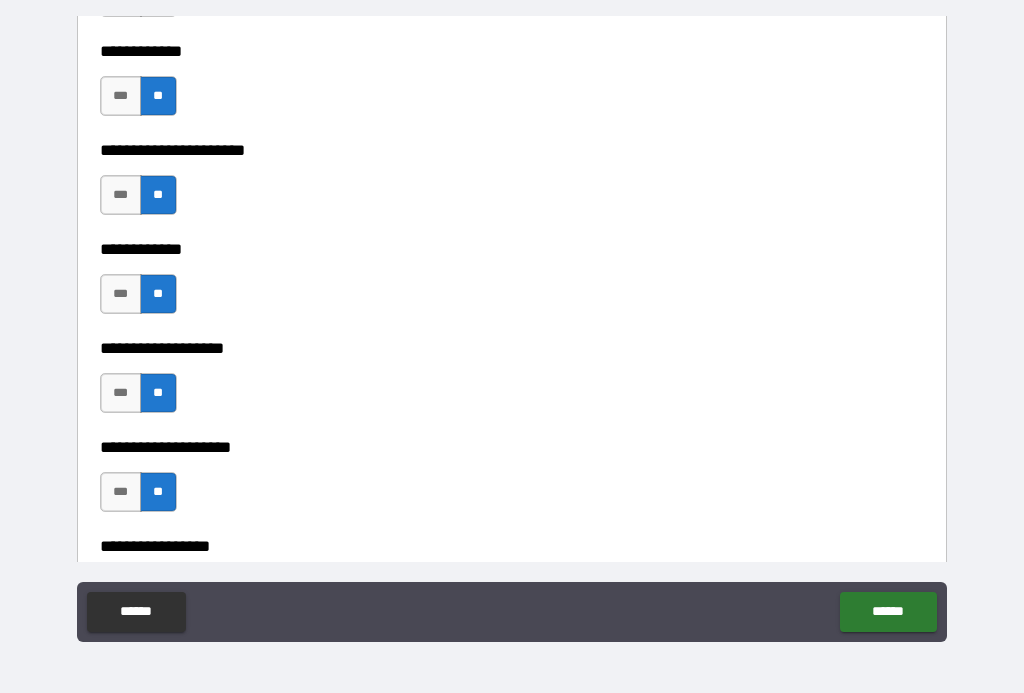 click on "***" at bounding box center (121, 294) 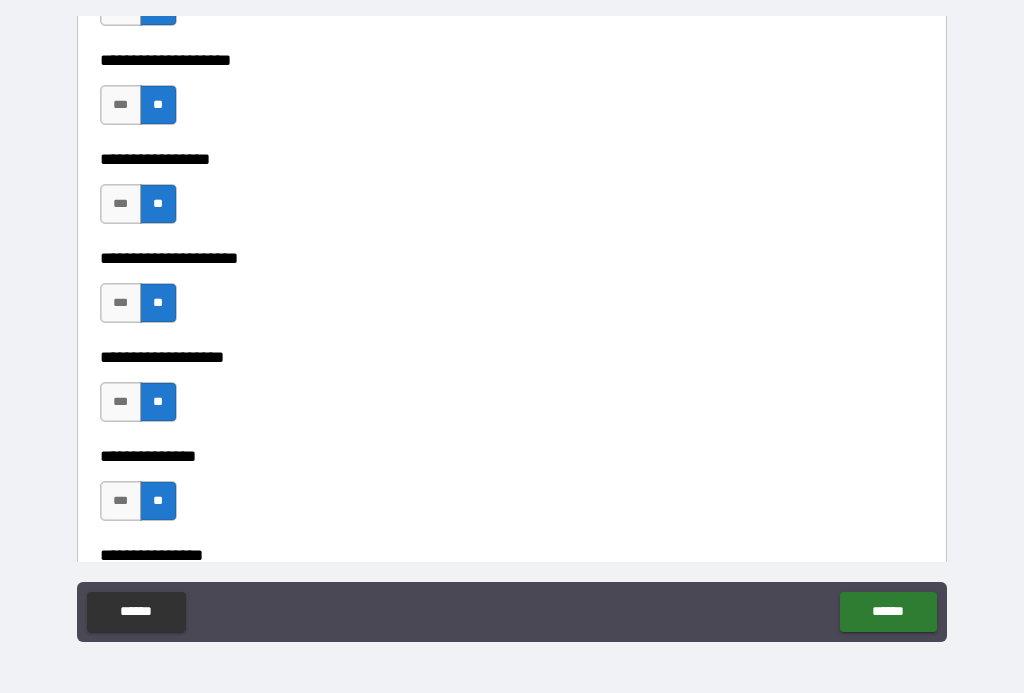 scroll, scrollTop: 8023, scrollLeft: 0, axis: vertical 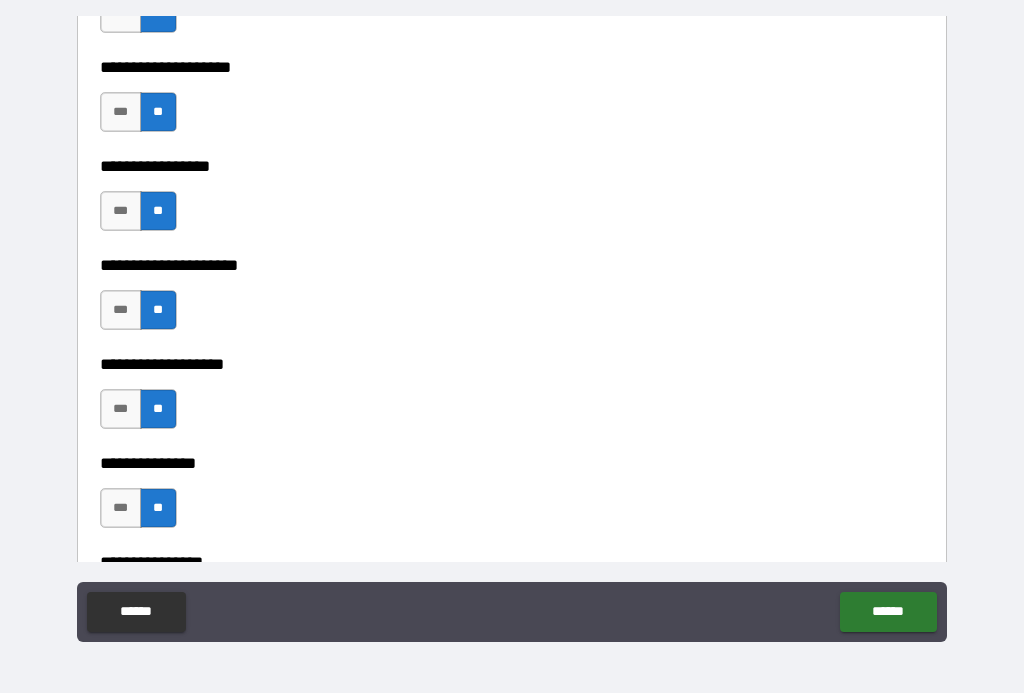 click on "***" at bounding box center [121, 310] 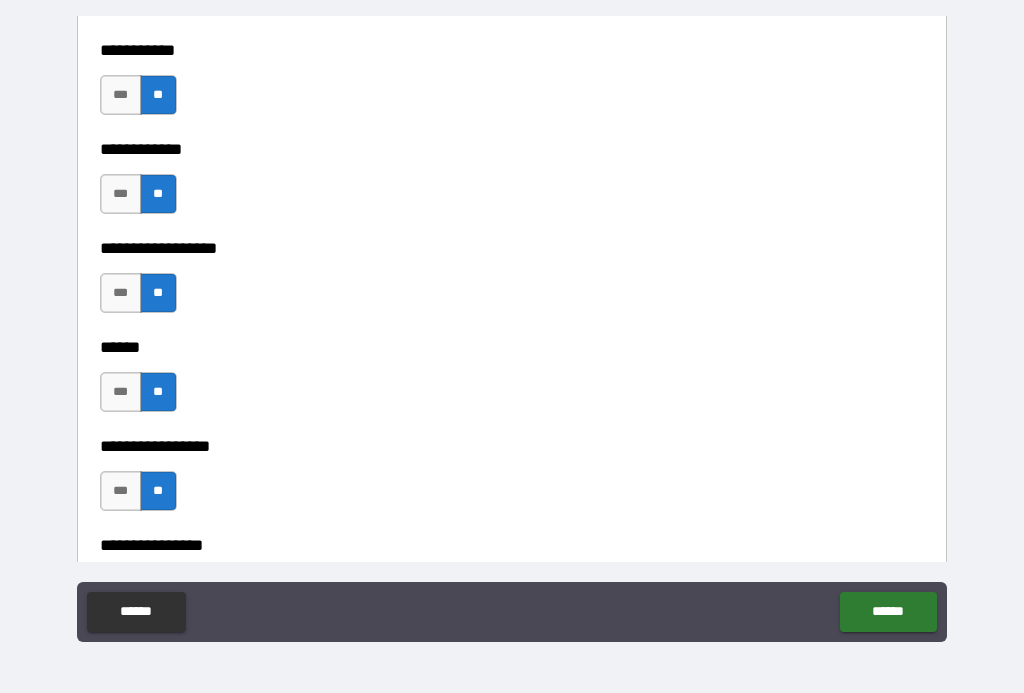 scroll, scrollTop: 9627, scrollLeft: 0, axis: vertical 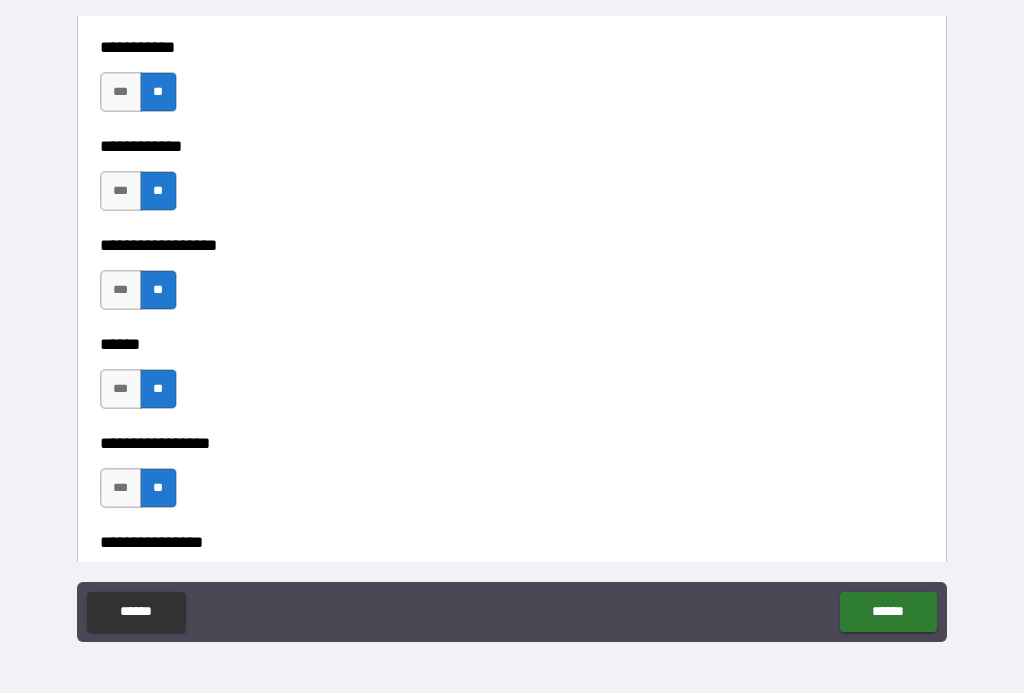 click on "***" at bounding box center (121, 290) 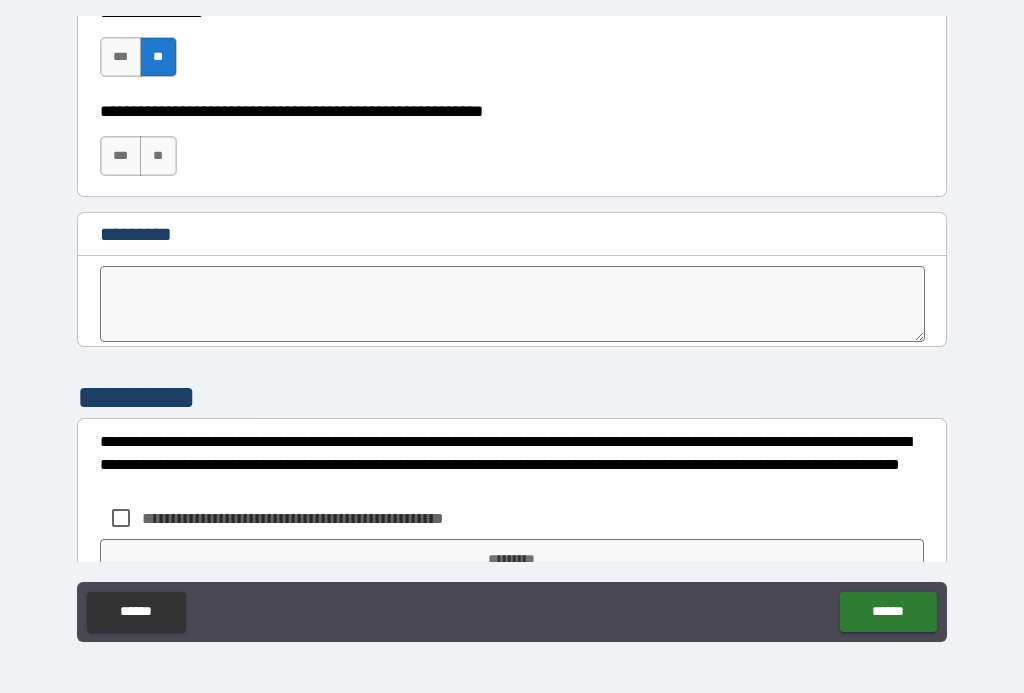 scroll, scrollTop: 10119, scrollLeft: 0, axis: vertical 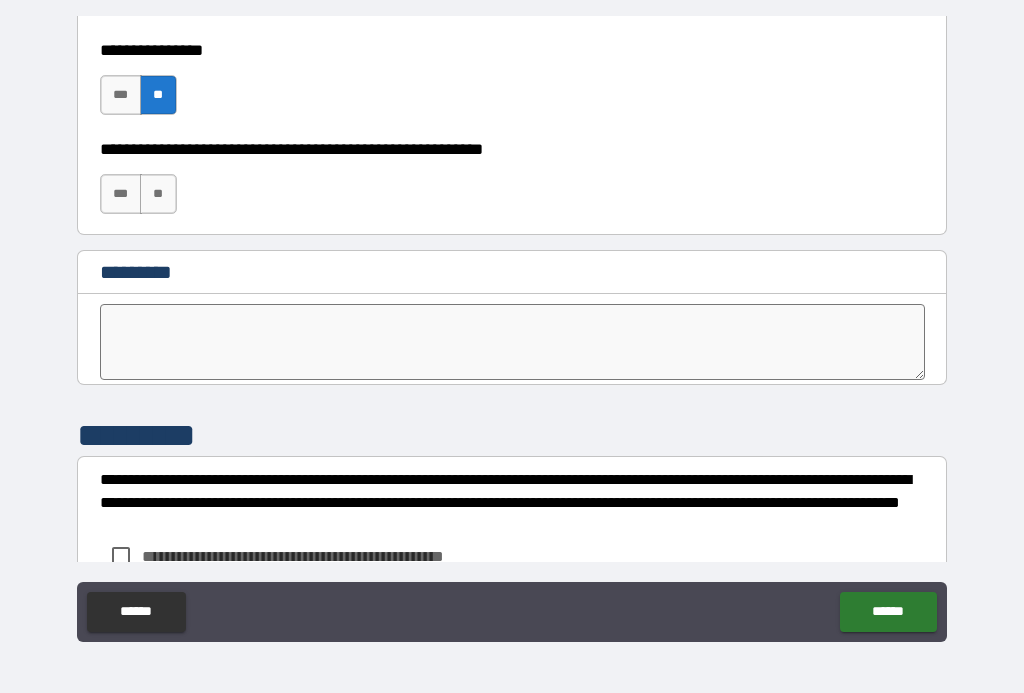 click on "**" at bounding box center [158, 194] 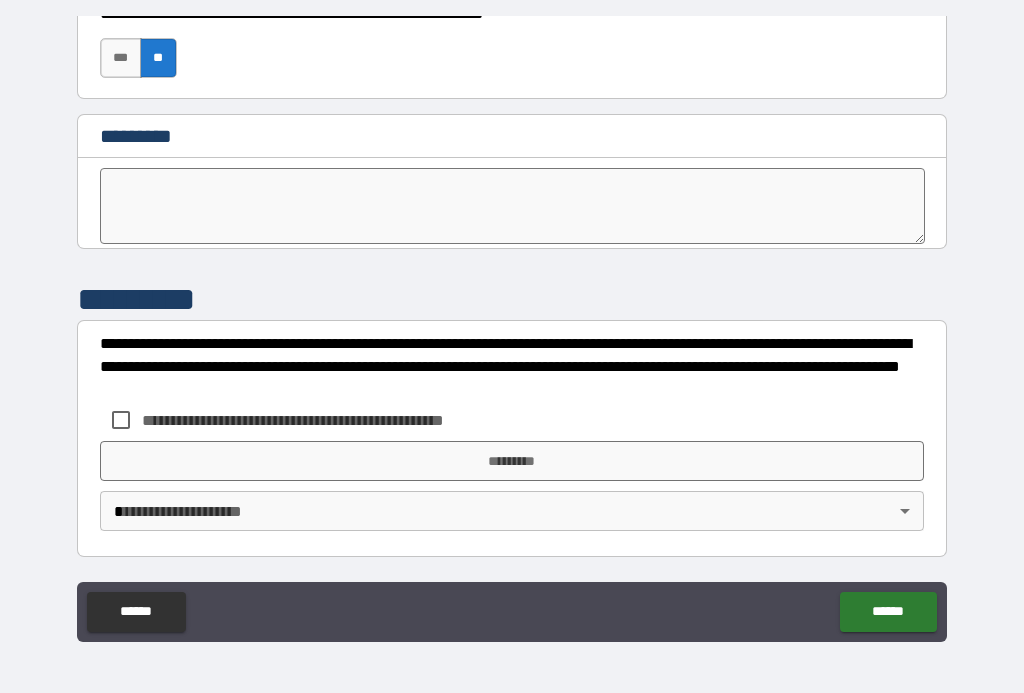 scroll, scrollTop: 10255, scrollLeft: 0, axis: vertical 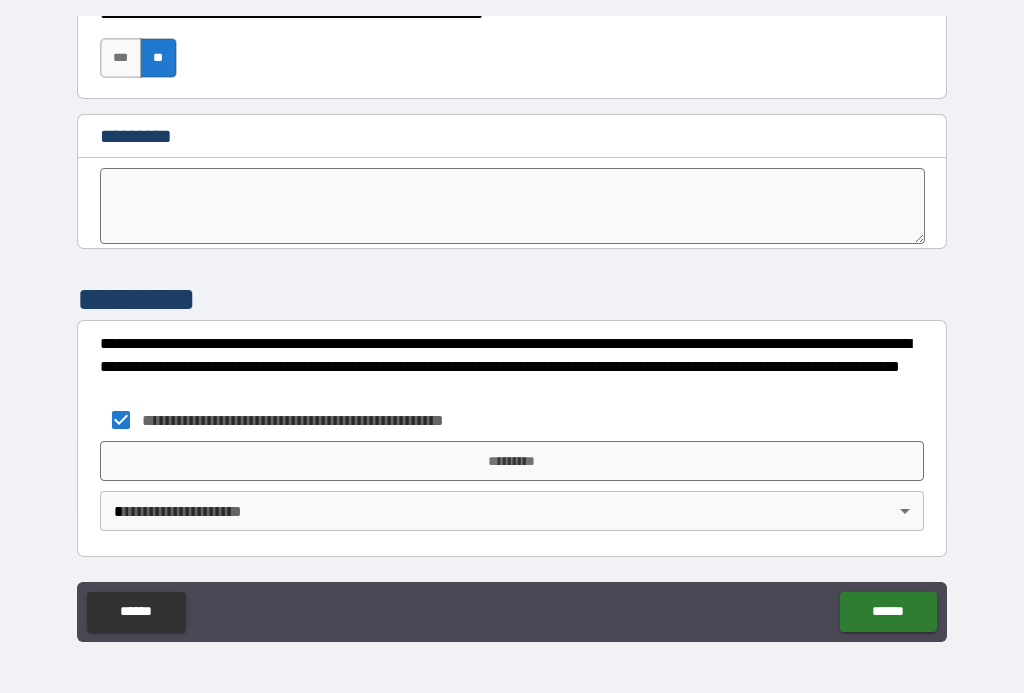 click on "**********" at bounding box center [512, 328] 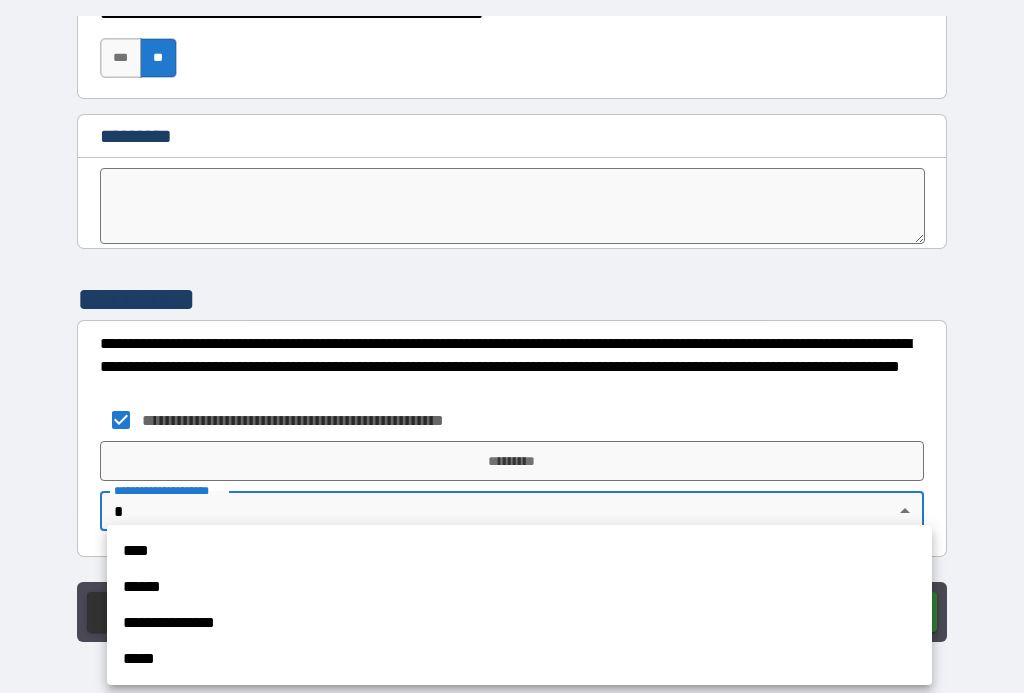 click on "****" at bounding box center [519, 551] 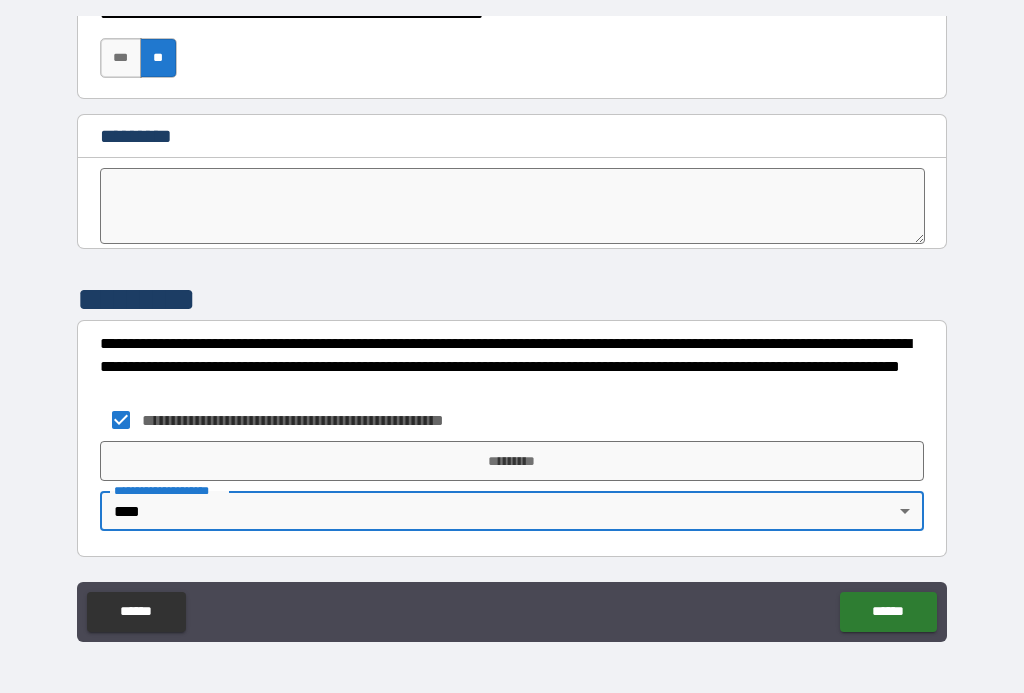type on "****" 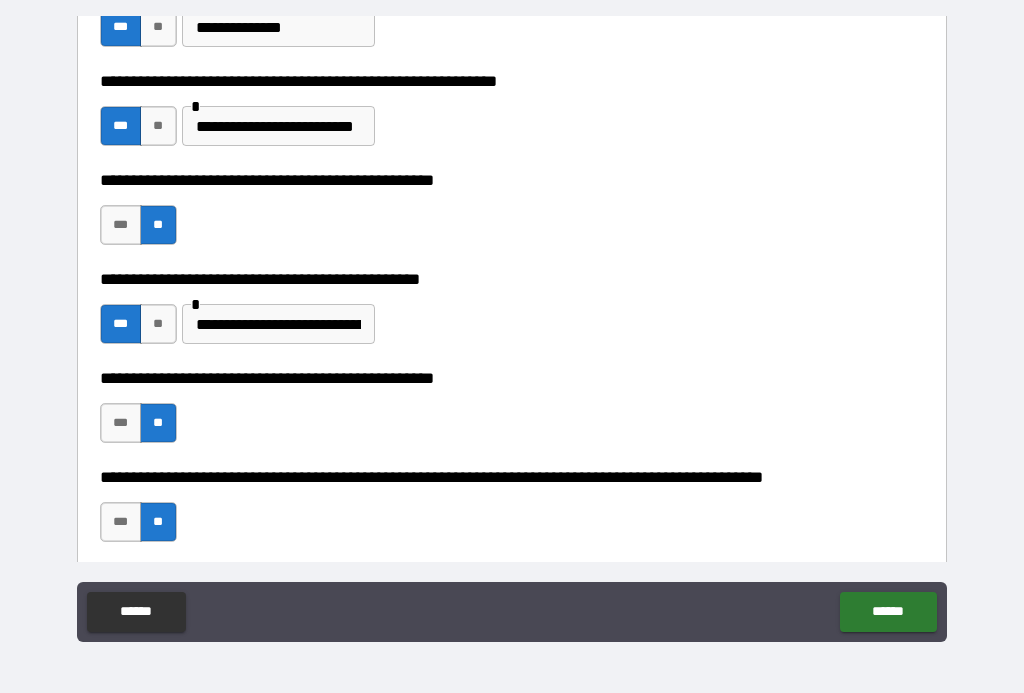 scroll, scrollTop: 366, scrollLeft: 0, axis: vertical 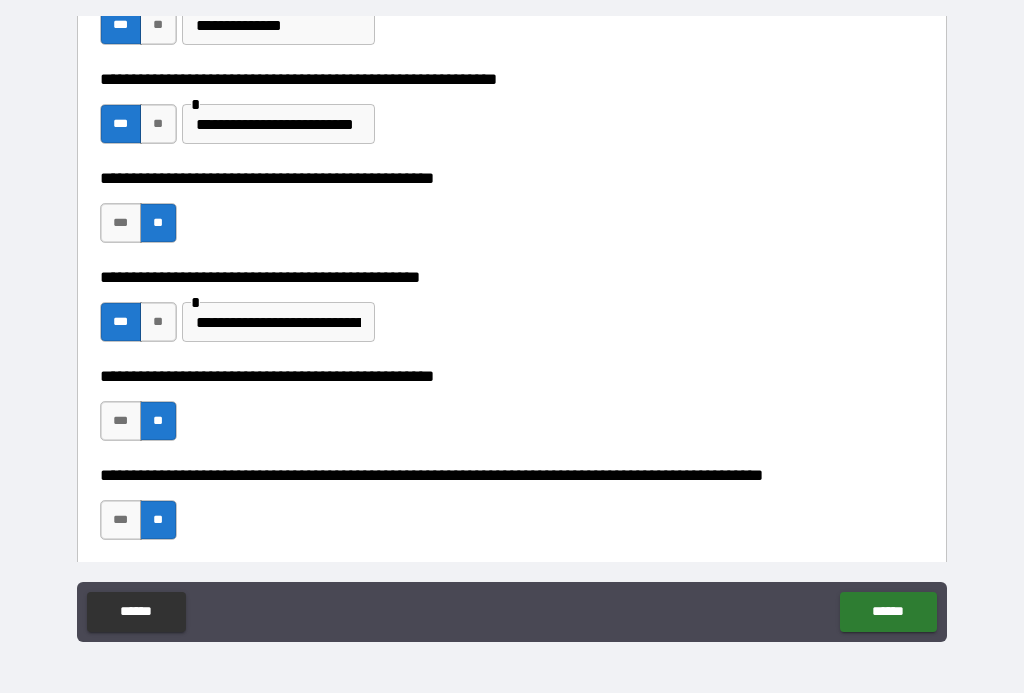 click on "**********" at bounding box center [278, 322] 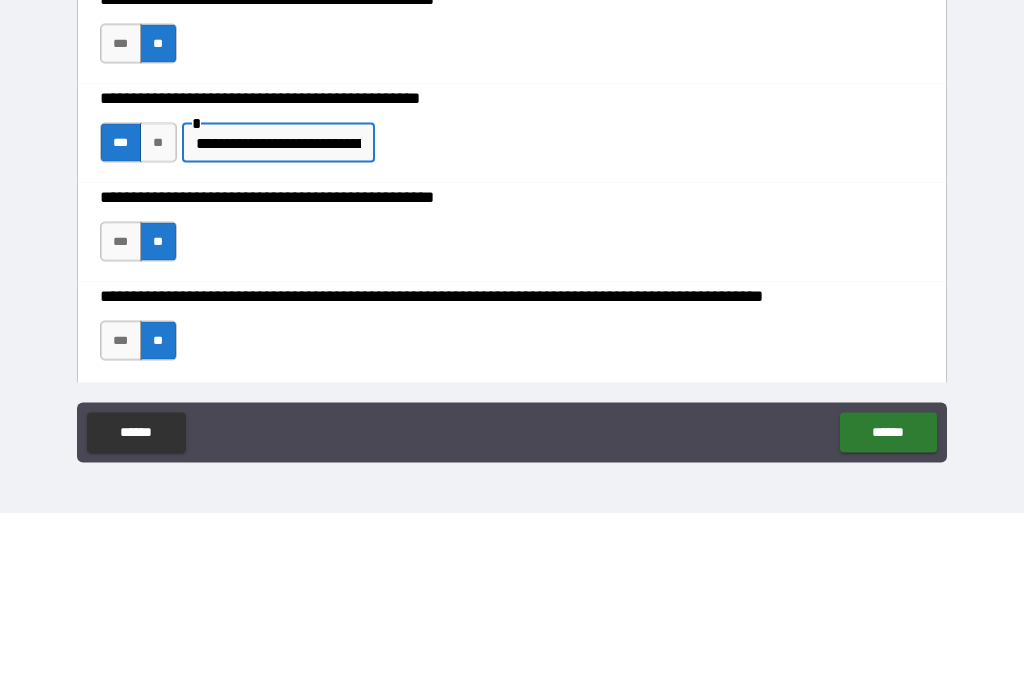 click on "**********" at bounding box center [278, 322] 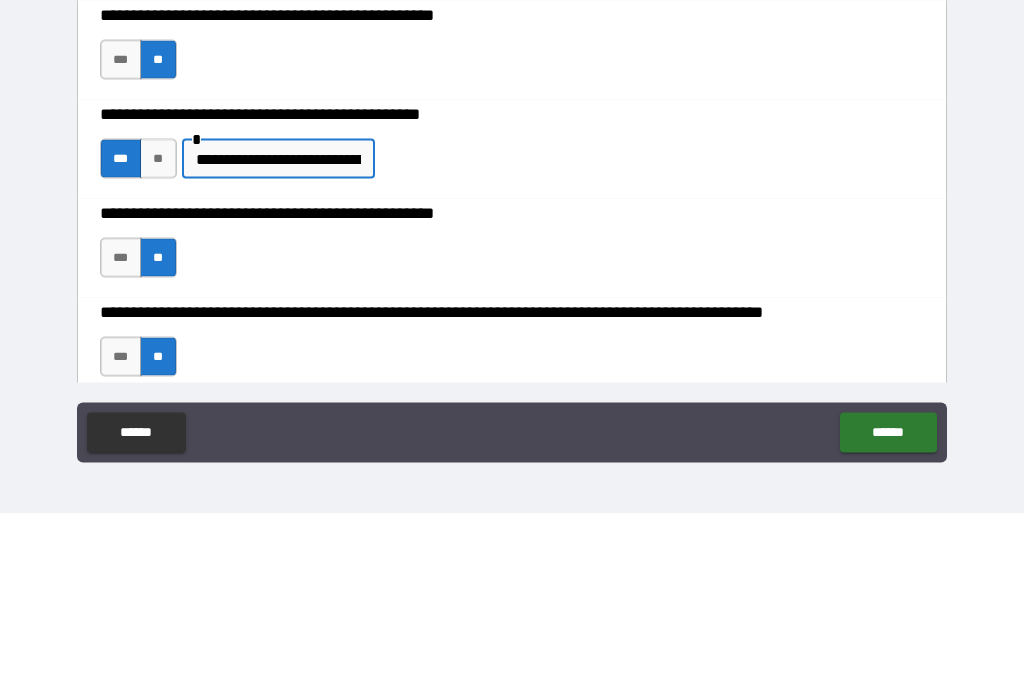 scroll, scrollTop: 349, scrollLeft: 0, axis: vertical 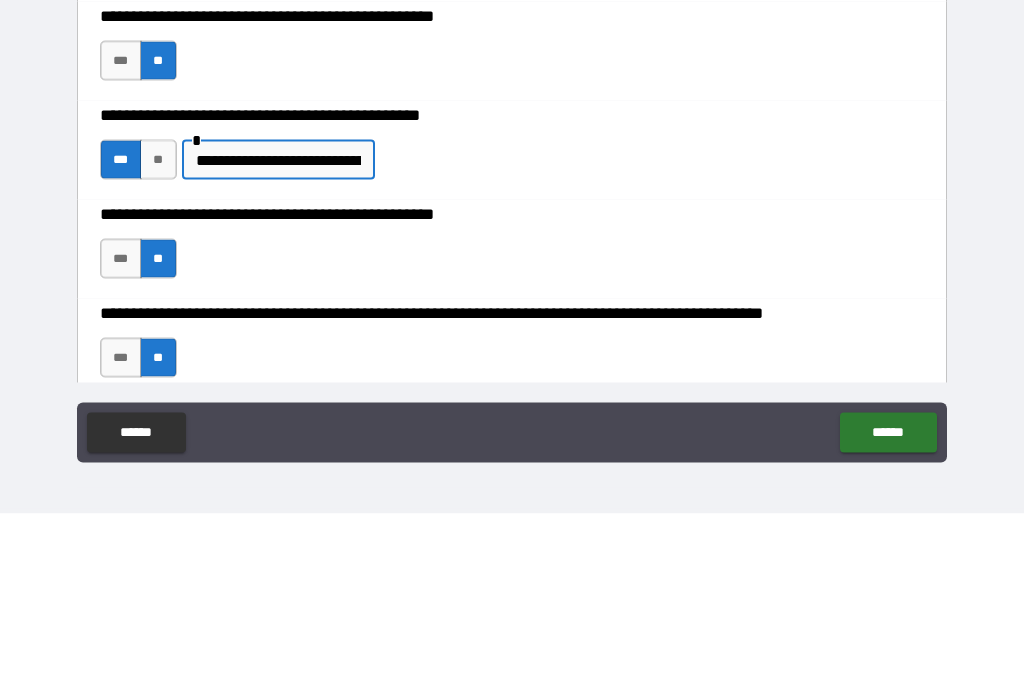 click on "**********" at bounding box center (278, 339) 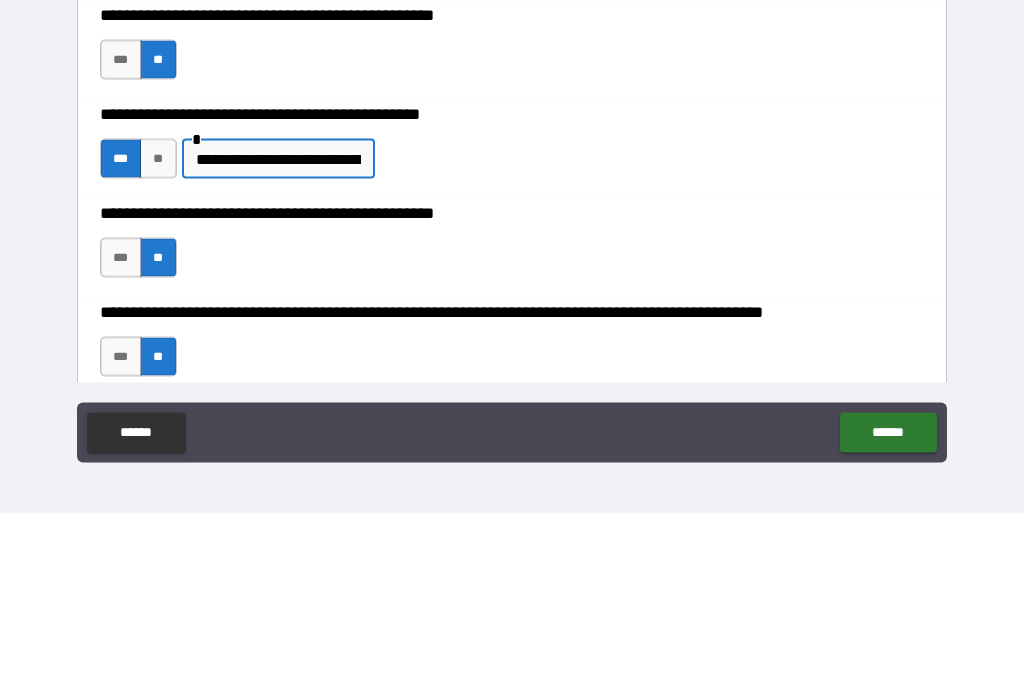 scroll, scrollTop: 357, scrollLeft: 0, axis: vertical 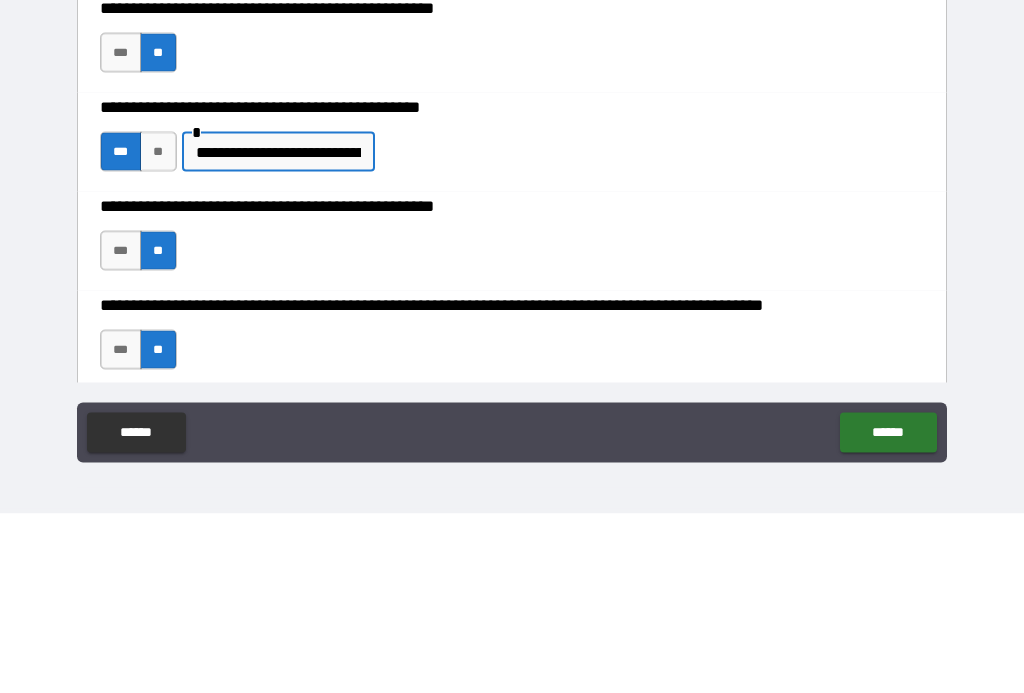 click on "**********" at bounding box center (278, 331) 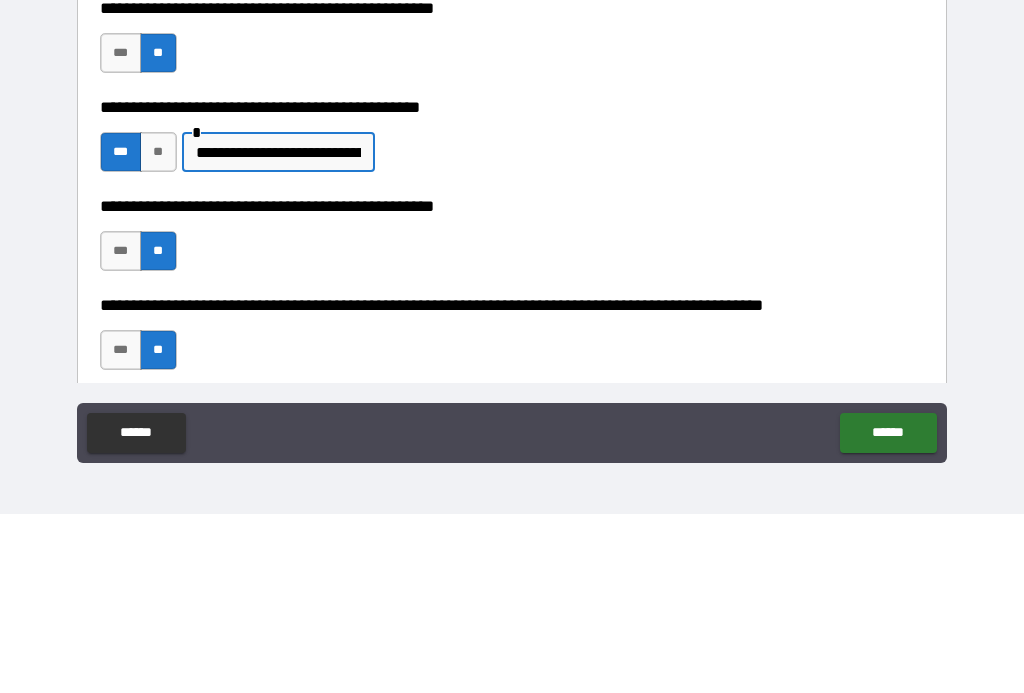 scroll, scrollTop: 352, scrollLeft: 0, axis: vertical 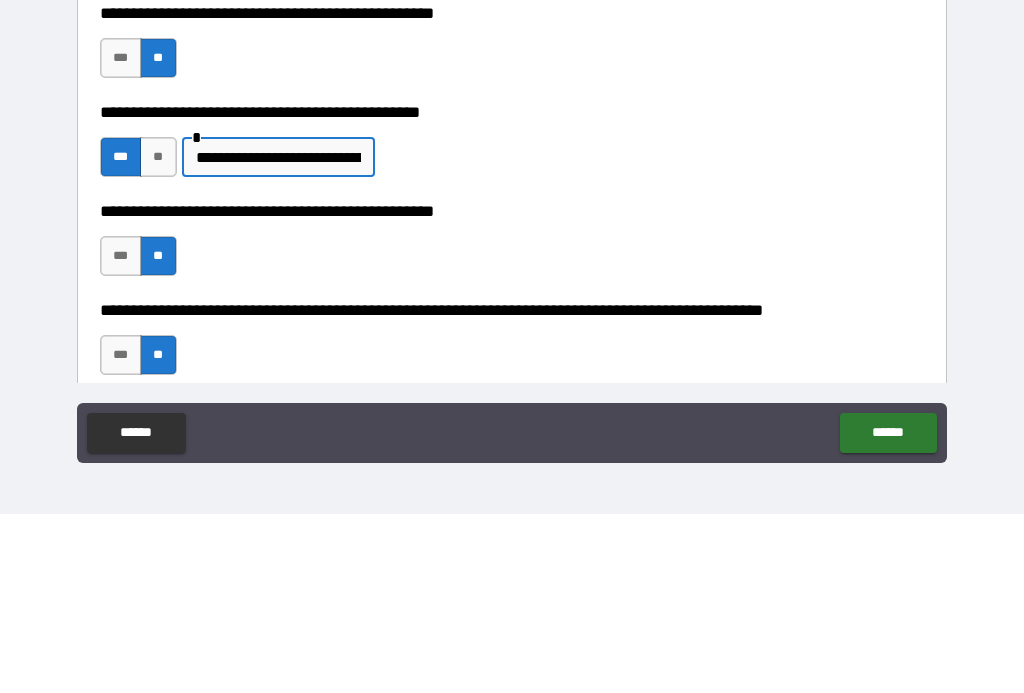 click on "**********" at bounding box center [278, 336] 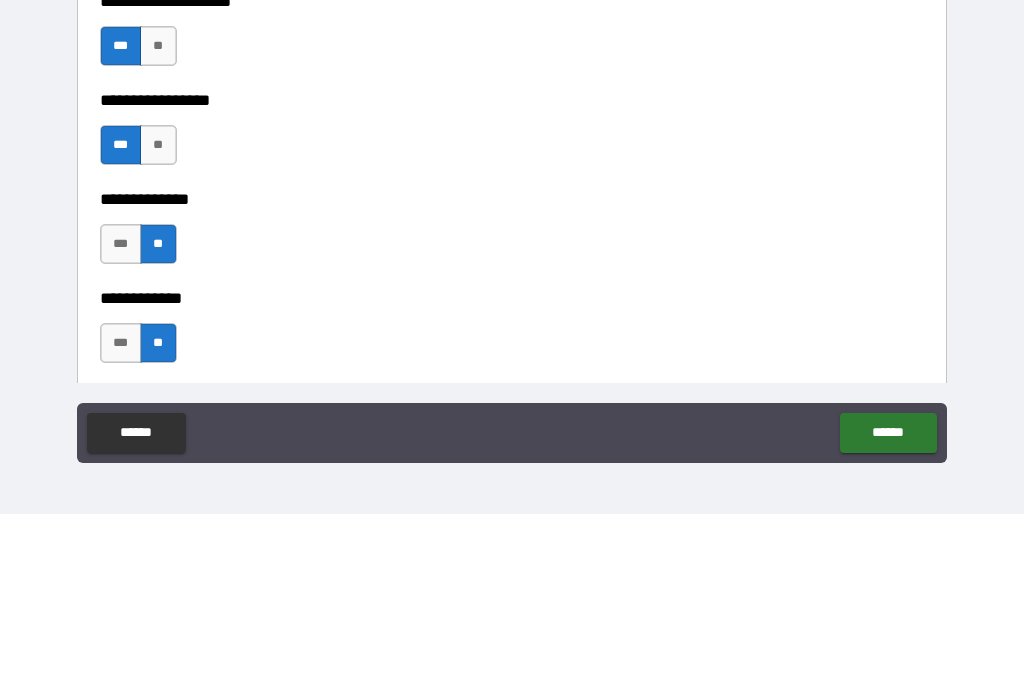 scroll, scrollTop: 6651, scrollLeft: 0, axis: vertical 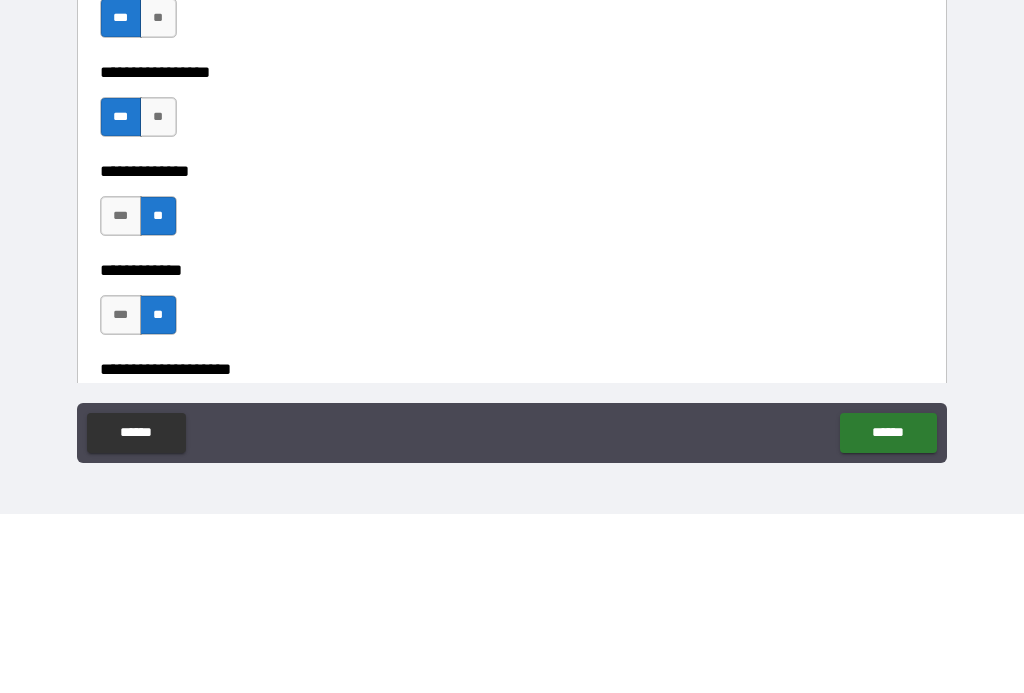 type on "**********" 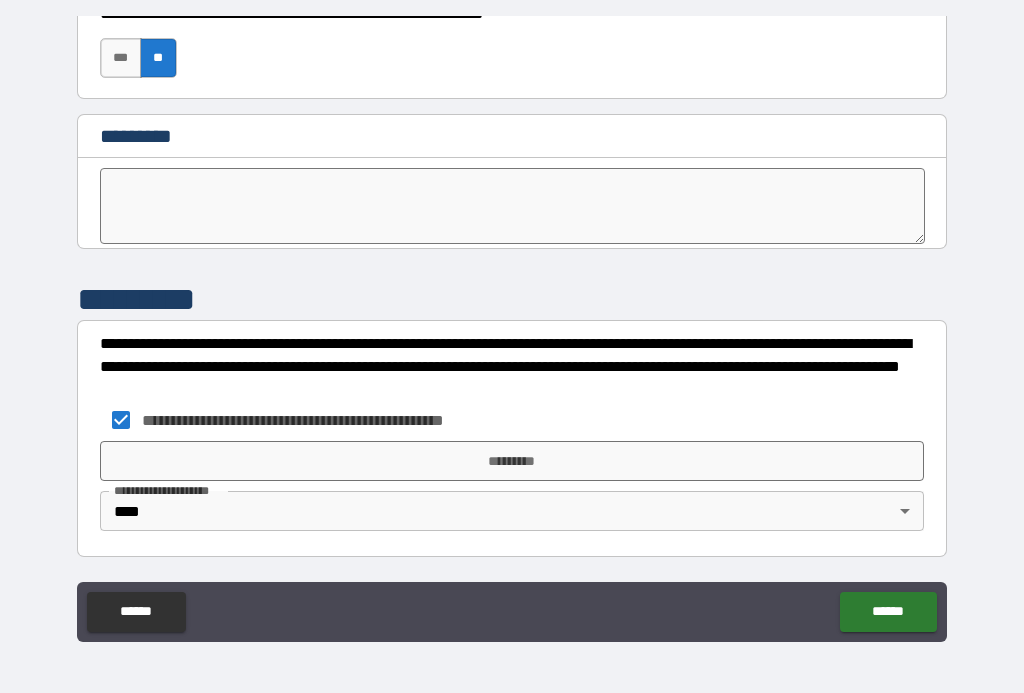 scroll, scrollTop: 10255, scrollLeft: 0, axis: vertical 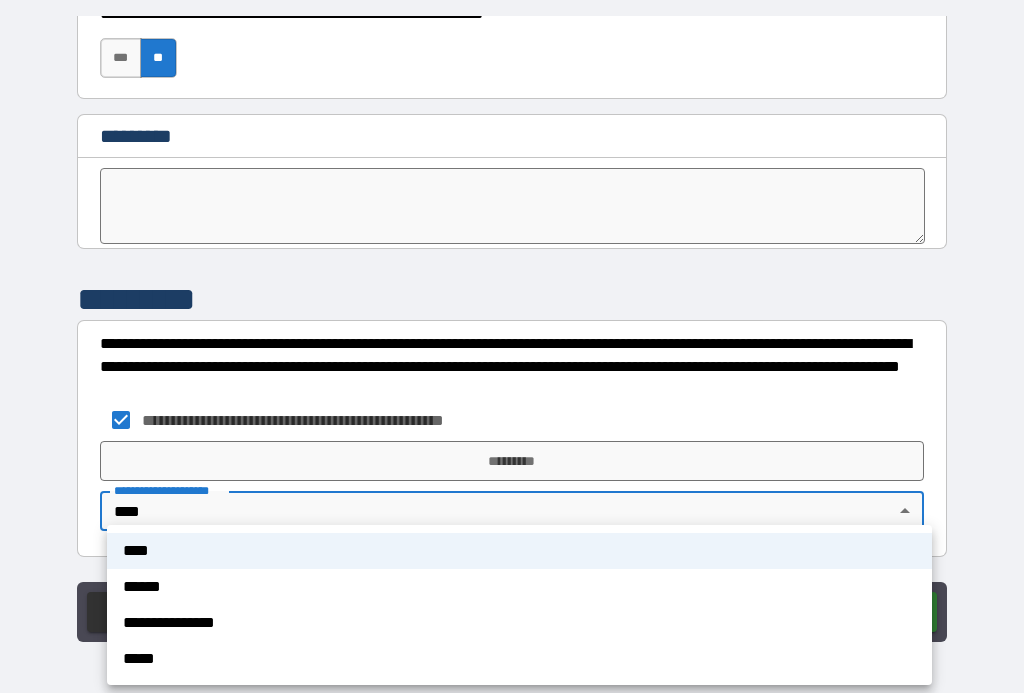 click on "****" at bounding box center [519, 551] 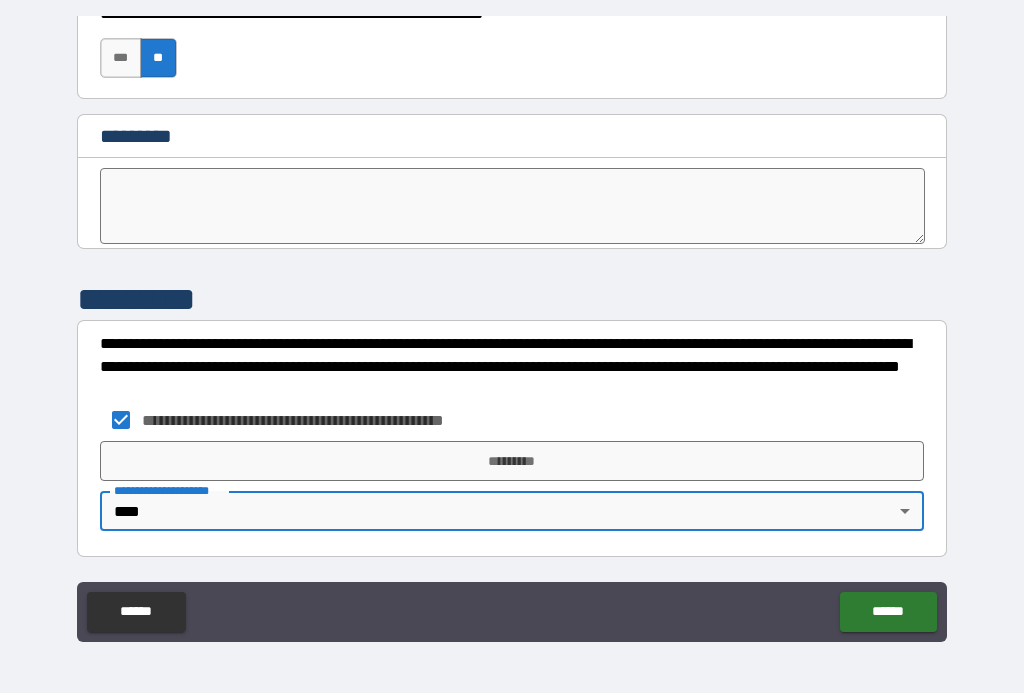 click on "*********" at bounding box center [512, 461] 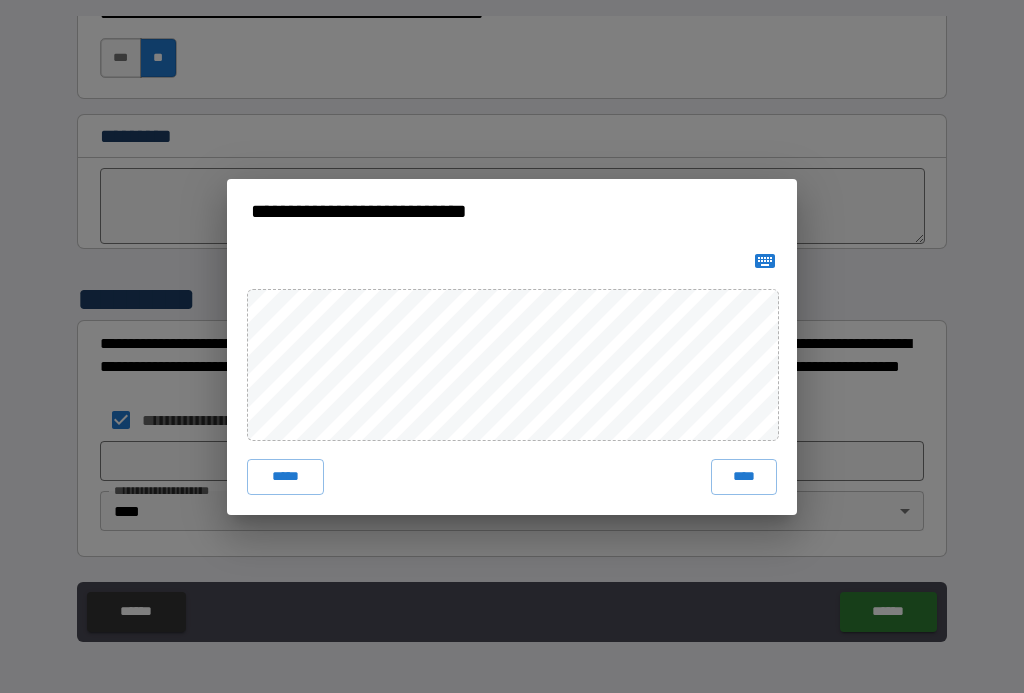 click on "****" at bounding box center (744, 477) 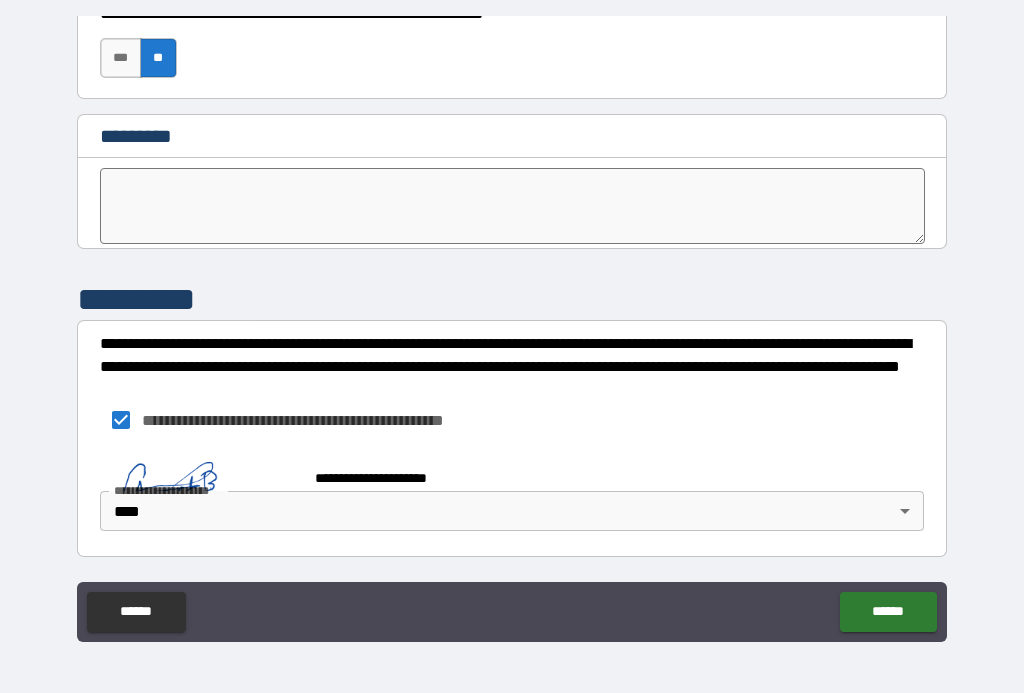 scroll, scrollTop: 10245, scrollLeft: 0, axis: vertical 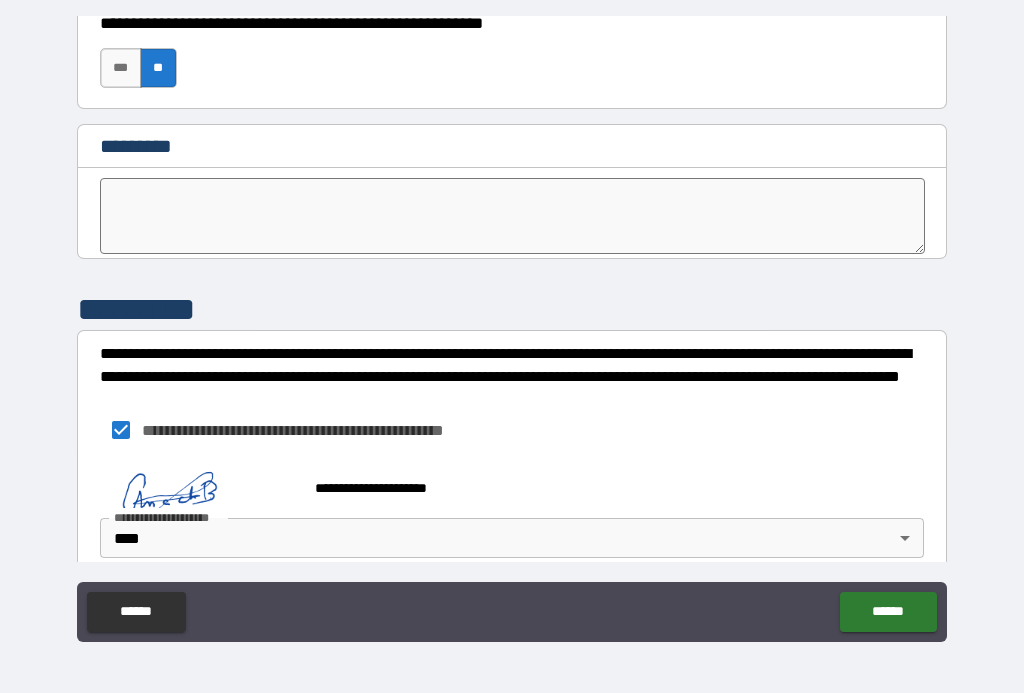 click on "******" at bounding box center [888, 612] 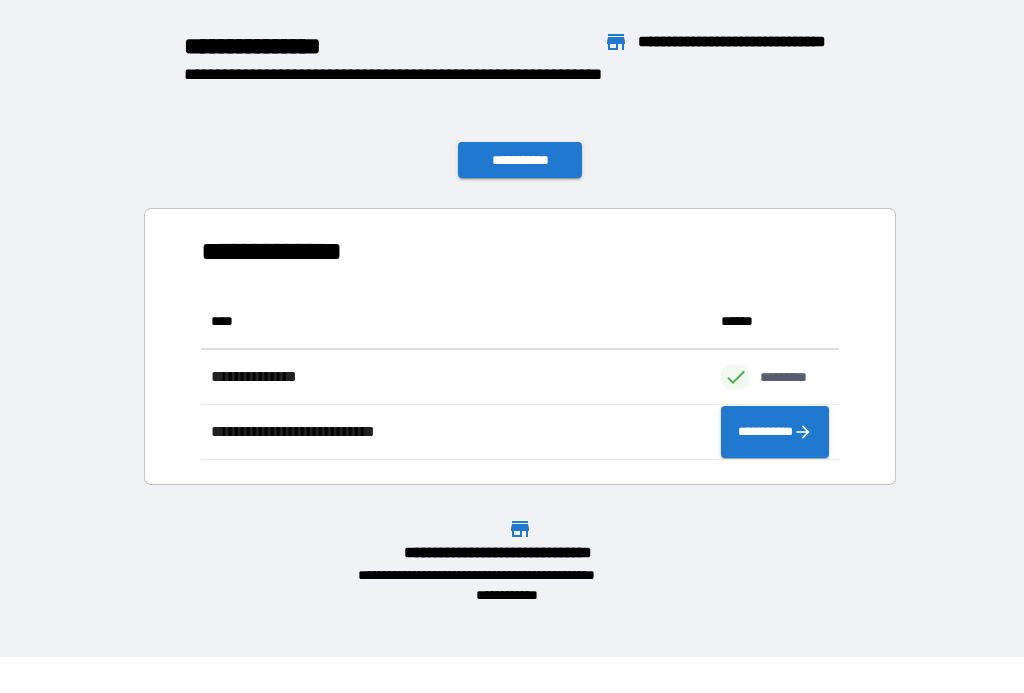 scroll, scrollTop: 166, scrollLeft: 638, axis: both 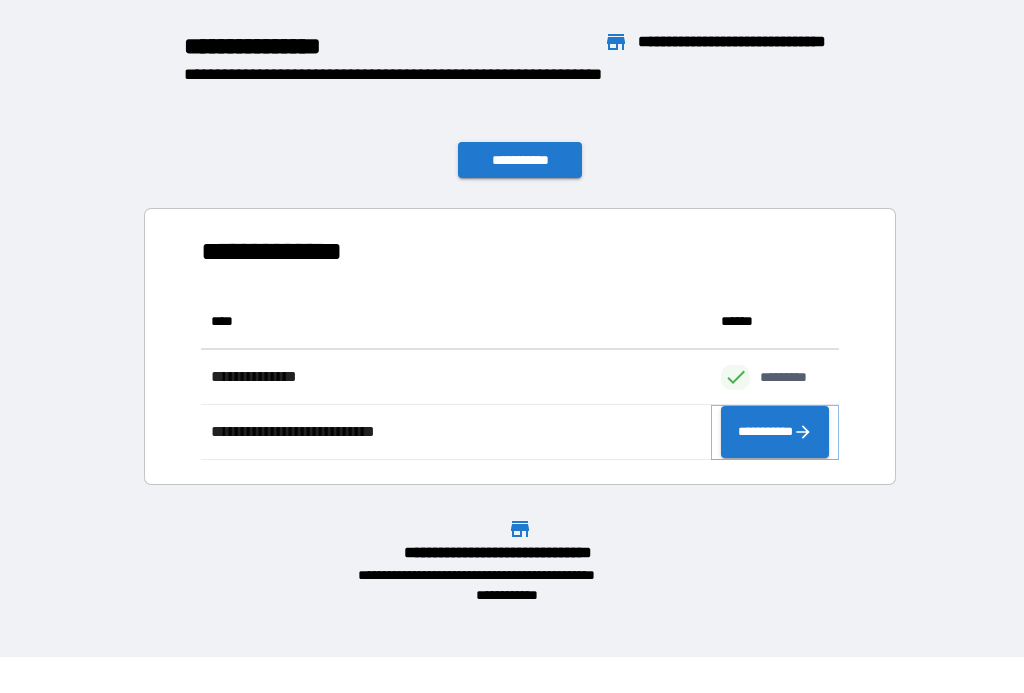 click on "**********" at bounding box center [775, 432] 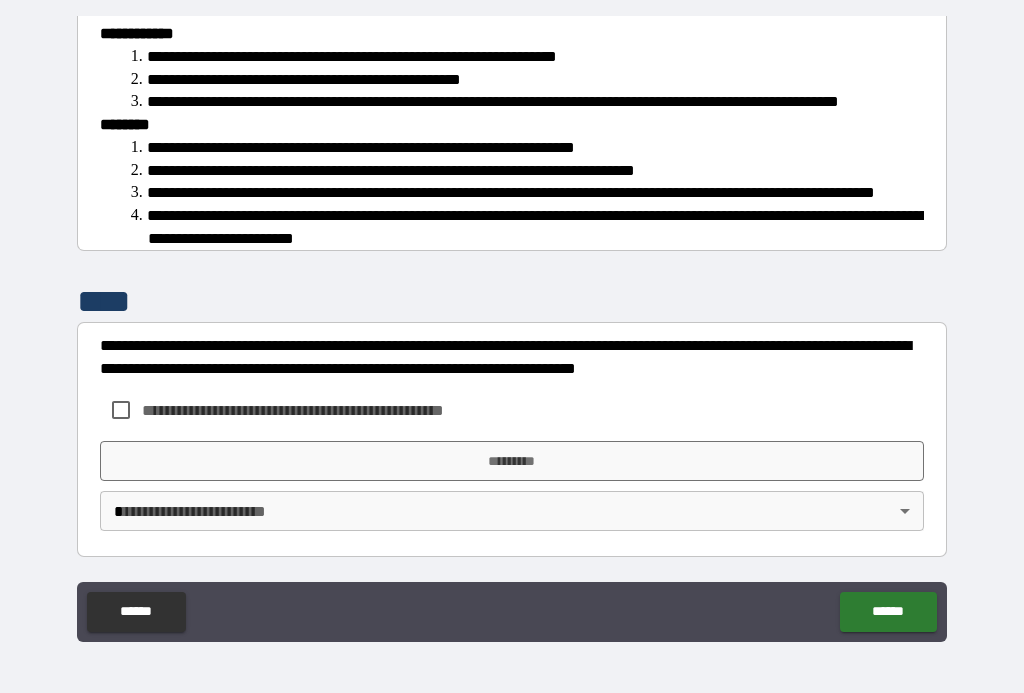 scroll, scrollTop: 1048, scrollLeft: 0, axis: vertical 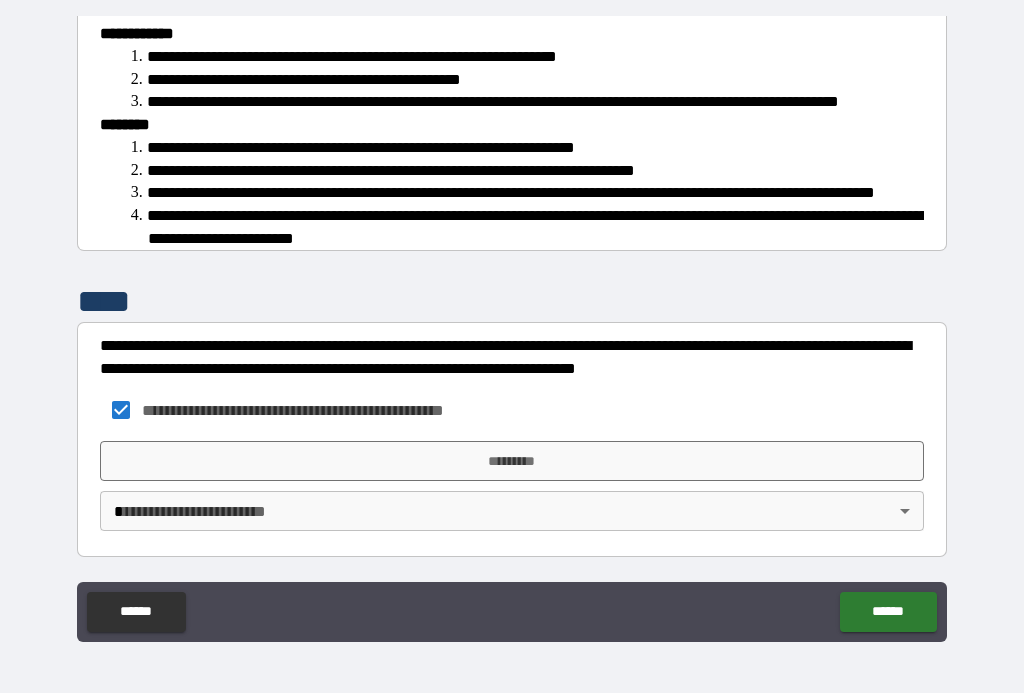 click on "**********" at bounding box center (512, 328) 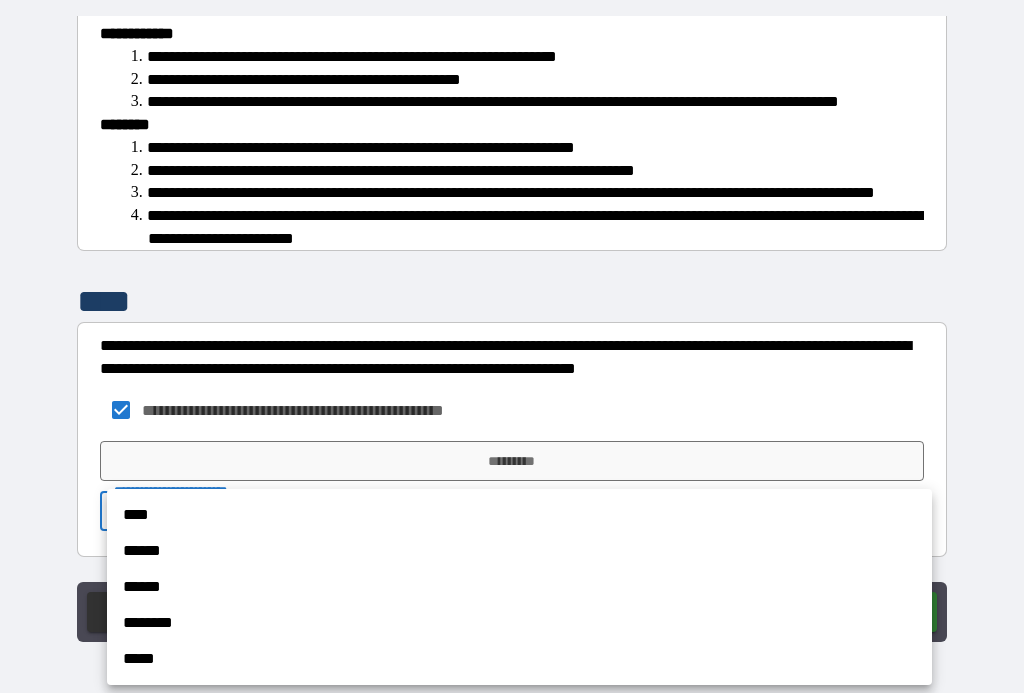 click on "****" at bounding box center [519, 515] 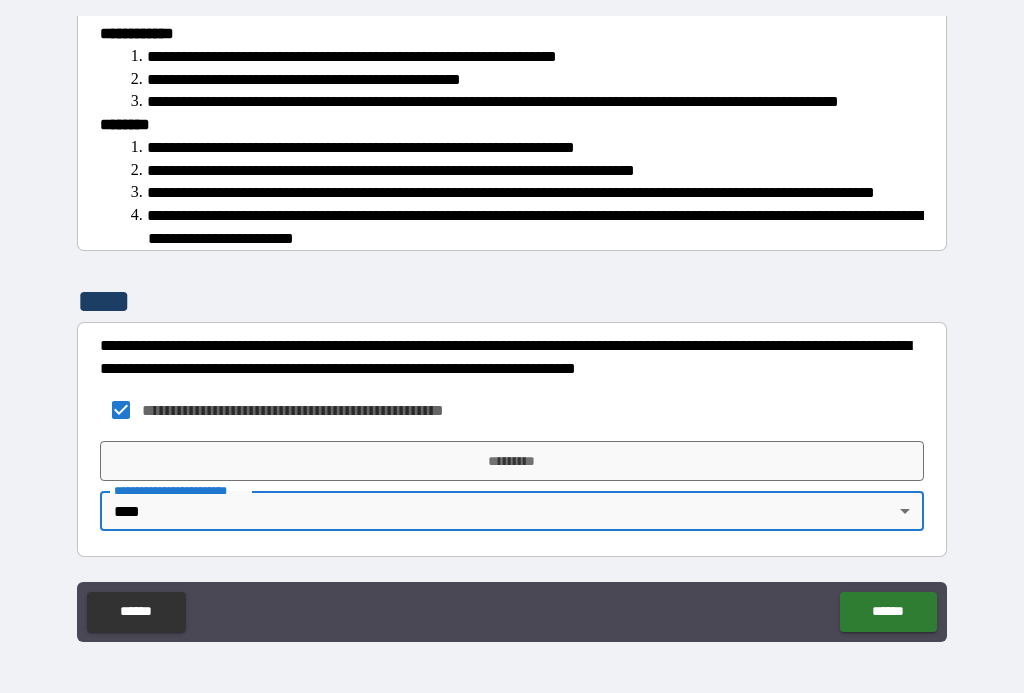 click on "*********" at bounding box center [512, 461] 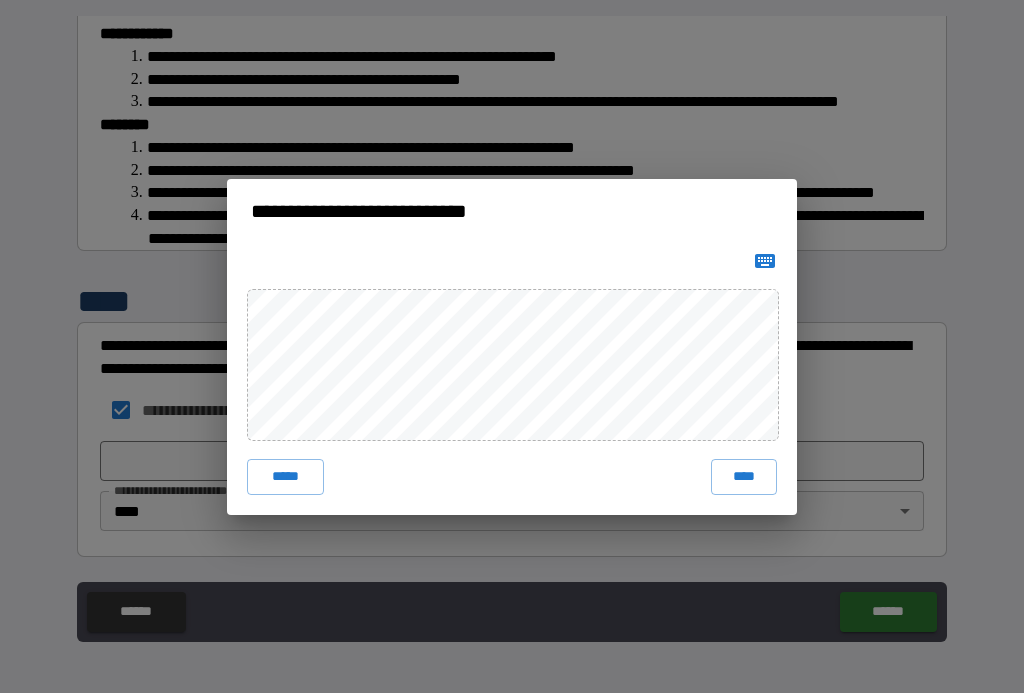 click on "****" at bounding box center [744, 477] 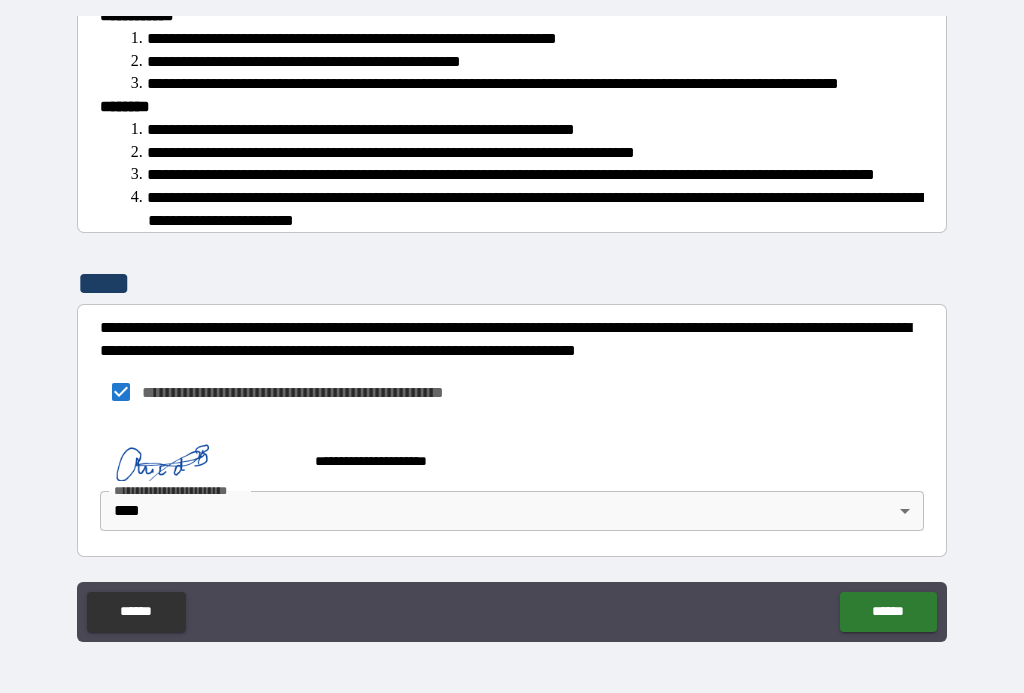 click on "******" at bounding box center (888, 612) 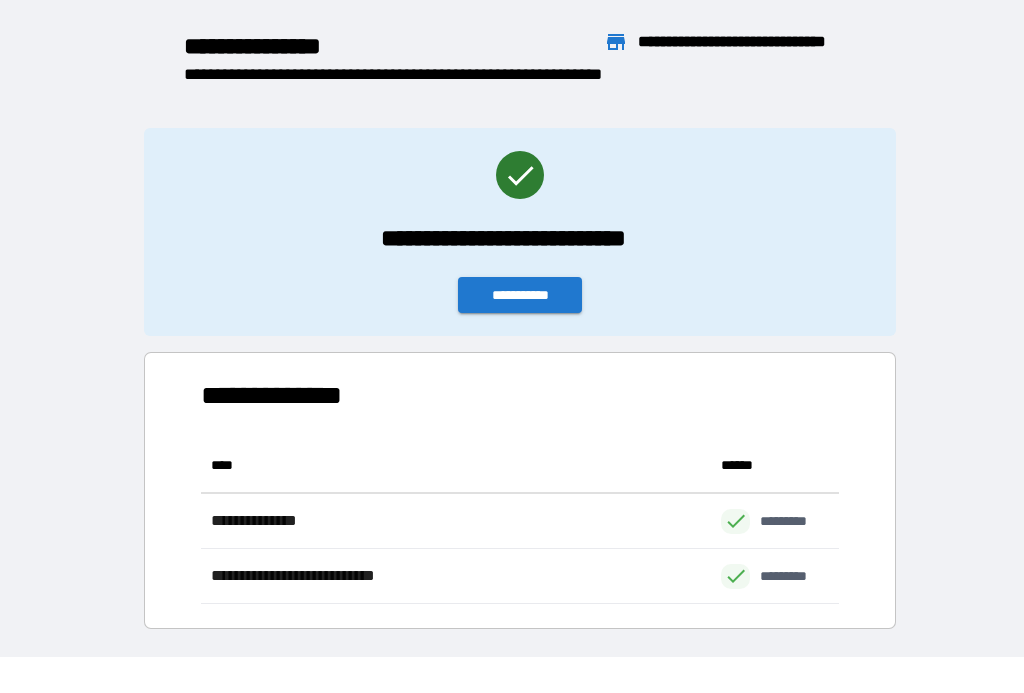 scroll, scrollTop: 1, scrollLeft: 1, axis: both 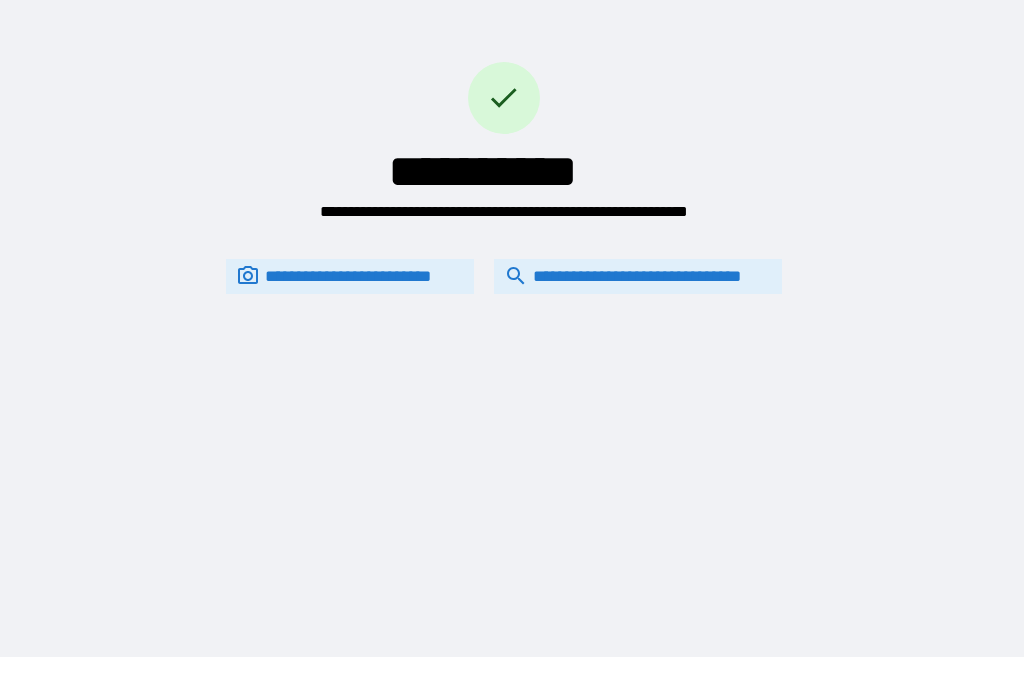 click on "**********" at bounding box center (504, 276) 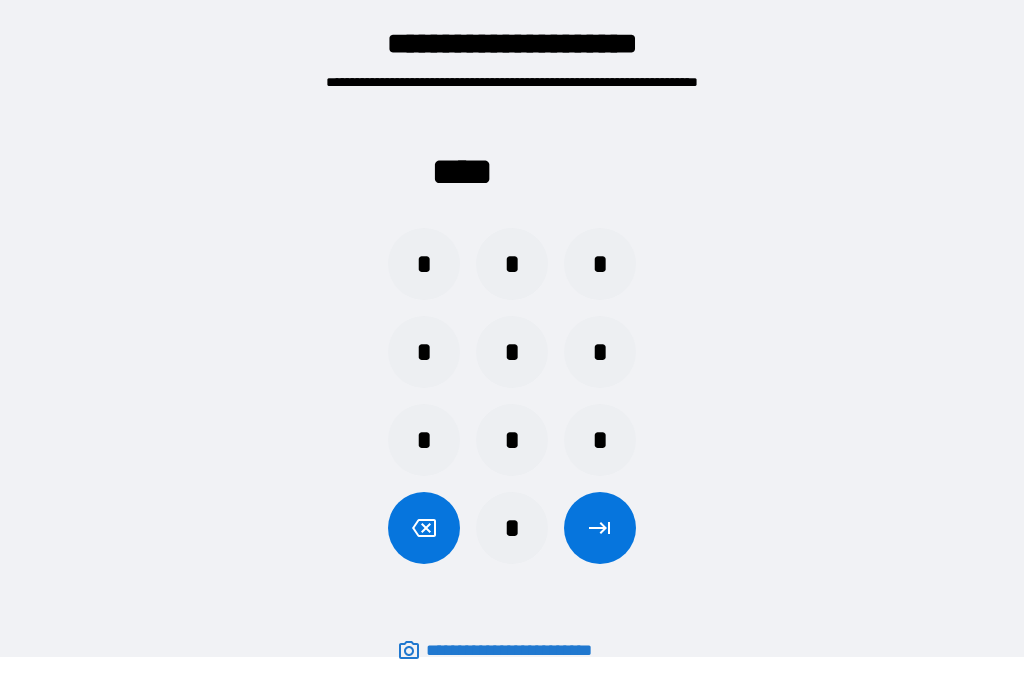 click on "*" at bounding box center [600, 264] 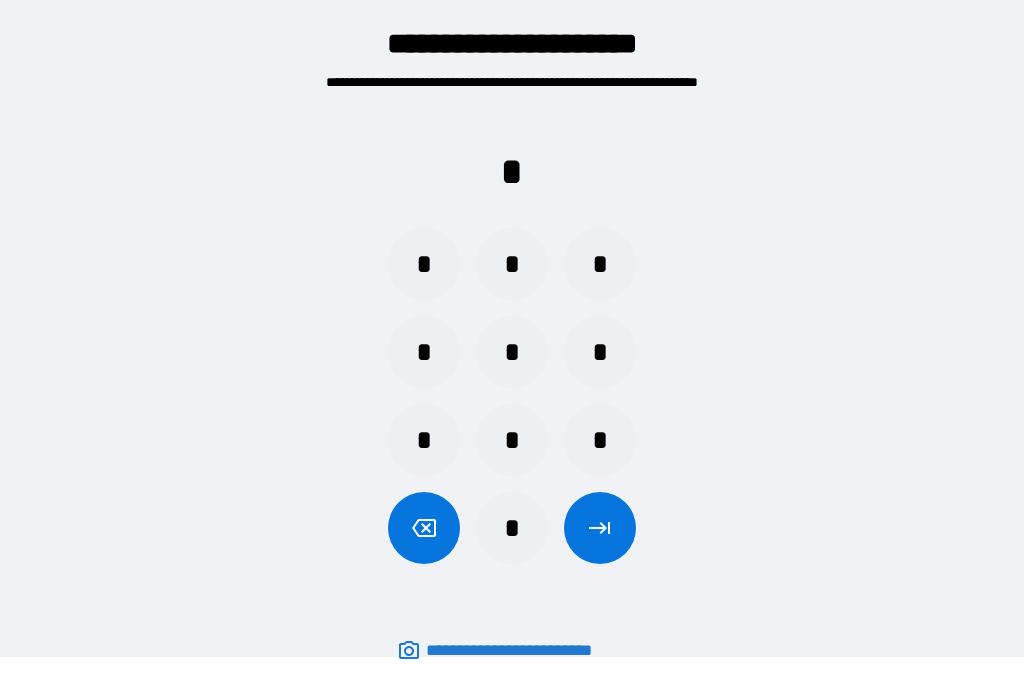 click on "*" at bounding box center [424, 352] 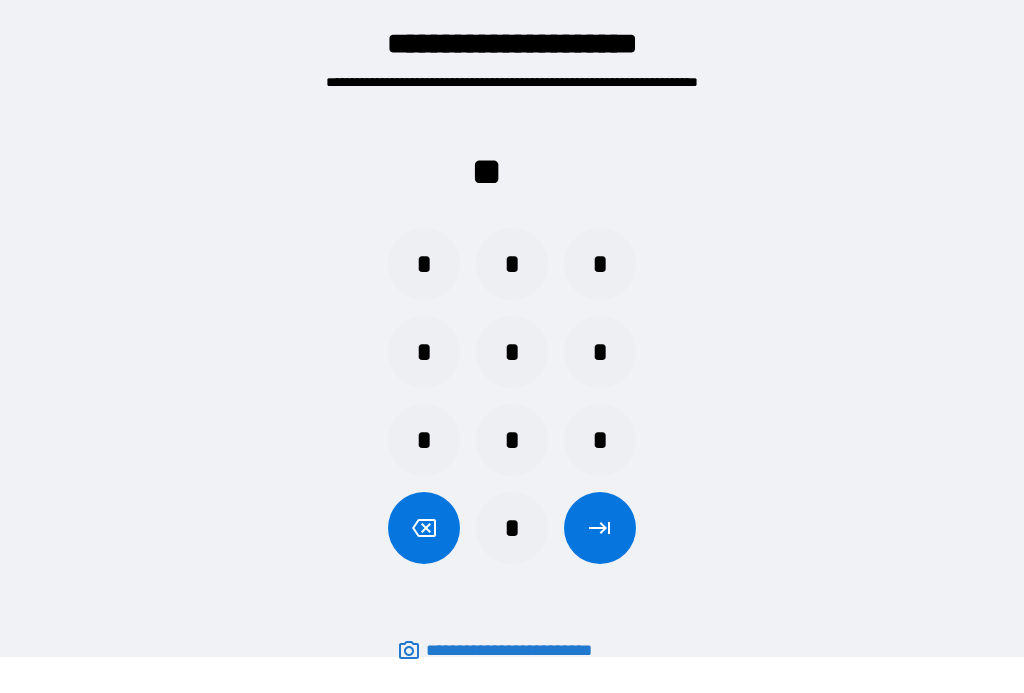 click on "*" at bounding box center (512, 440) 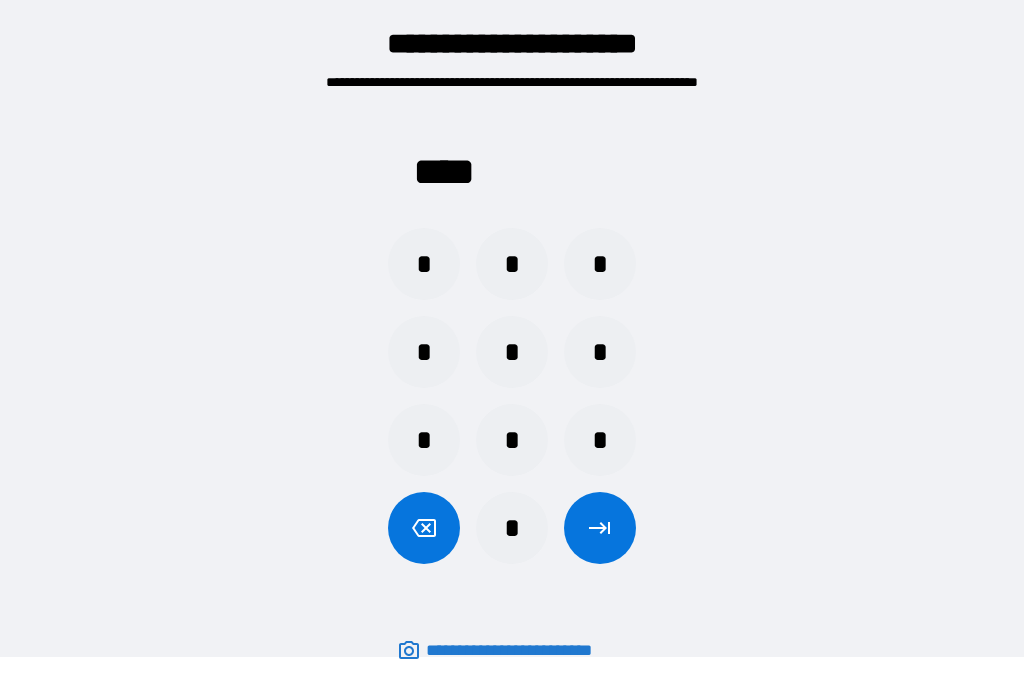 click at bounding box center [600, 528] 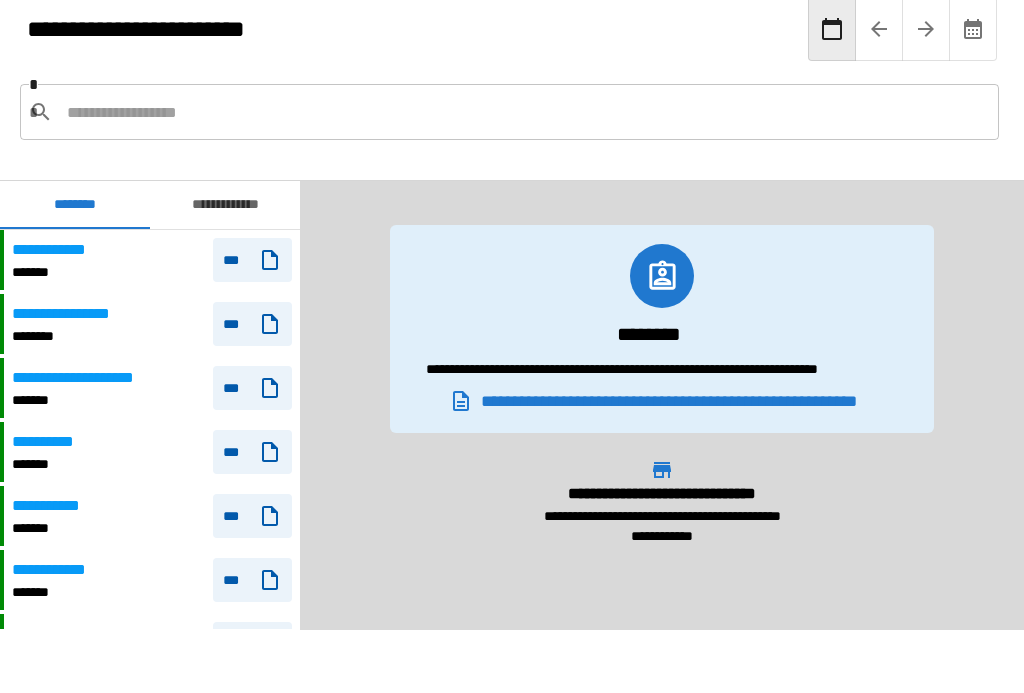 click at bounding box center (525, 112) 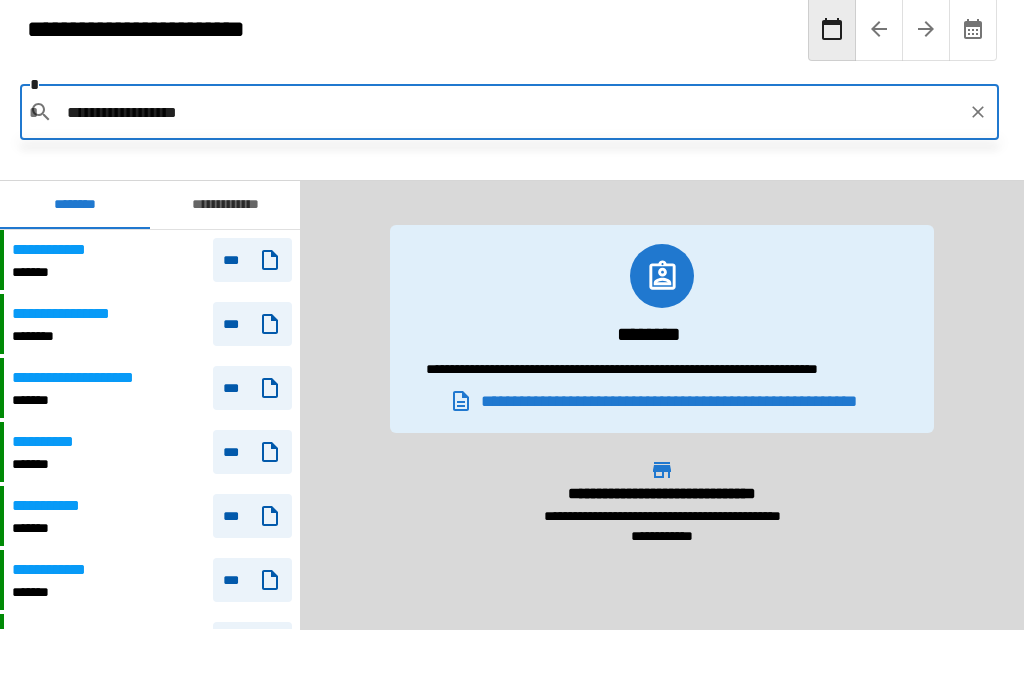 type on "**********" 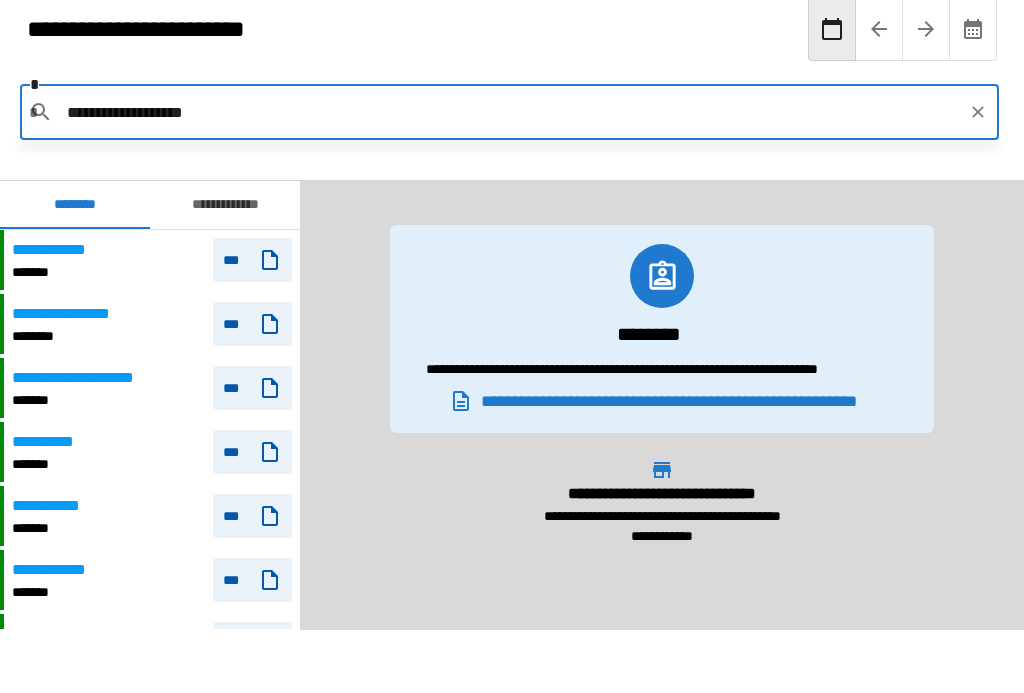 click on "**********" at bounding box center (510, 112) 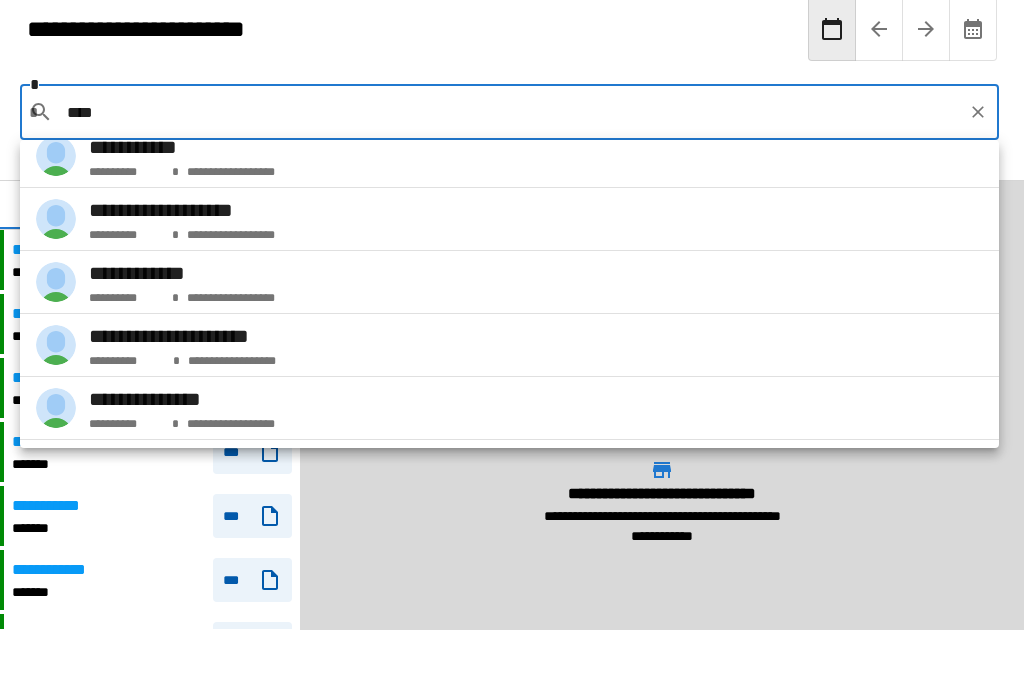 scroll, scrollTop: 340, scrollLeft: 0, axis: vertical 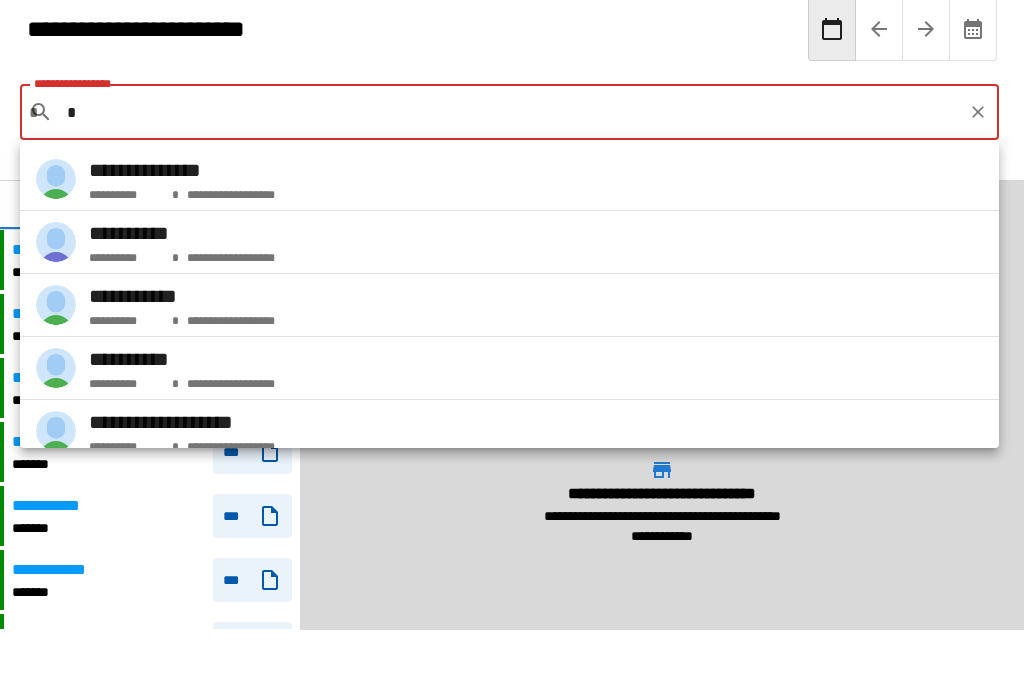 type on "*" 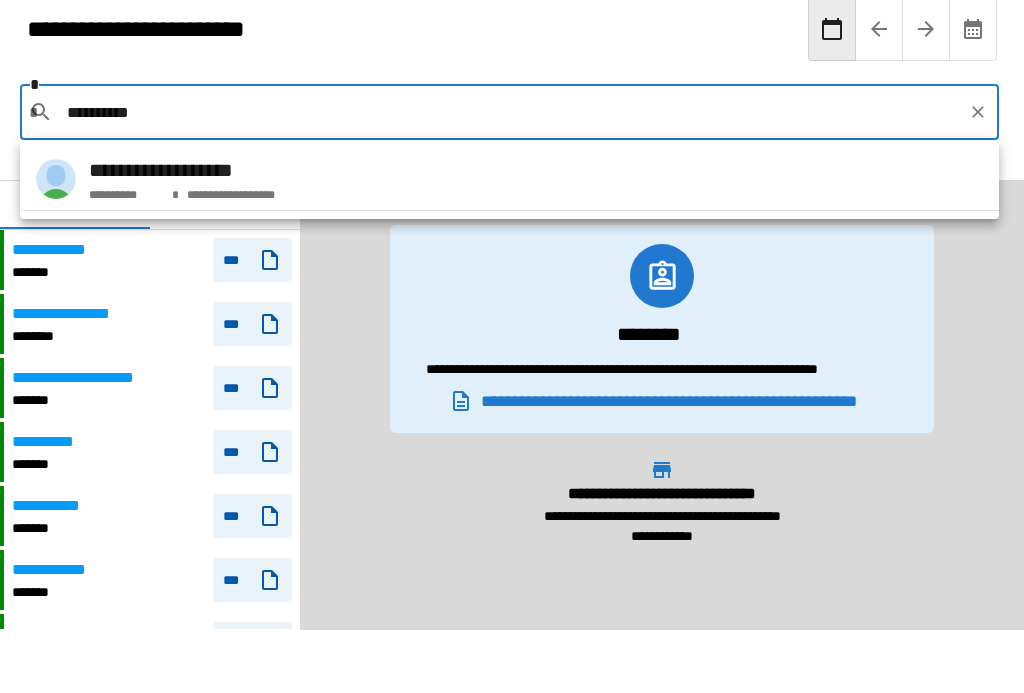click on "**********" at bounding box center (182, 170) 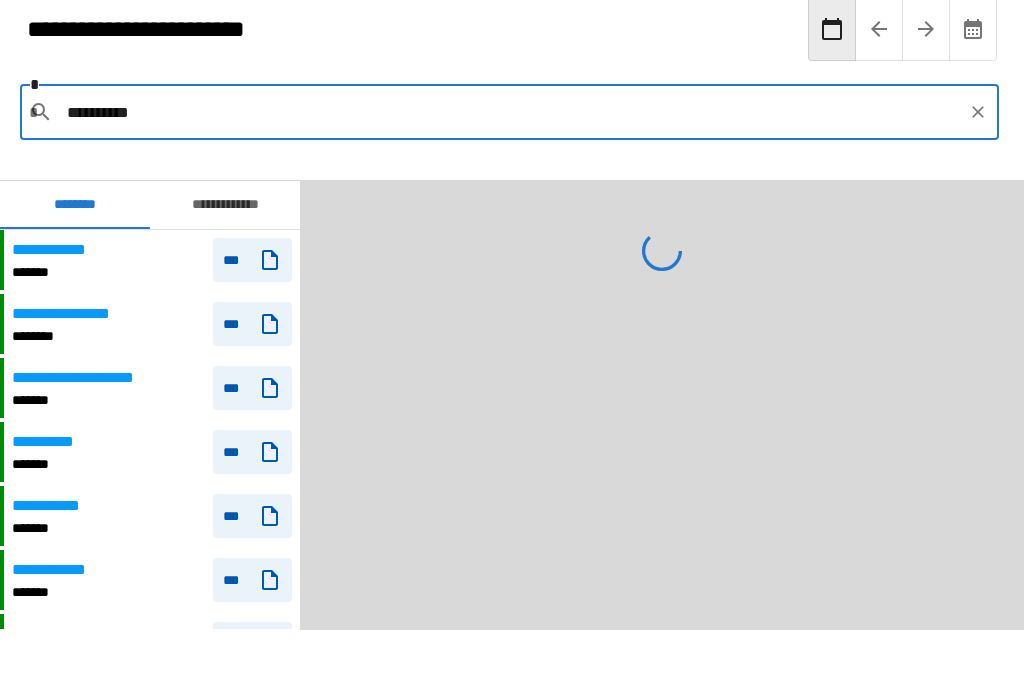 type on "**********" 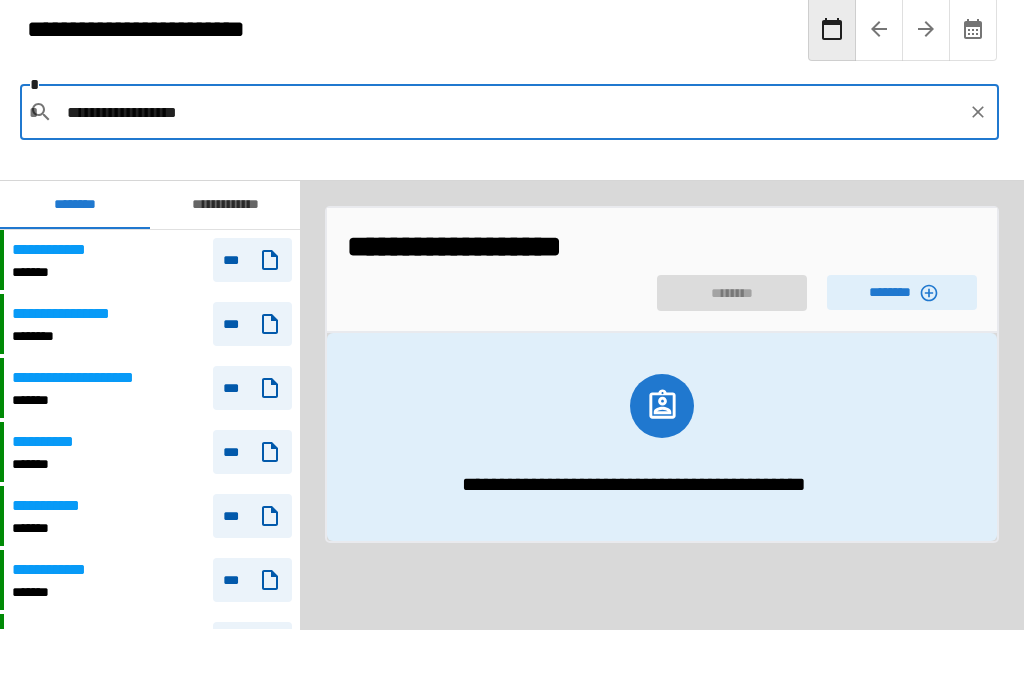 click on "********" at bounding box center [902, 292] 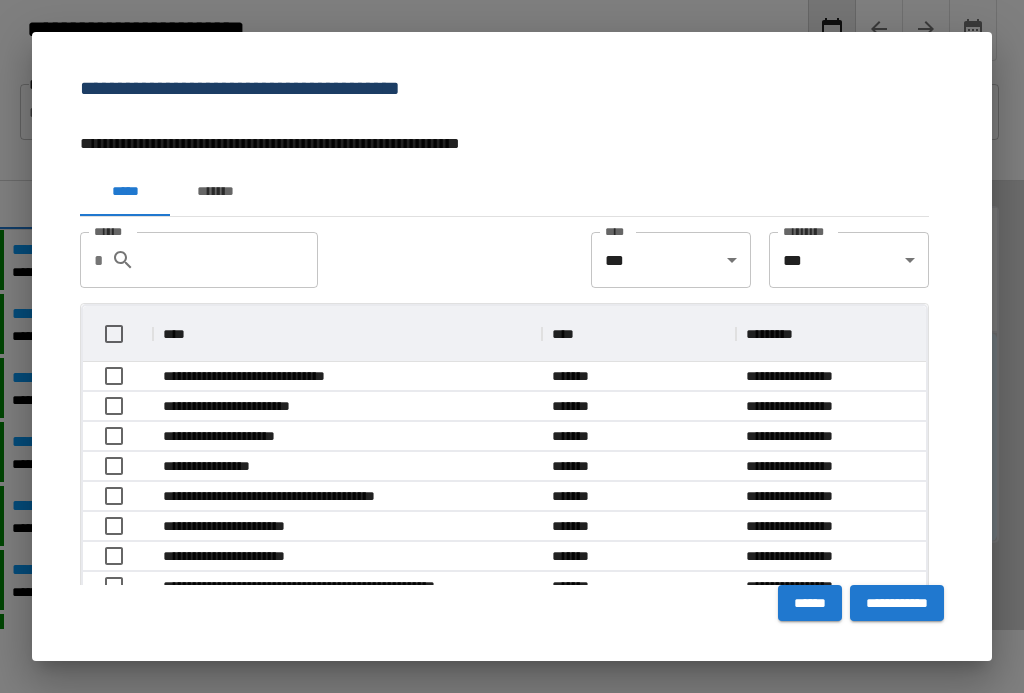 scroll, scrollTop: 356, scrollLeft: 843, axis: both 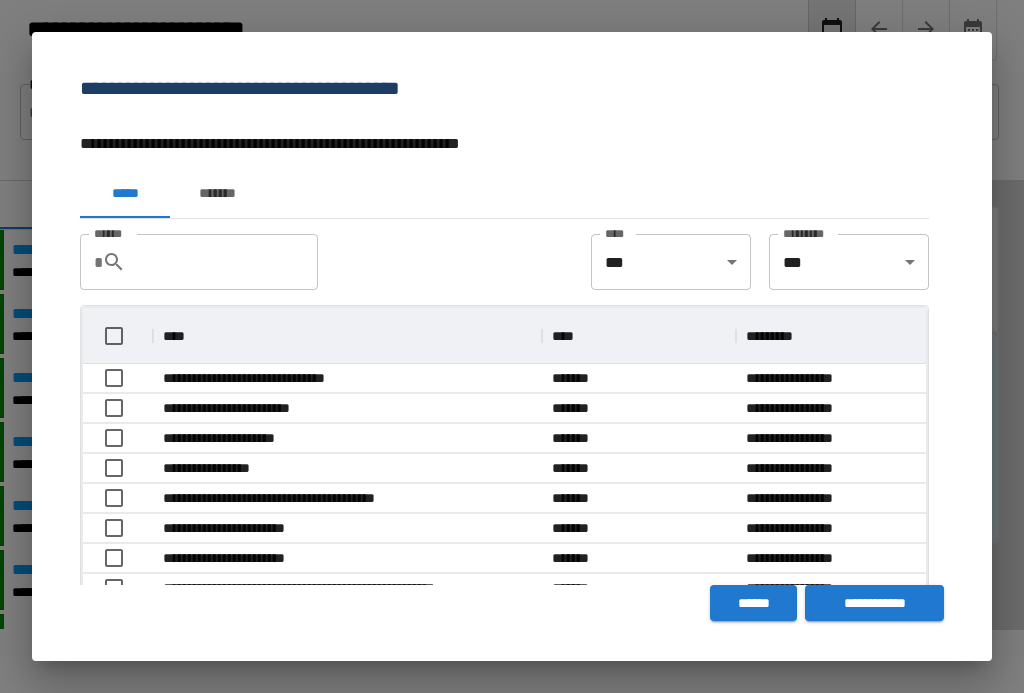 click on "*******" at bounding box center [217, 194] 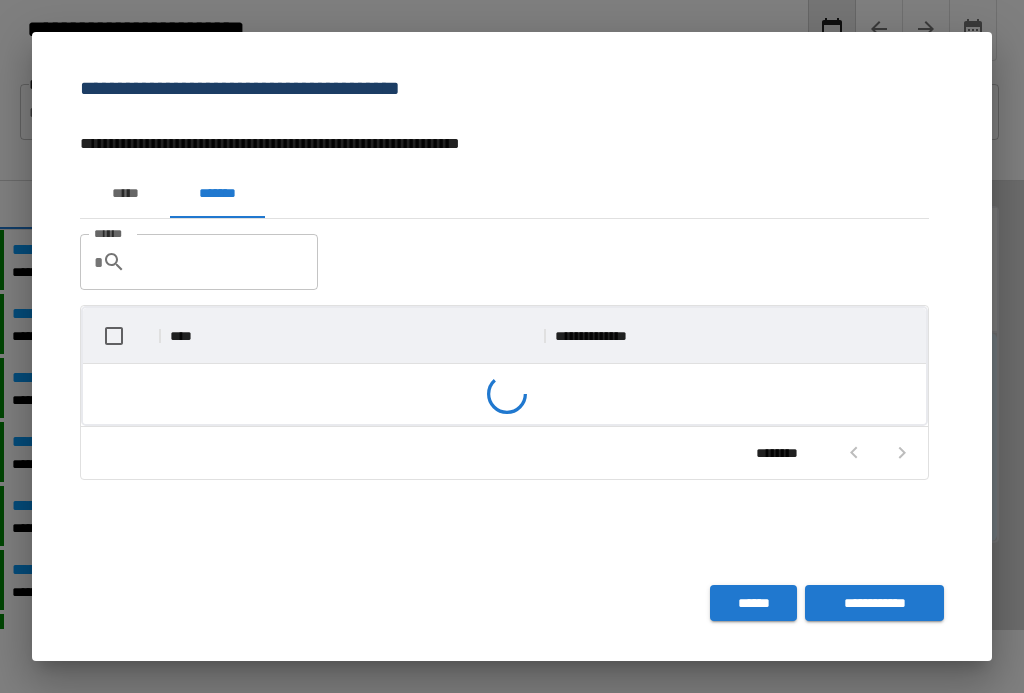 scroll, scrollTop: 116, scrollLeft: 843, axis: both 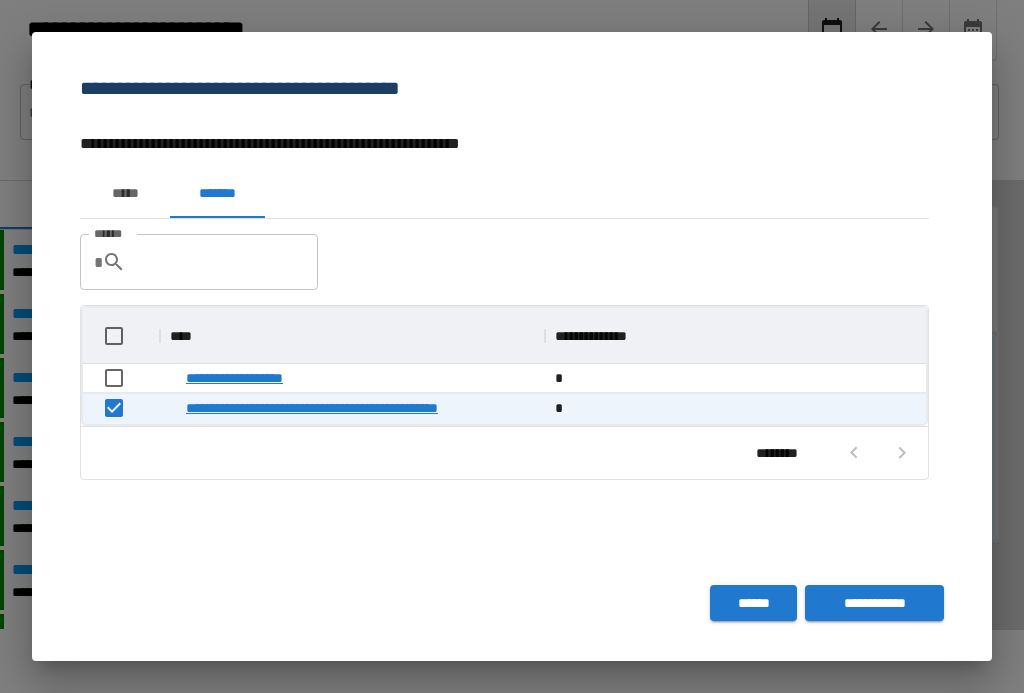 click on "**********" at bounding box center (874, 603) 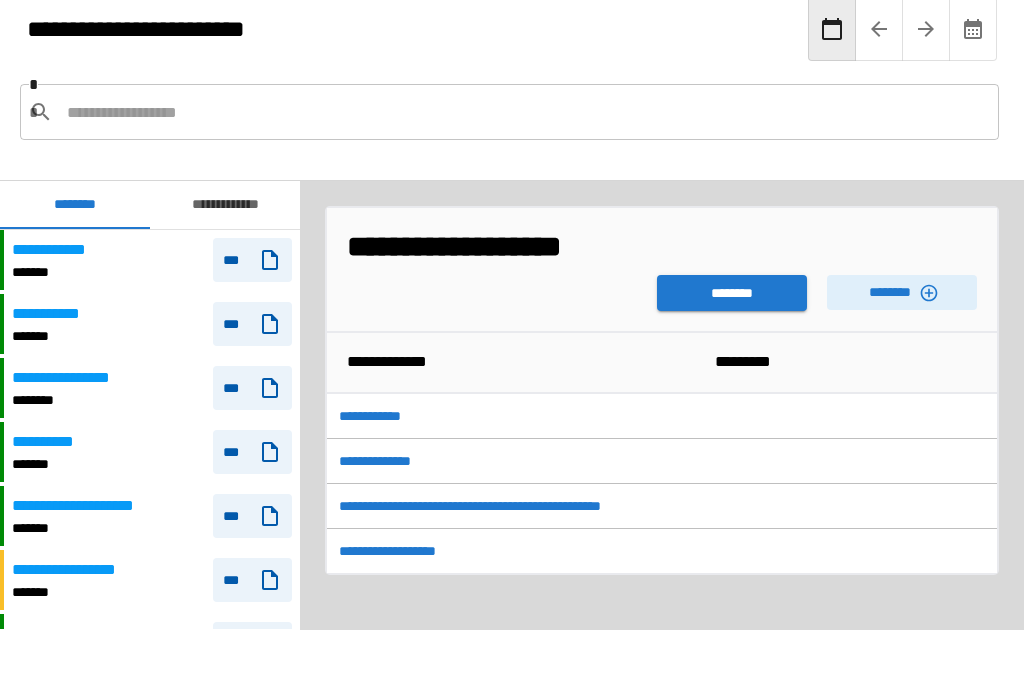 click on "********" at bounding box center (732, 293) 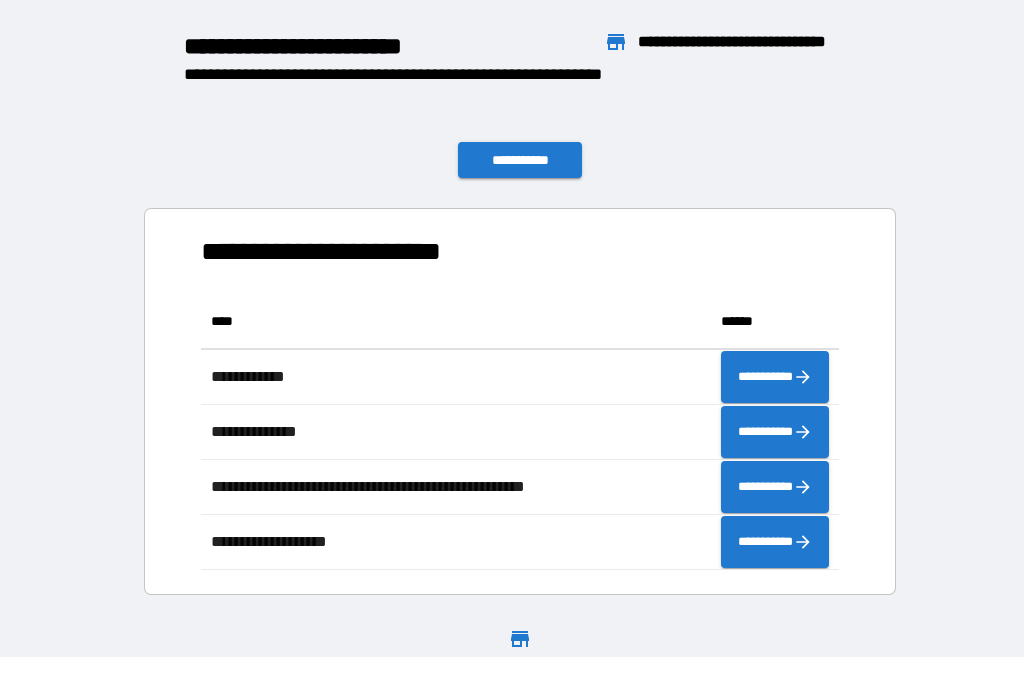 scroll, scrollTop: 1, scrollLeft: 1, axis: both 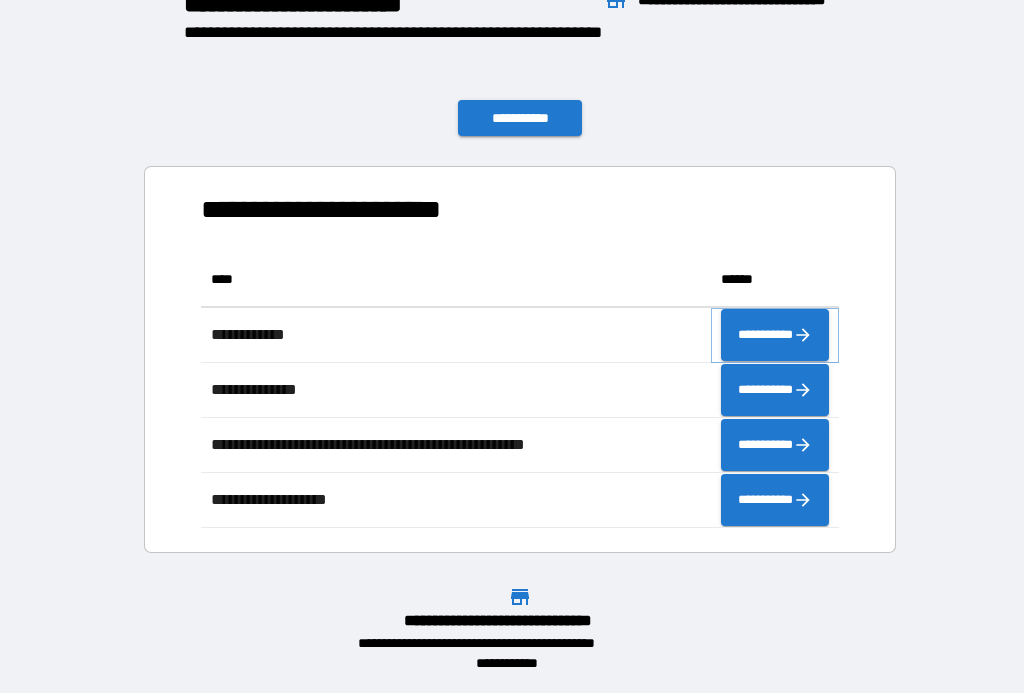 click on "**********" at bounding box center (775, 335) 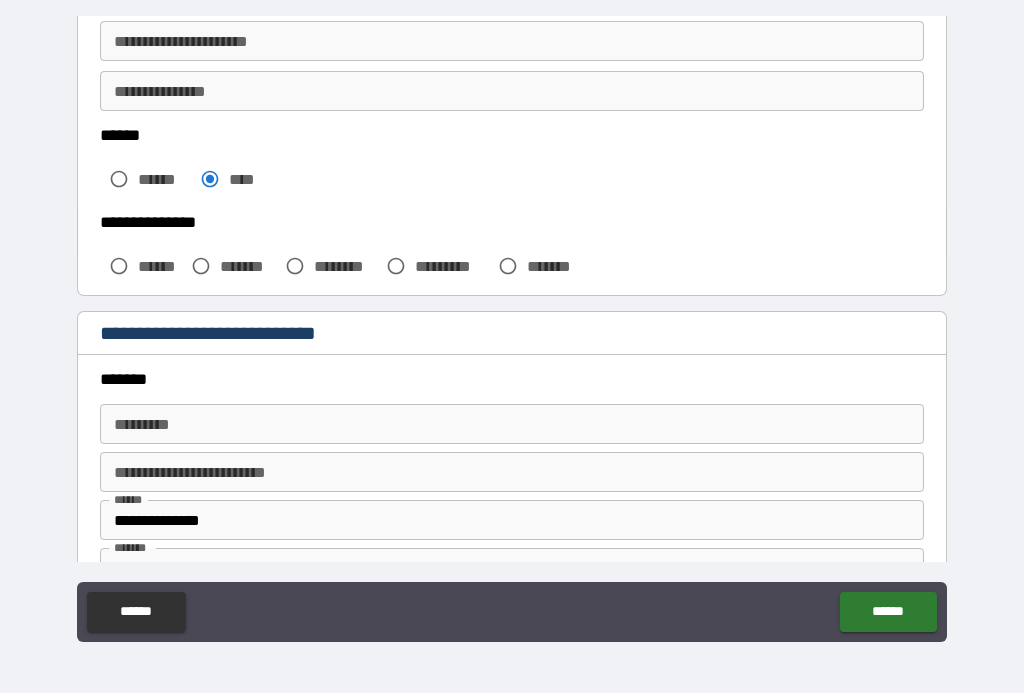 scroll, scrollTop: 434, scrollLeft: 0, axis: vertical 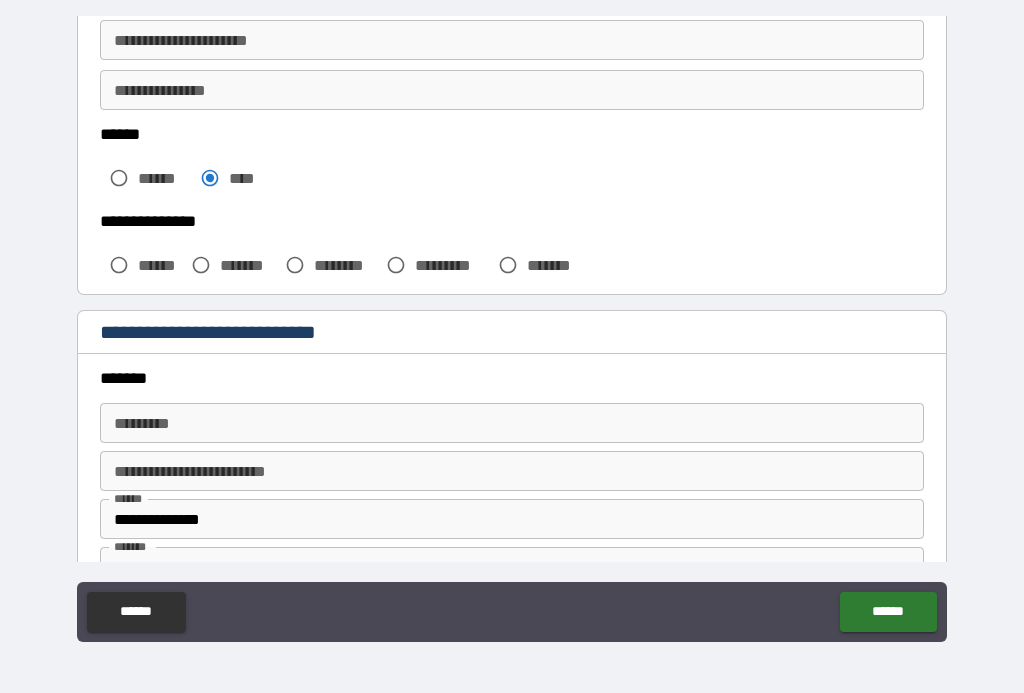 click on "*******   *" at bounding box center (512, 423) 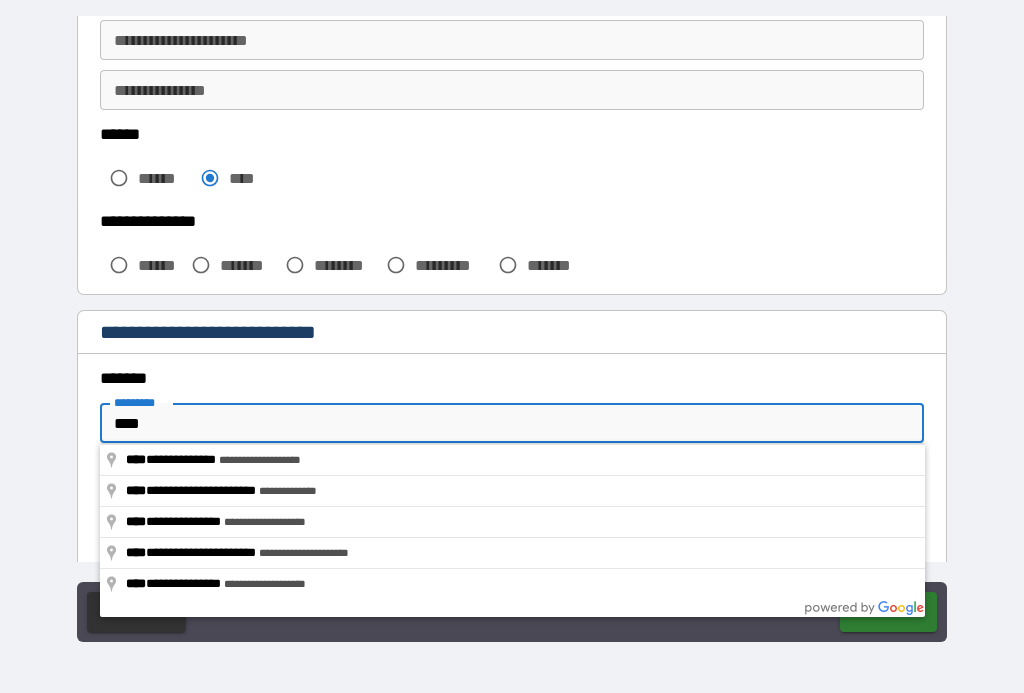 type on "**********" 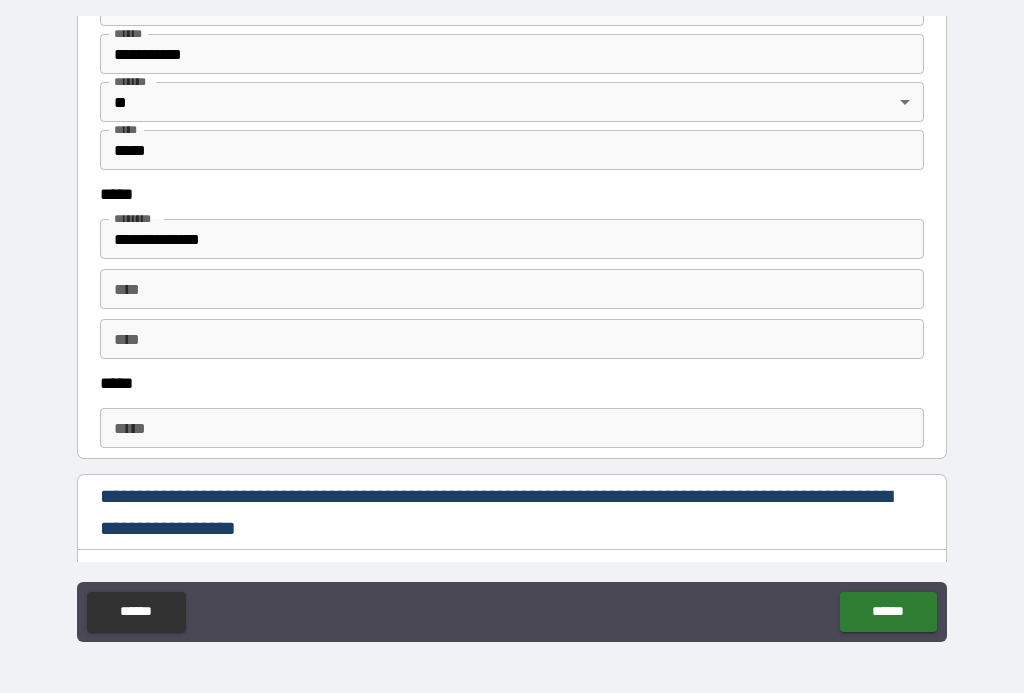 scroll, scrollTop: 904, scrollLeft: 0, axis: vertical 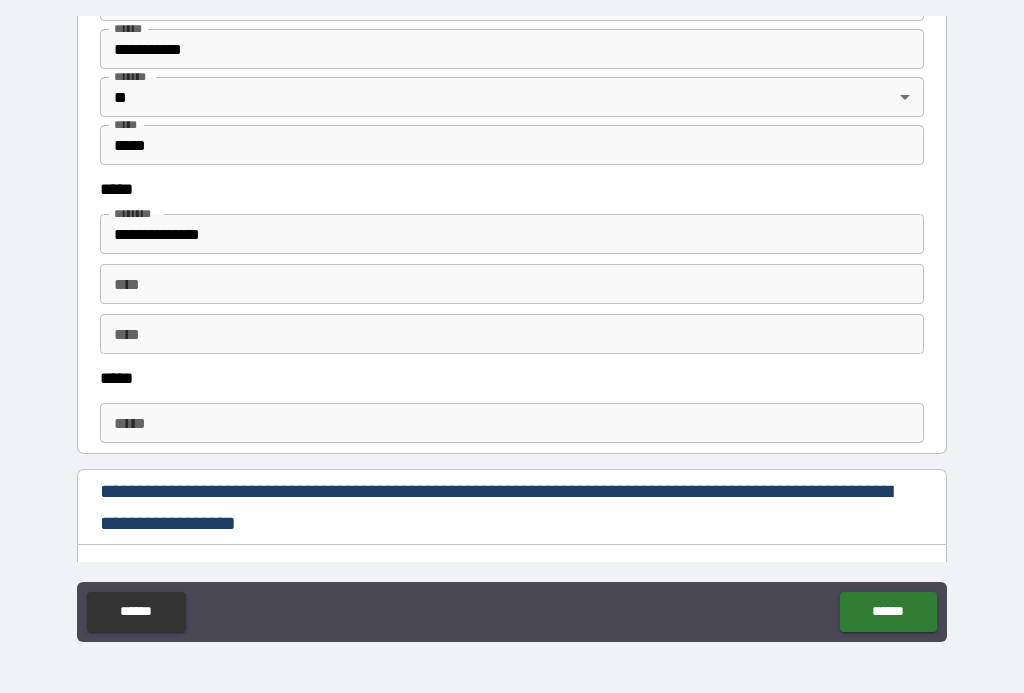 click on "****" at bounding box center (512, 334) 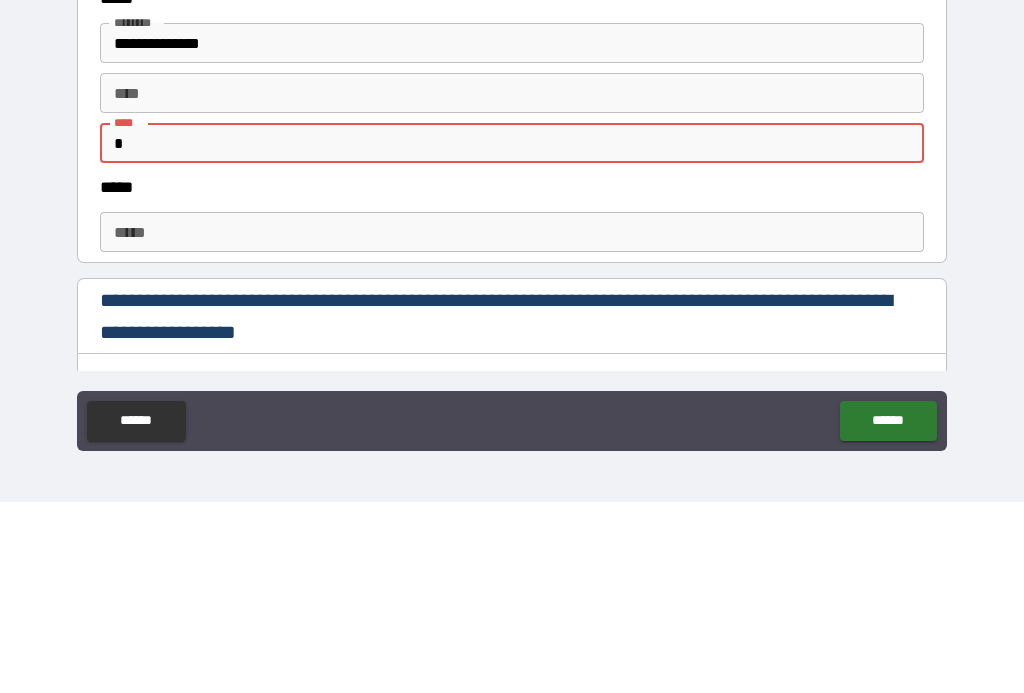 type on "*" 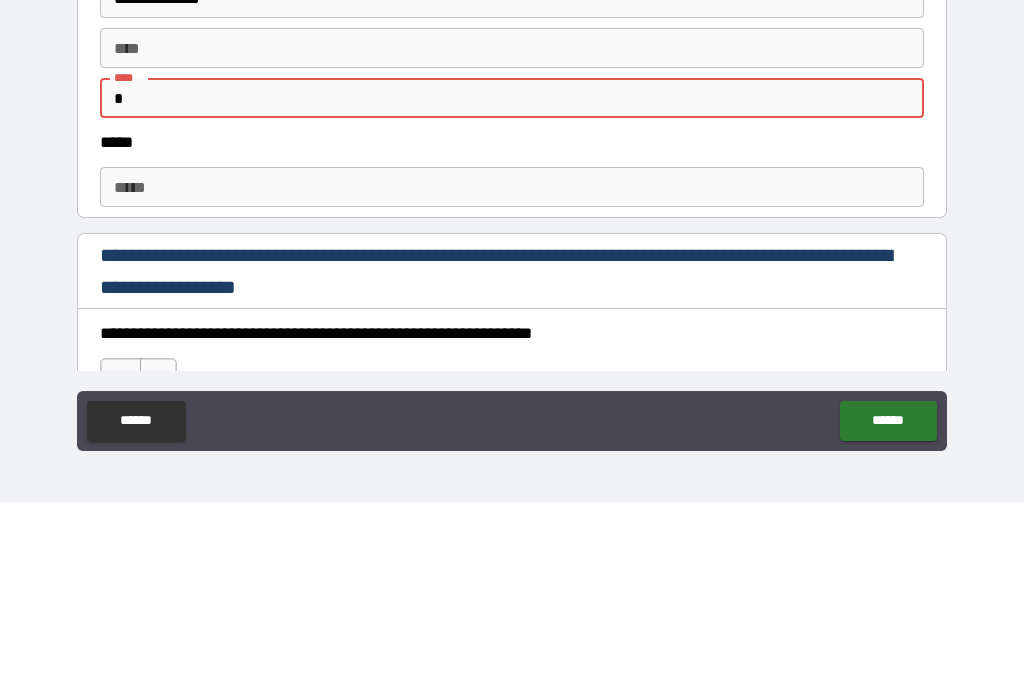 scroll, scrollTop: 949, scrollLeft: 0, axis: vertical 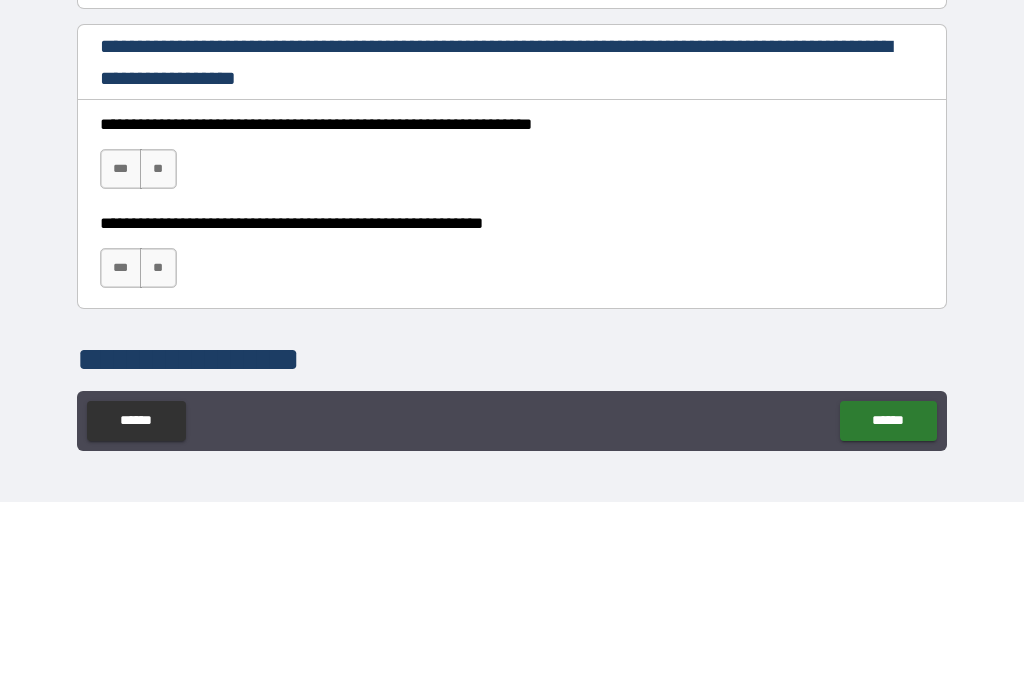 type on "**********" 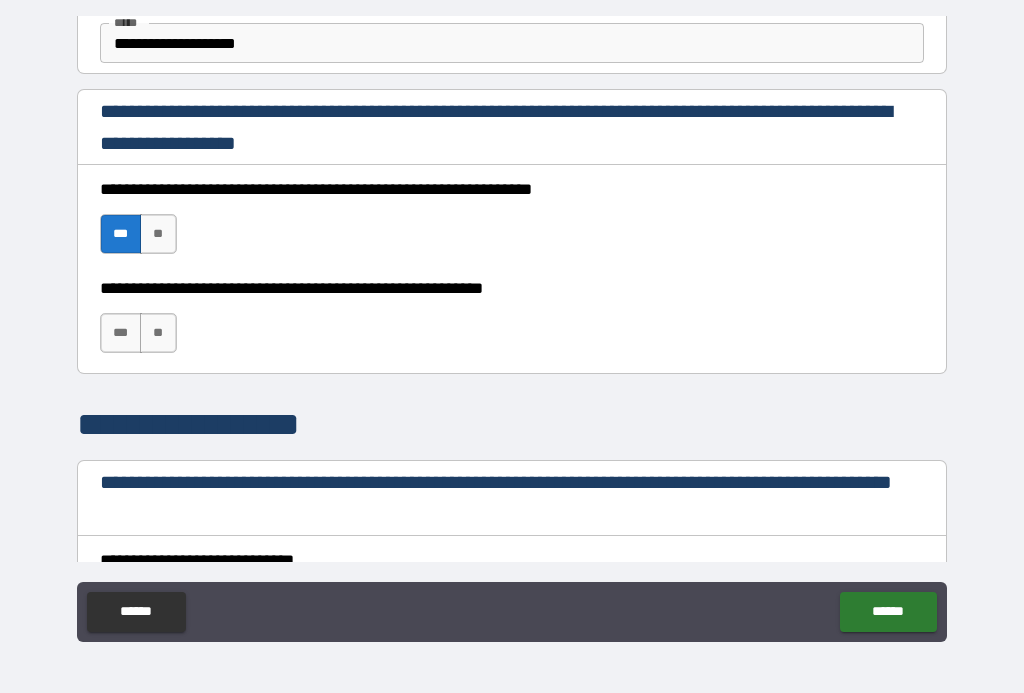 scroll, scrollTop: 1285, scrollLeft: 0, axis: vertical 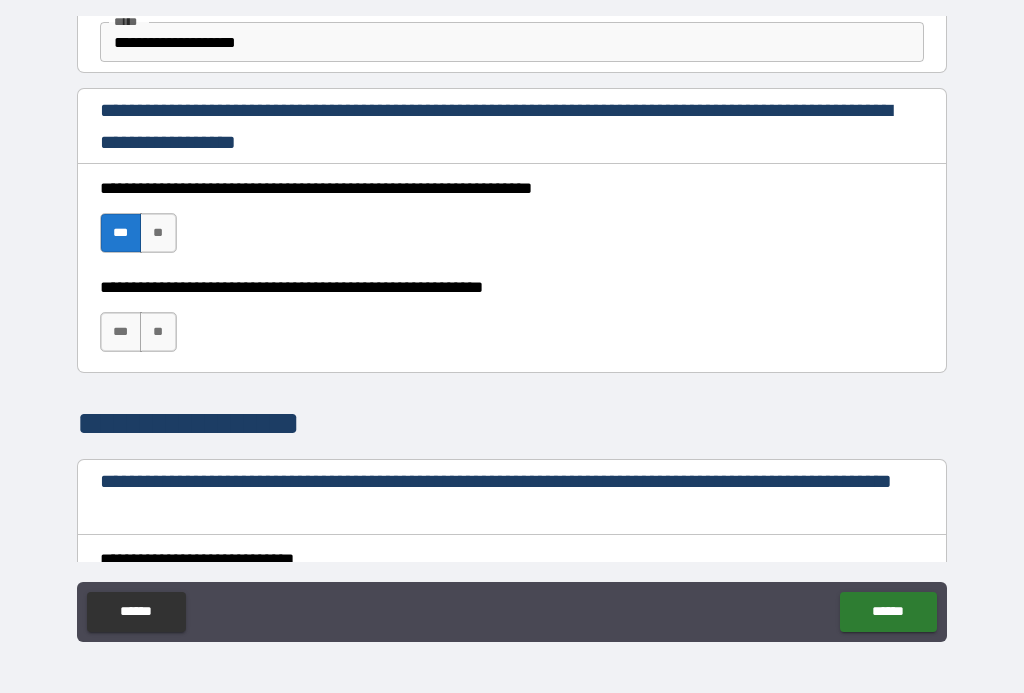 click on "***" at bounding box center (121, 332) 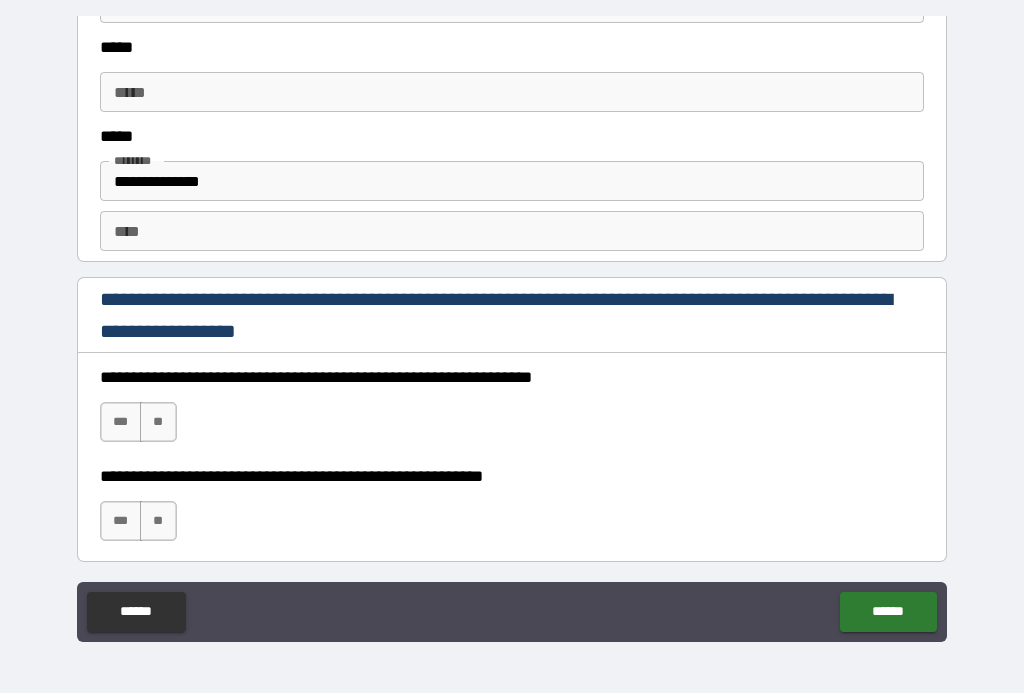 scroll, scrollTop: 2293, scrollLeft: 0, axis: vertical 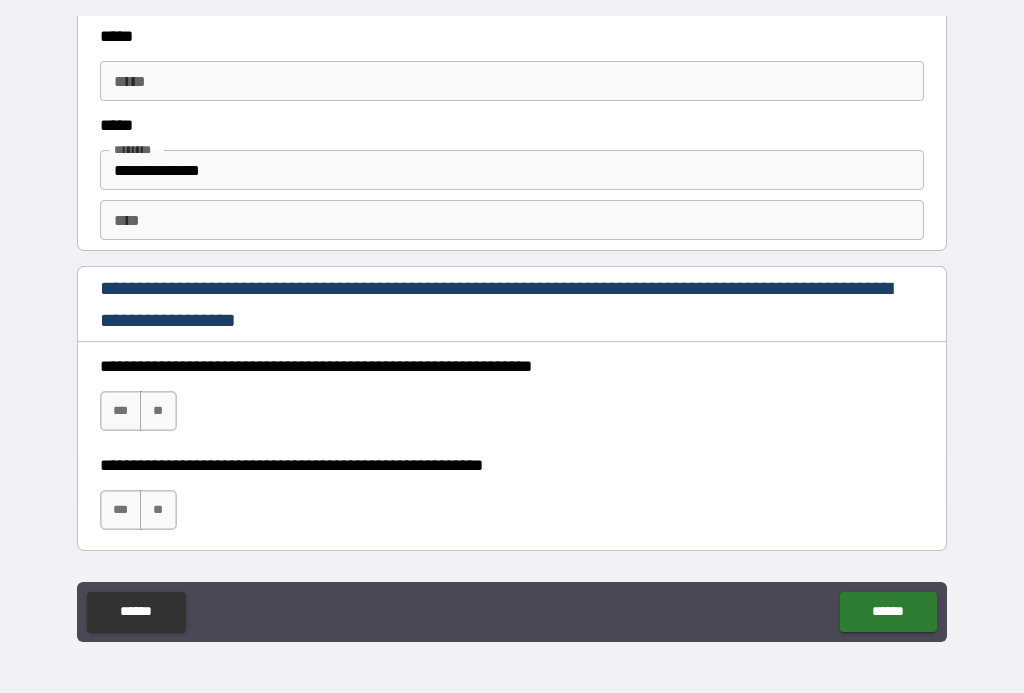 click on "***" at bounding box center [121, 411] 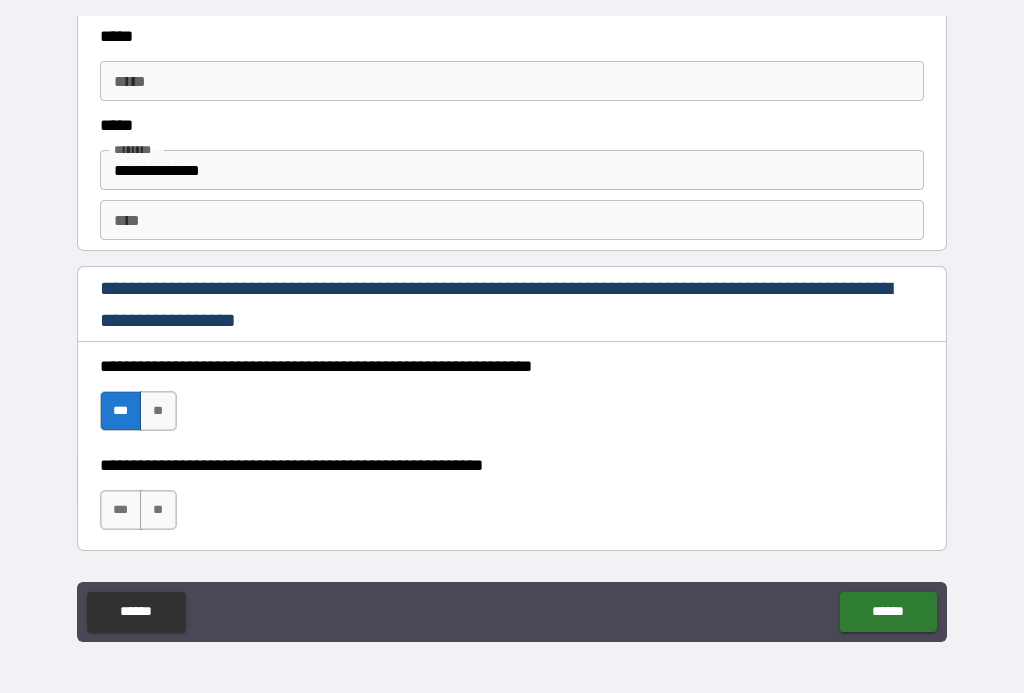 click on "***" at bounding box center [121, 510] 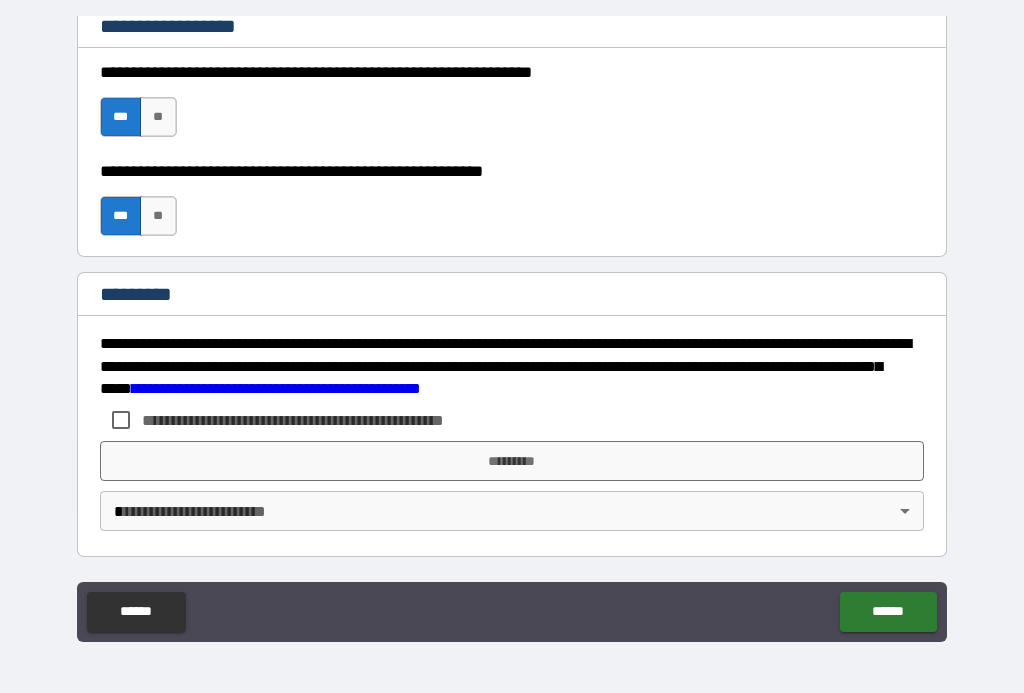 scroll, scrollTop: 2587, scrollLeft: 0, axis: vertical 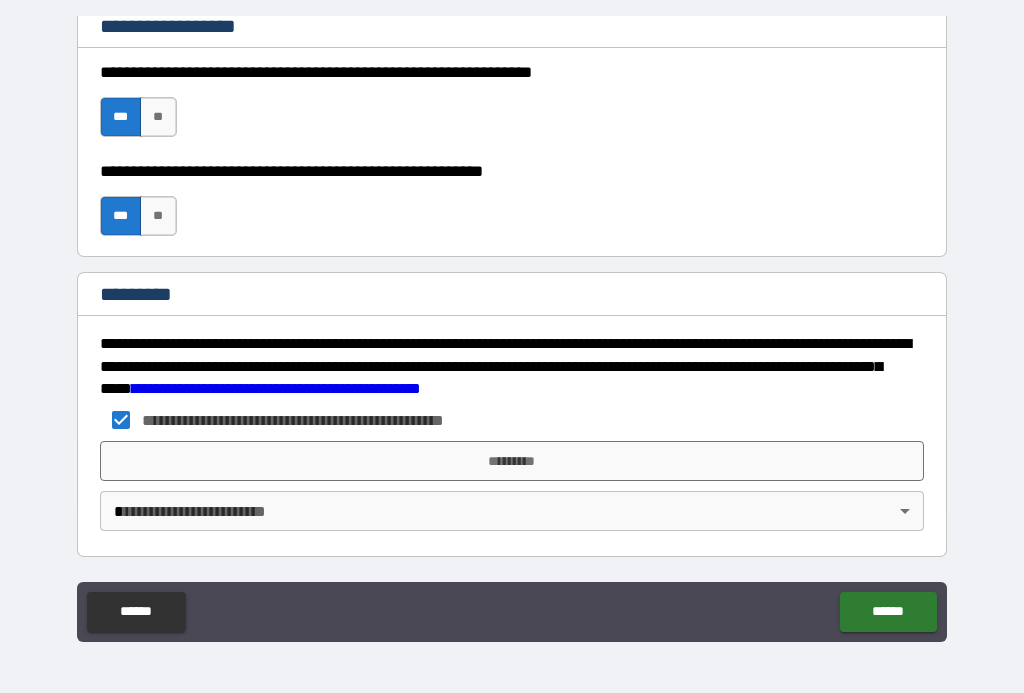 click on "*********" at bounding box center (512, 461) 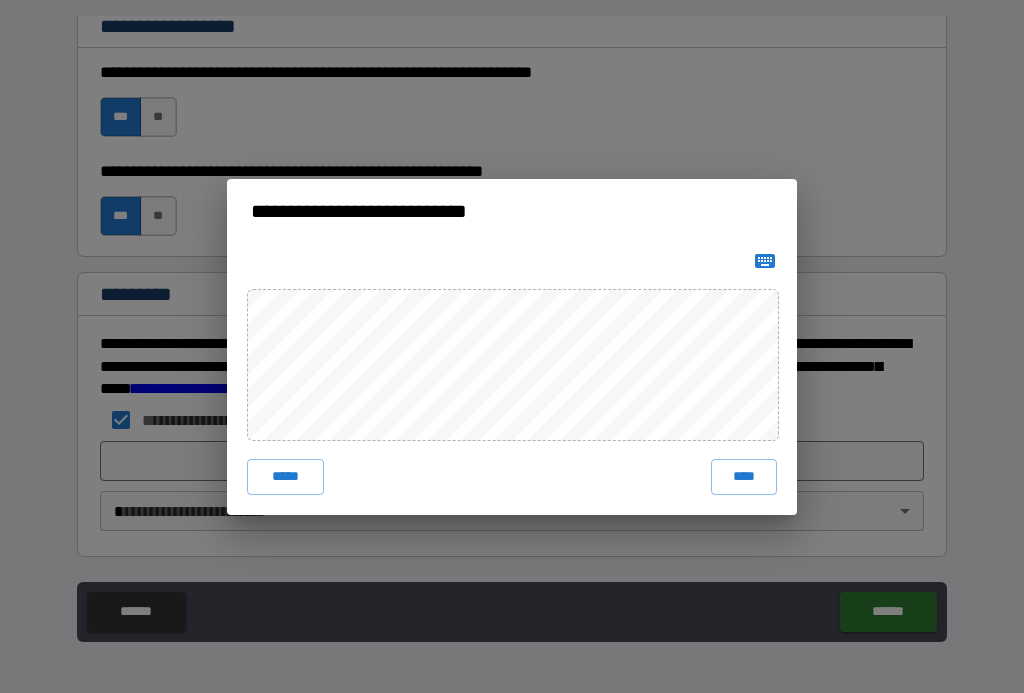 click on "****" at bounding box center (744, 477) 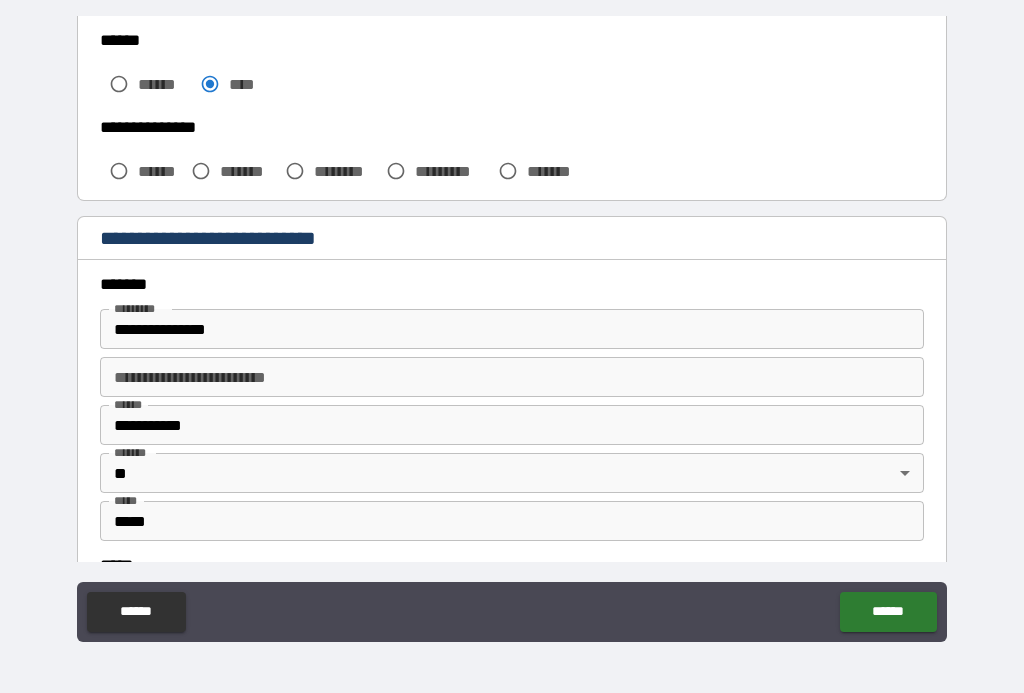 scroll, scrollTop: 529, scrollLeft: 0, axis: vertical 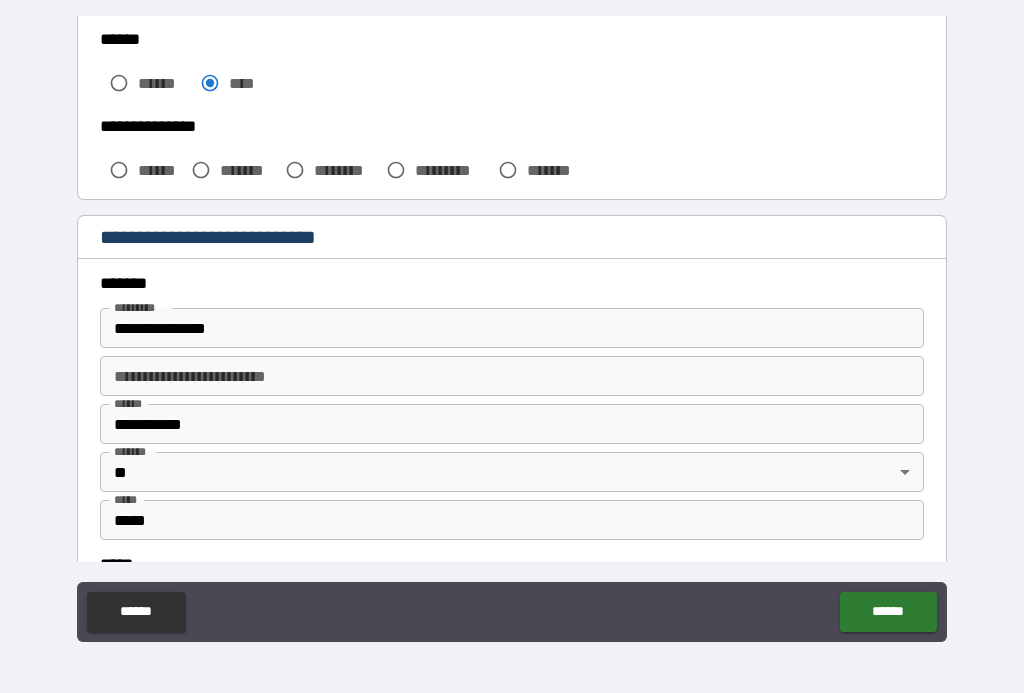 click on "**********" at bounding box center (512, 328) 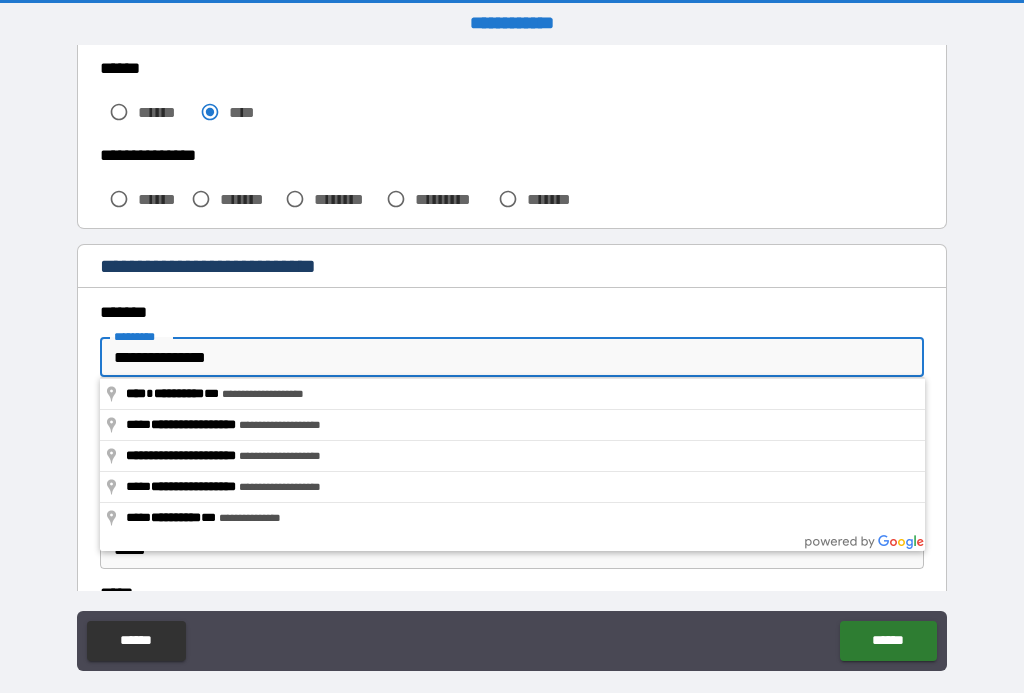 scroll, scrollTop: 0, scrollLeft: 0, axis: both 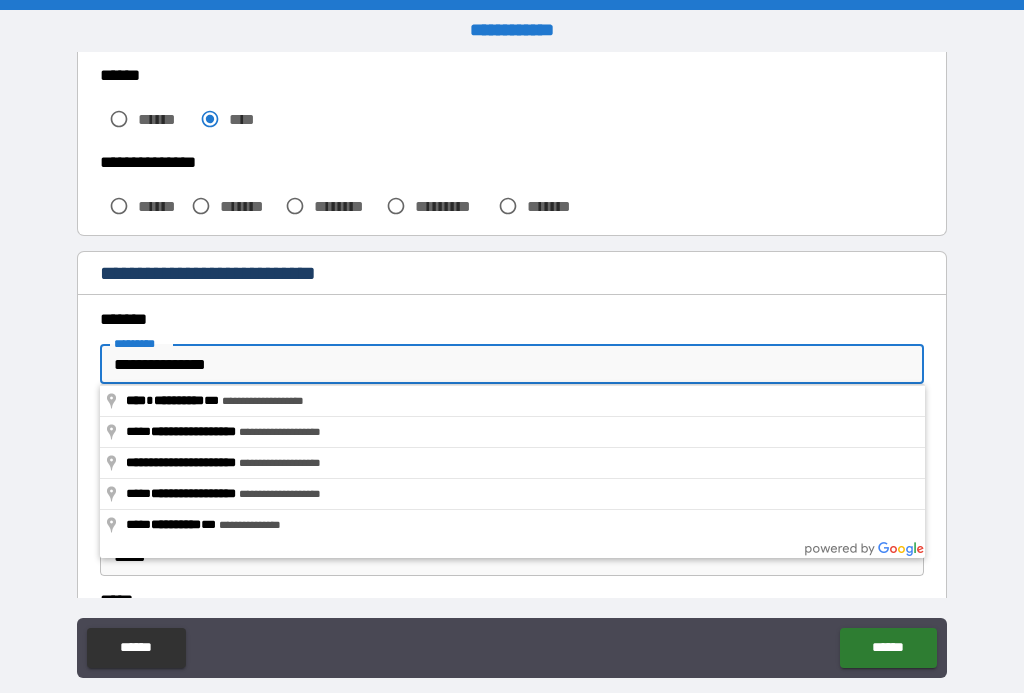 click on "****** ****** ****" at bounding box center [512, 104] 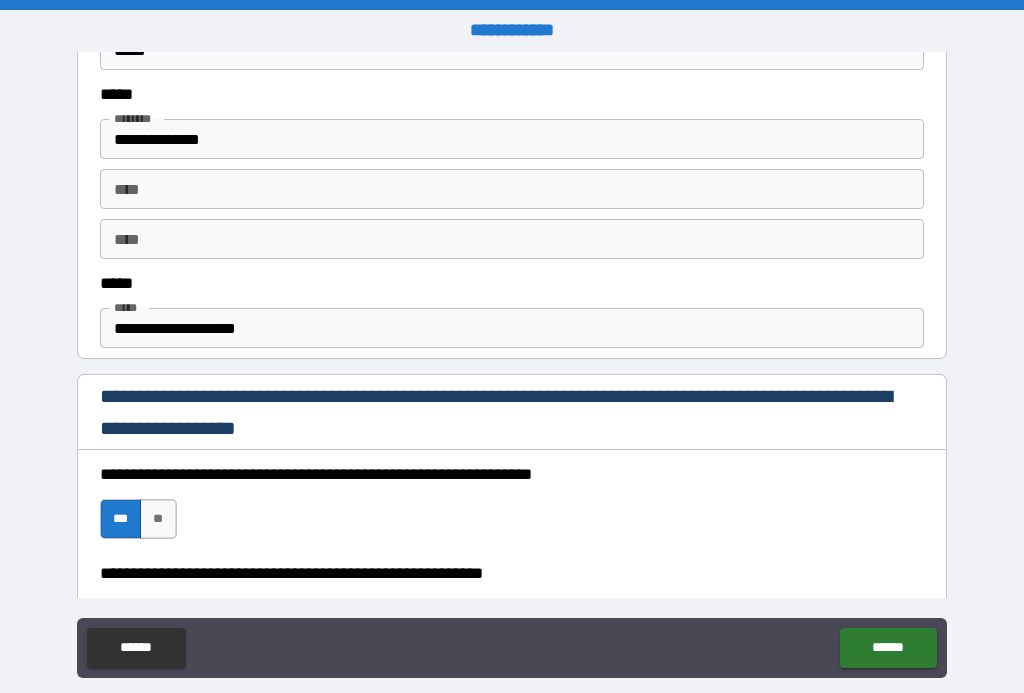 scroll, scrollTop: 1034, scrollLeft: 0, axis: vertical 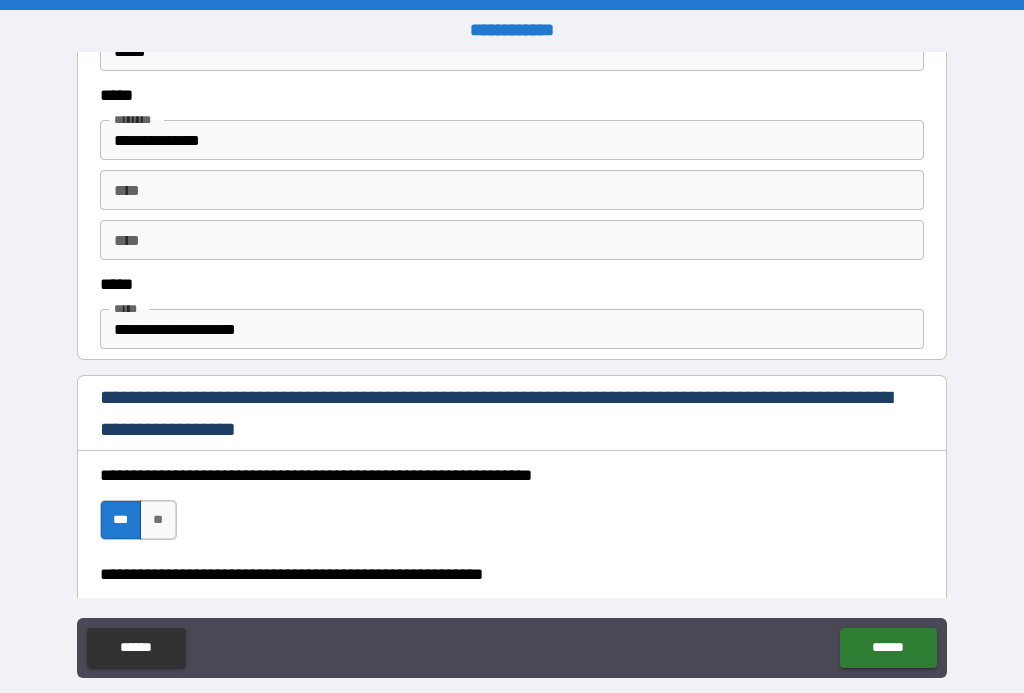 click on "******" at bounding box center [888, 648] 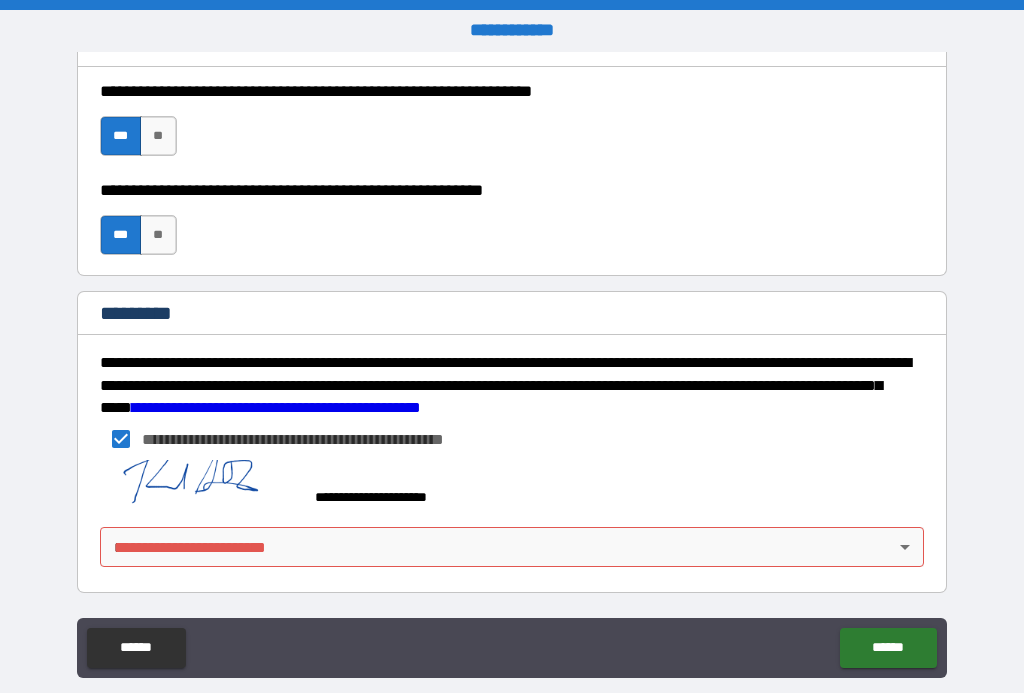 scroll, scrollTop: 2604, scrollLeft: 0, axis: vertical 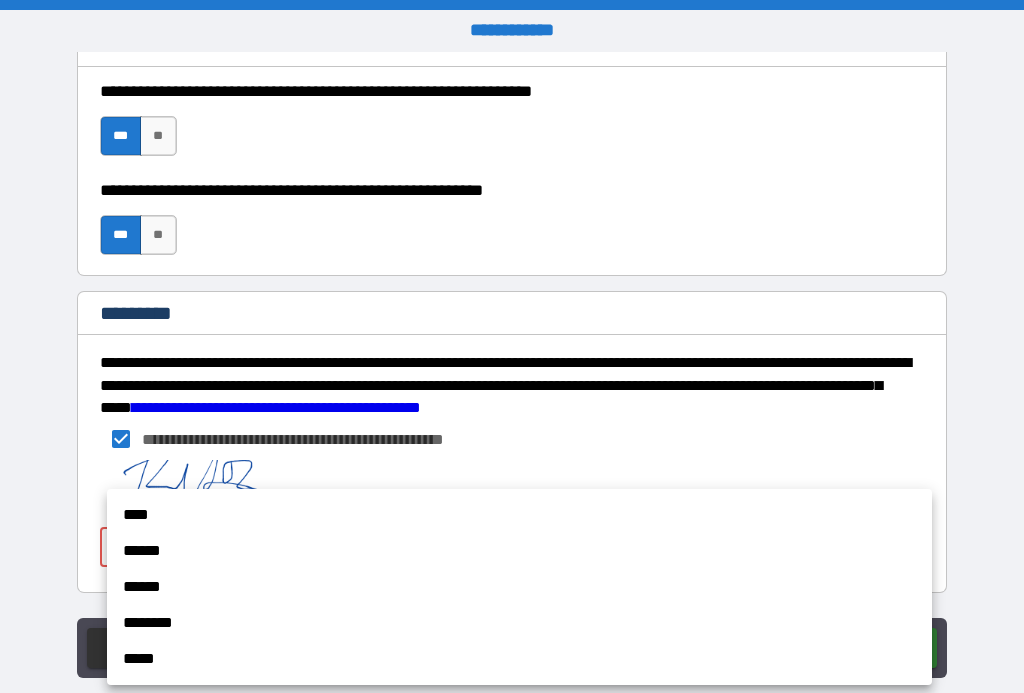 click on "****" at bounding box center (519, 515) 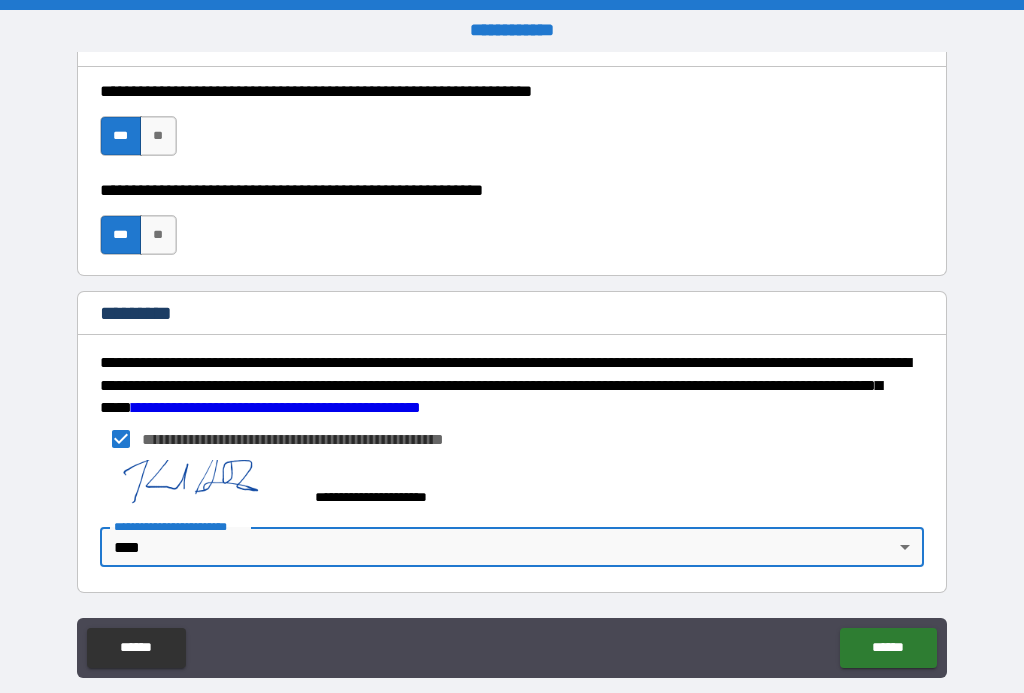 click on "******" at bounding box center [888, 648] 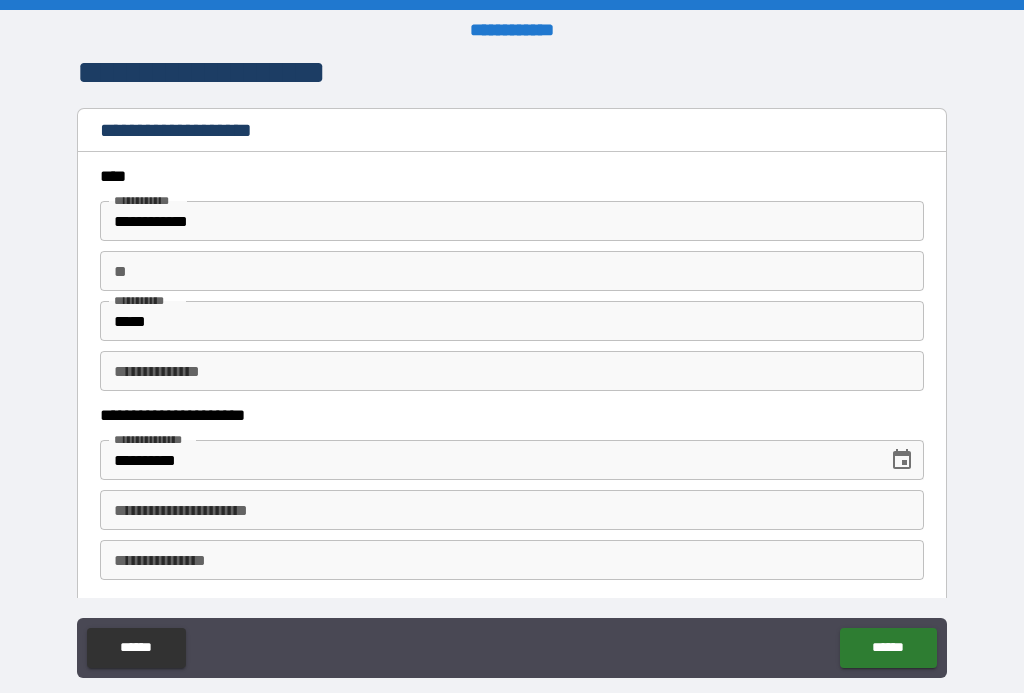 scroll, scrollTop: -6, scrollLeft: 0, axis: vertical 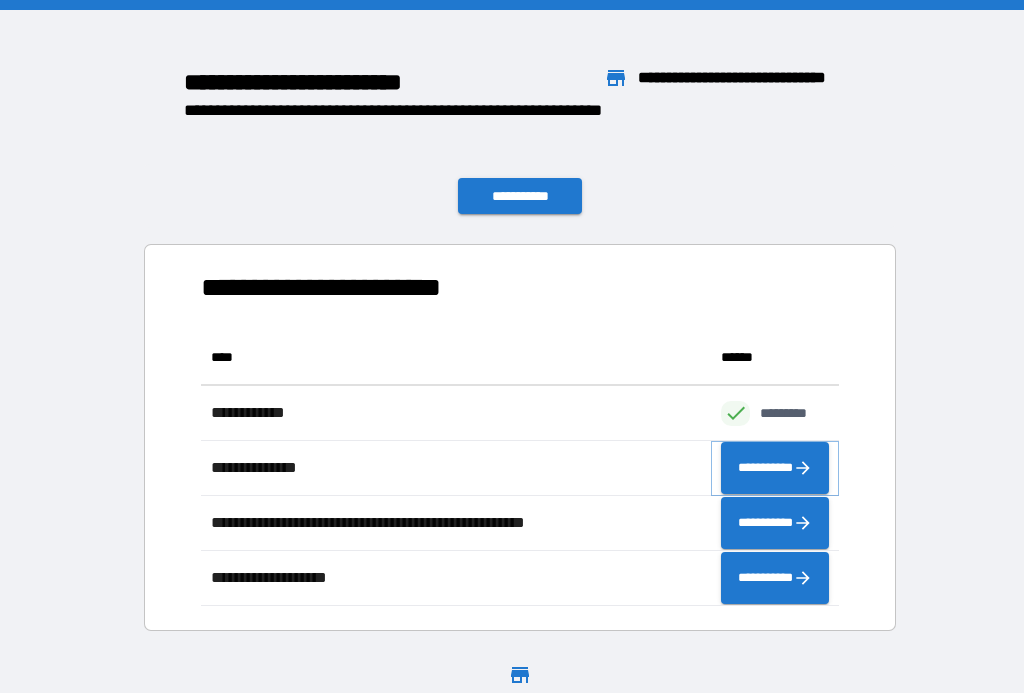 click on "**********" at bounding box center (775, 468) 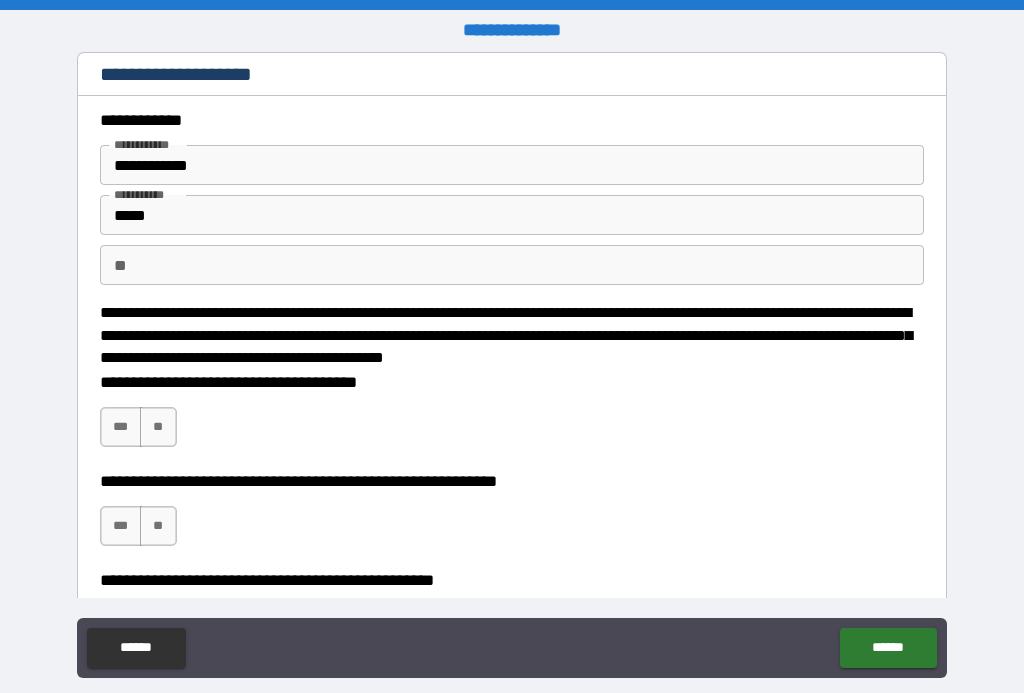 click on "***" at bounding box center [121, 427] 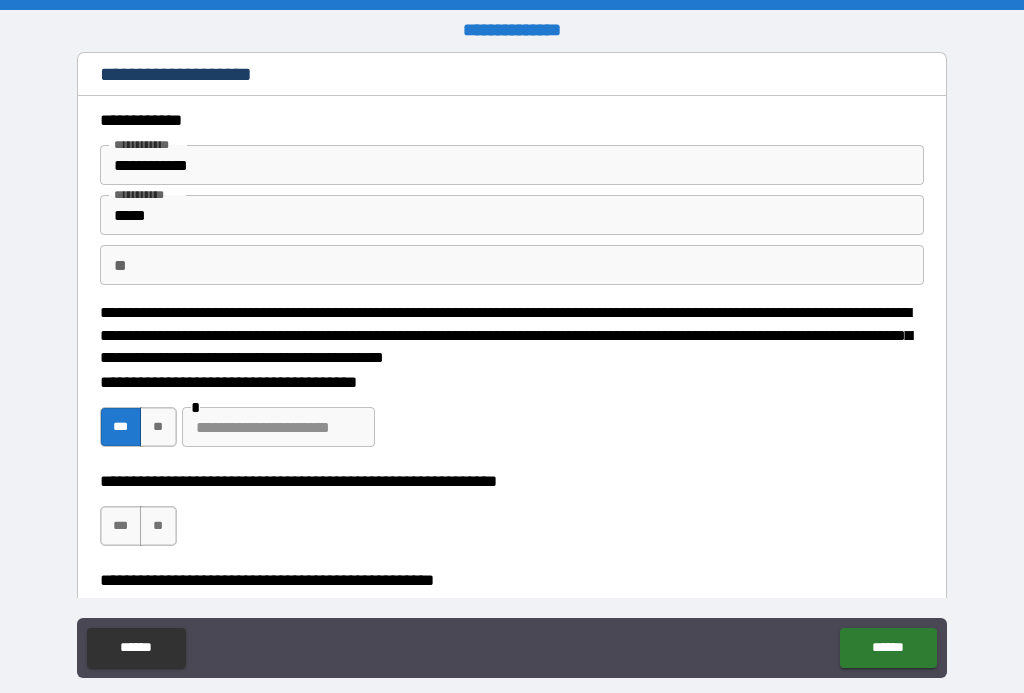 click at bounding box center (278, 427) 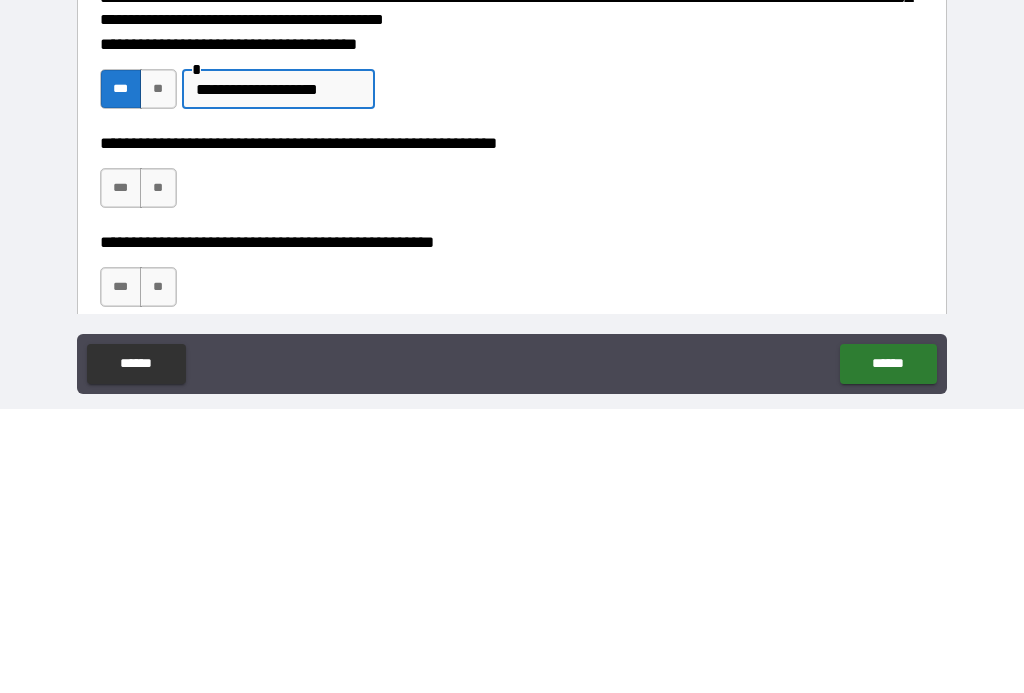 scroll, scrollTop: 56, scrollLeft: 0, axis: vertical 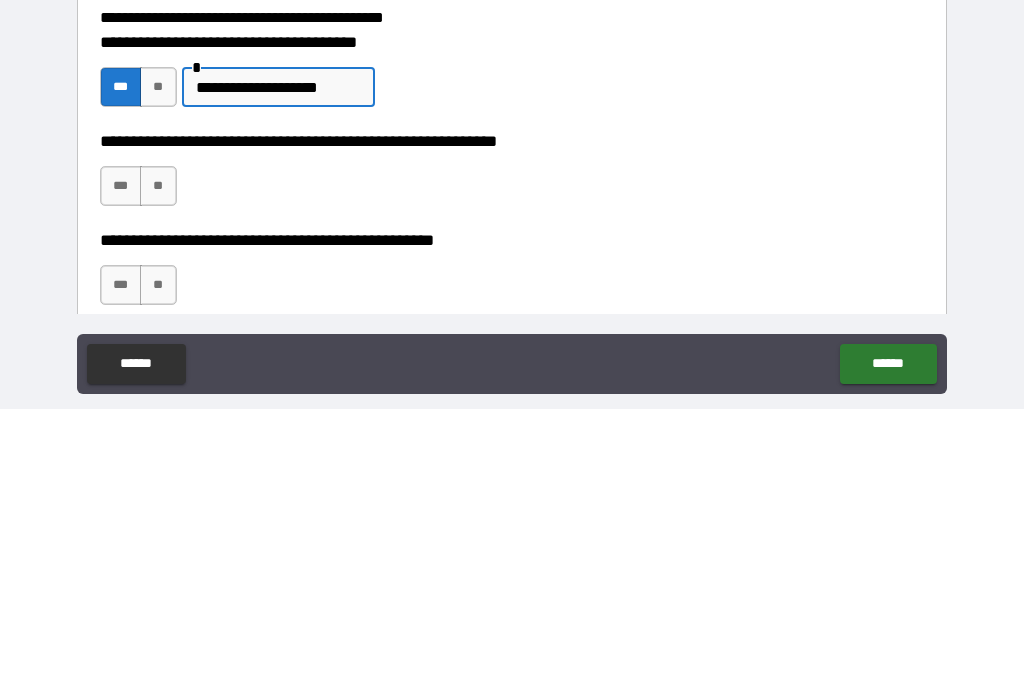 type on "**********" 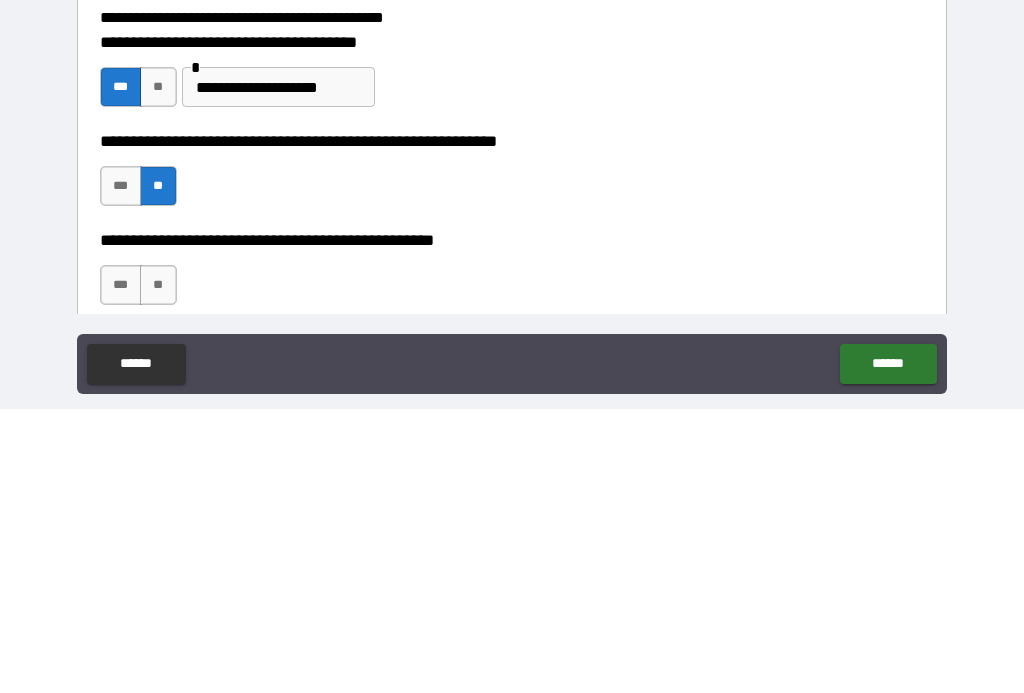 scroll, scrollTop: 36, scrollLeft: 0, axis: vertical 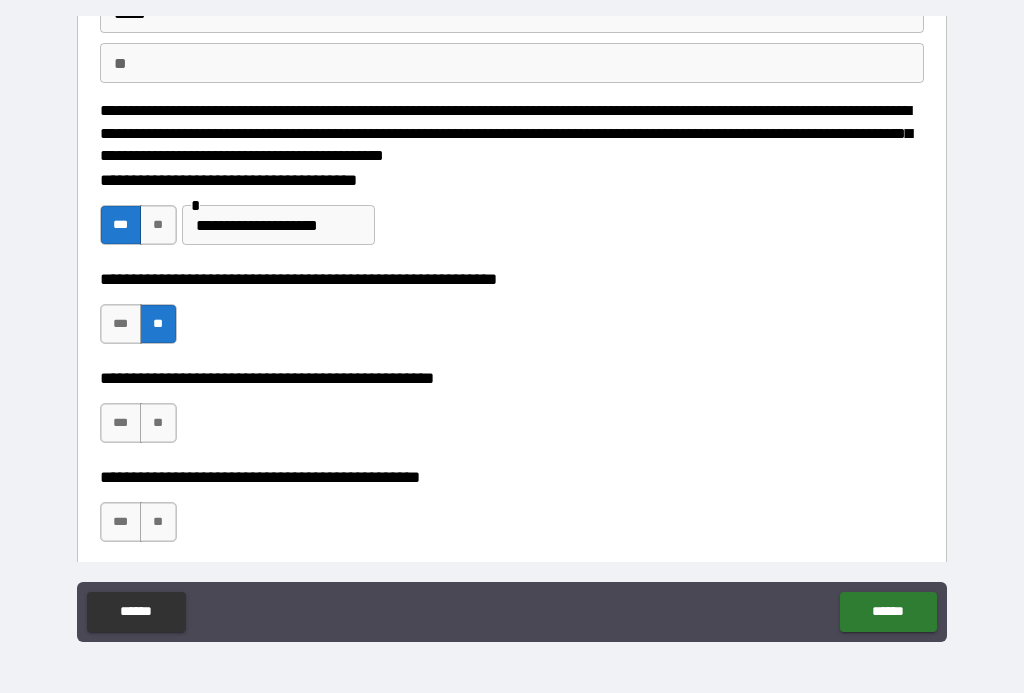 click on "**" at bounding box center [158, 423] 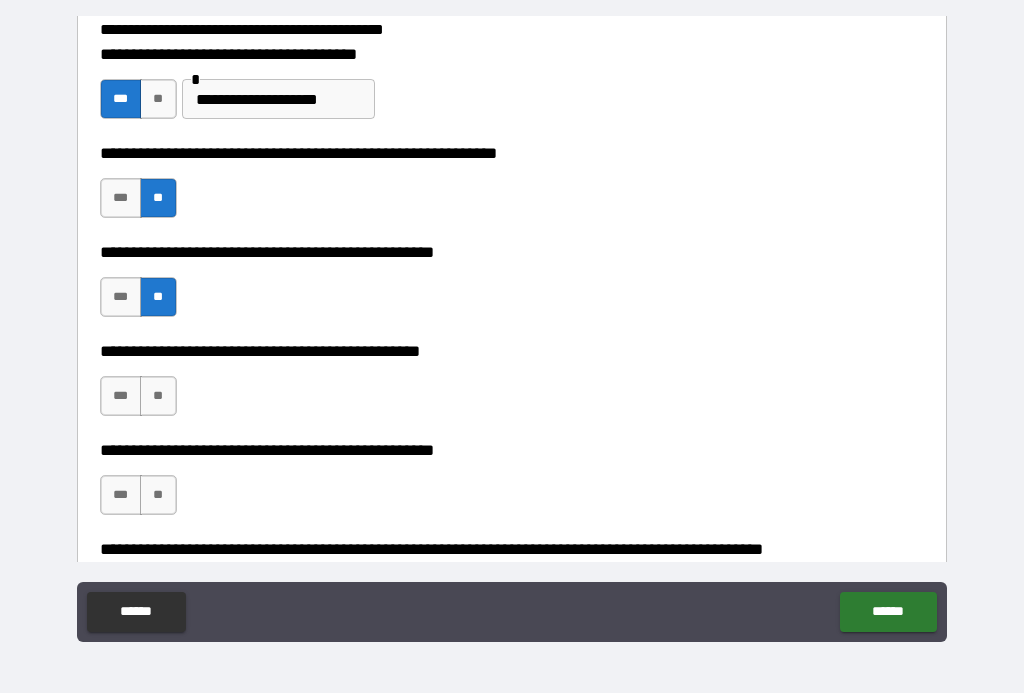 scroll, scrollTop: 292, scrollLeft: 0, axis: vertical 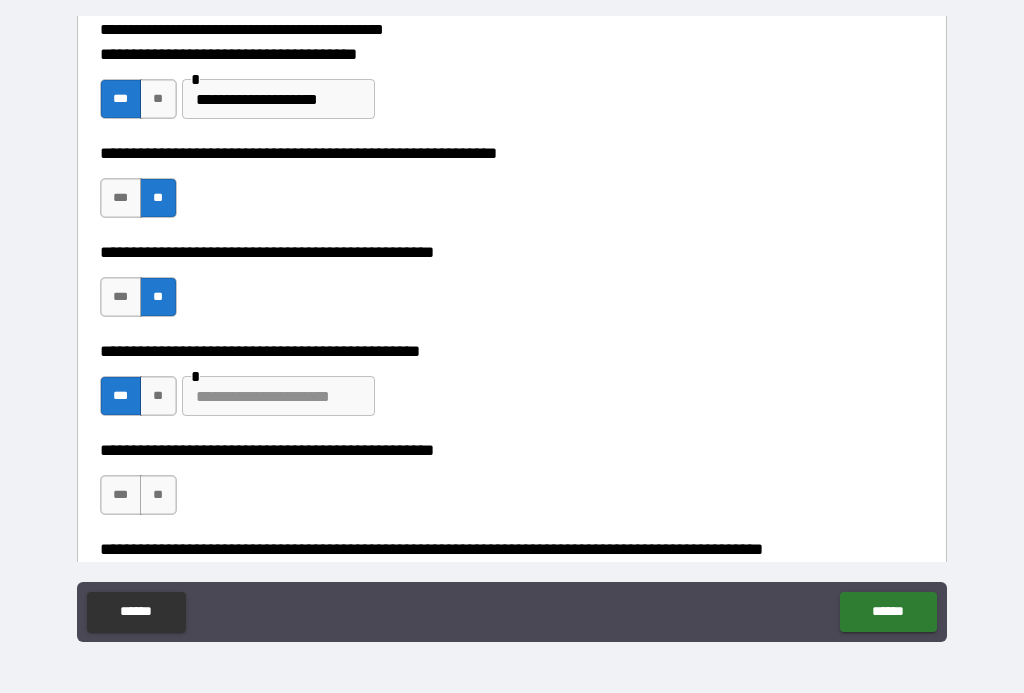click at bounding box center (278, 396) 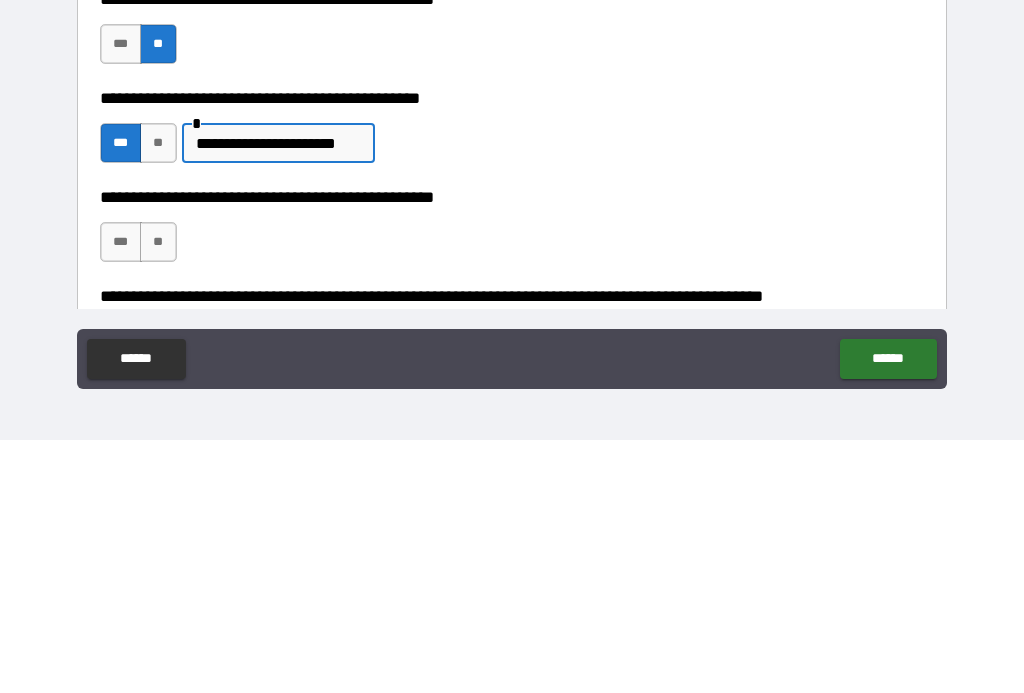 type on "**********" 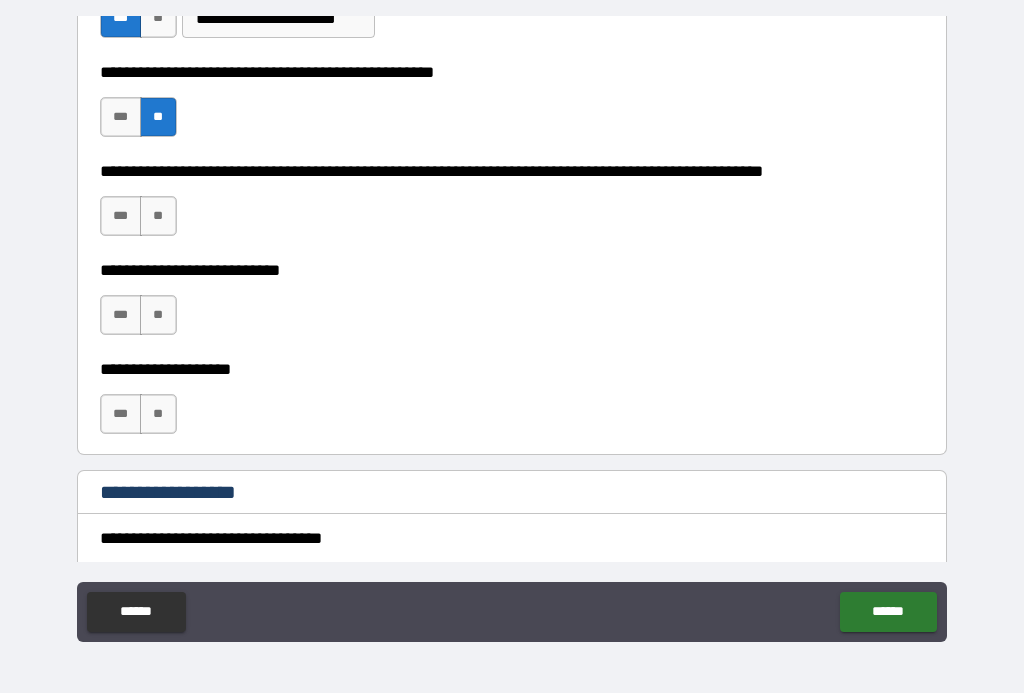scroll, scrollTop: 671, scrollLeft: 0, axis: vertical 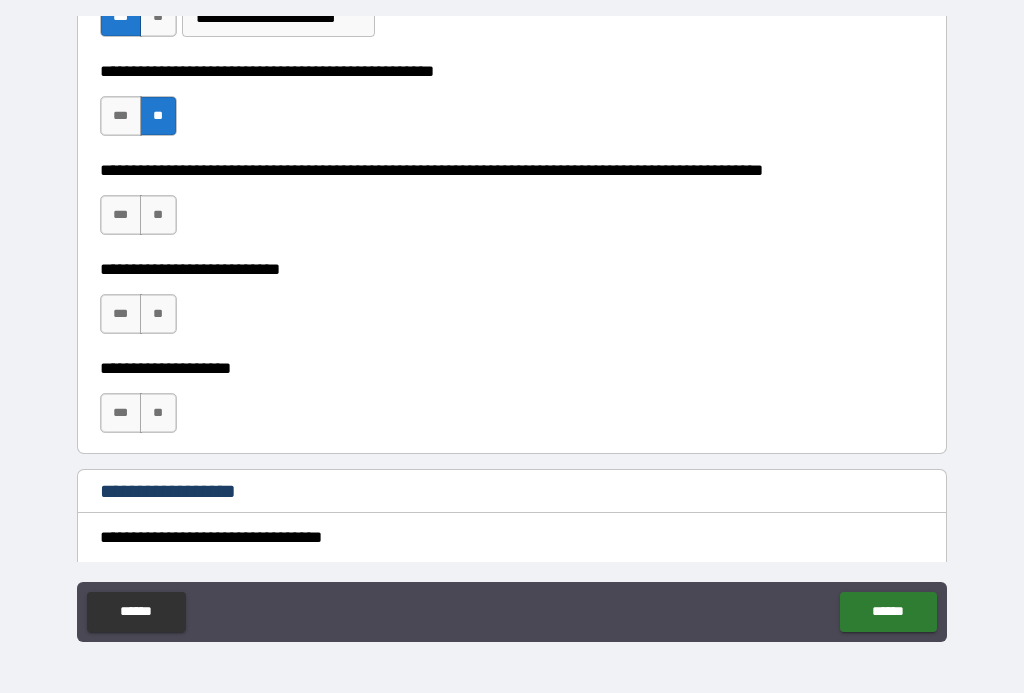 click on "**" at bounding box center (158, 215) 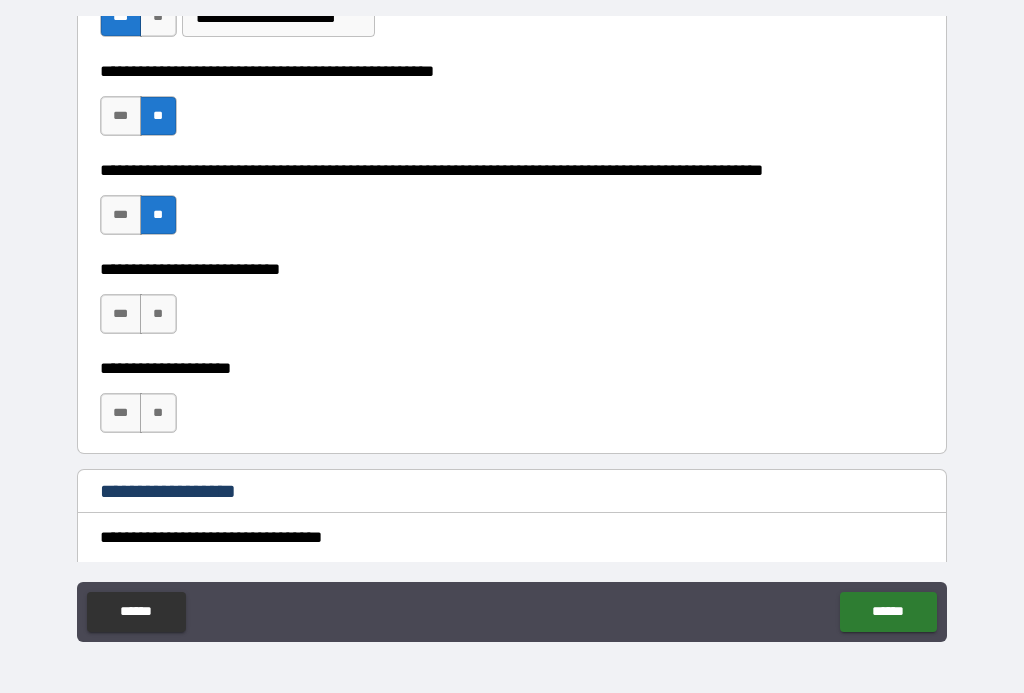 click on "**" at bounding box center [158, 314] 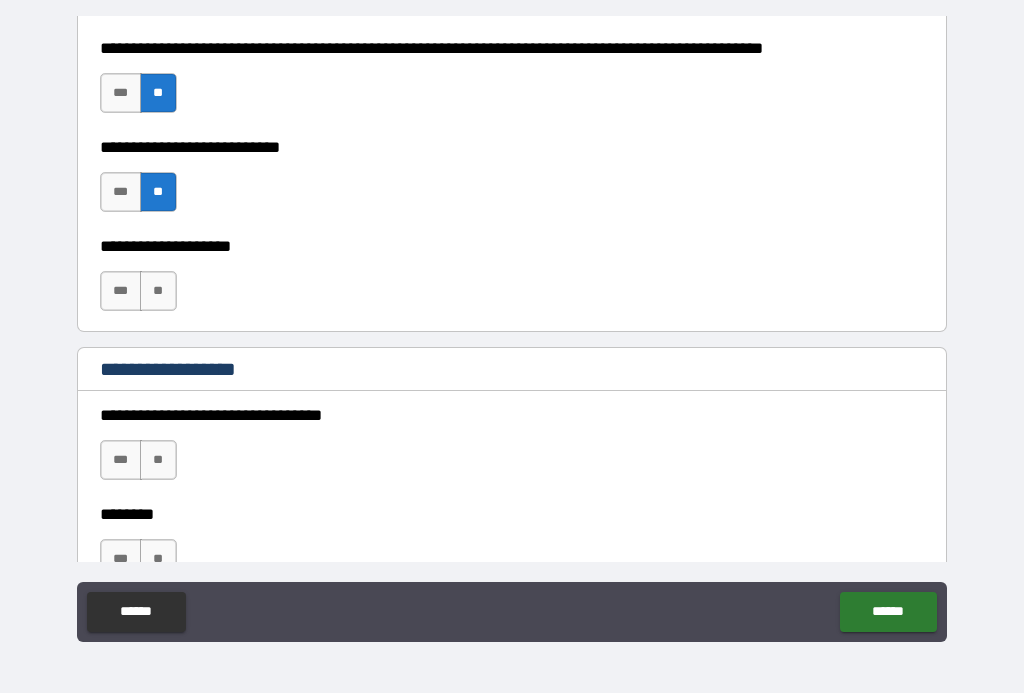 scroll, scrollTop: 795, scrollLeft: 0, axis: vertical 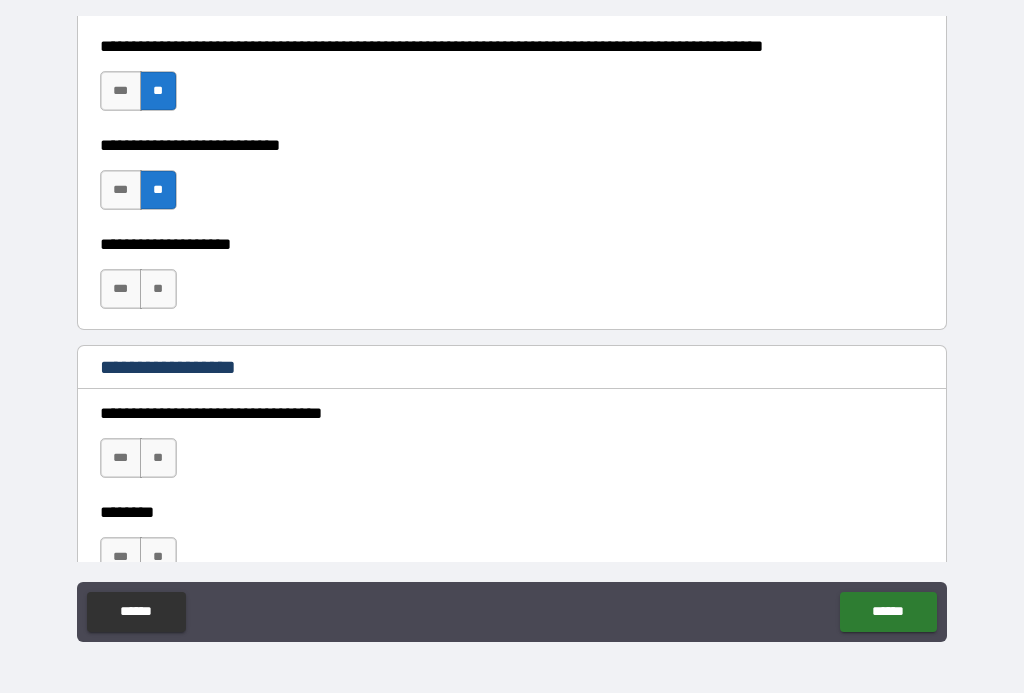 click on "**" at bounding box center (158, 289) 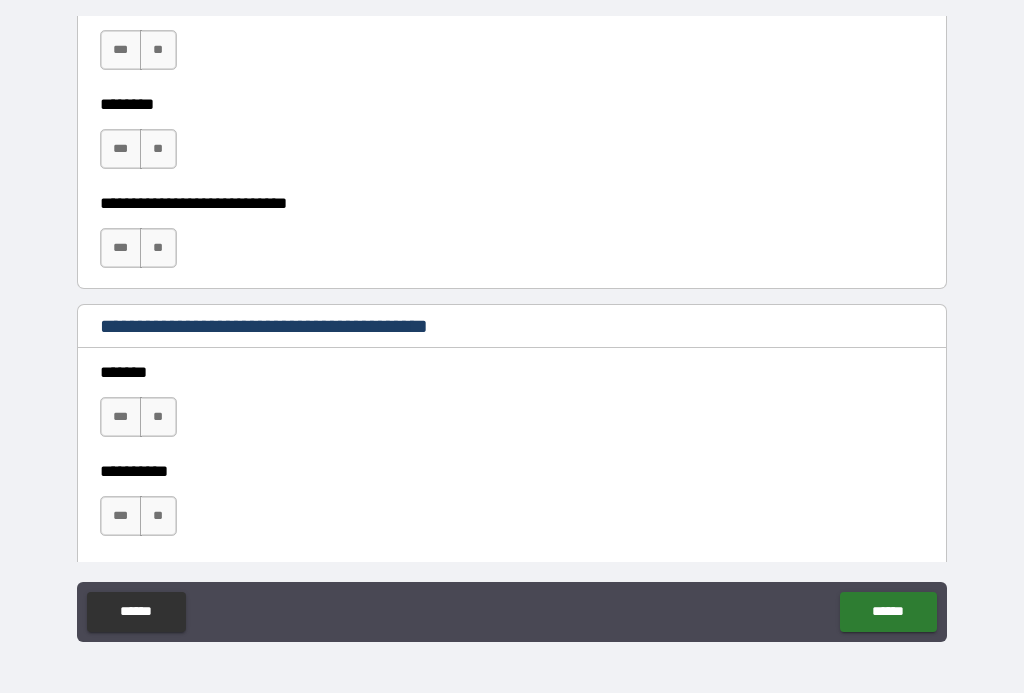scroll, scrollTop: 1208, scrollLeft: 0, axis: vertical 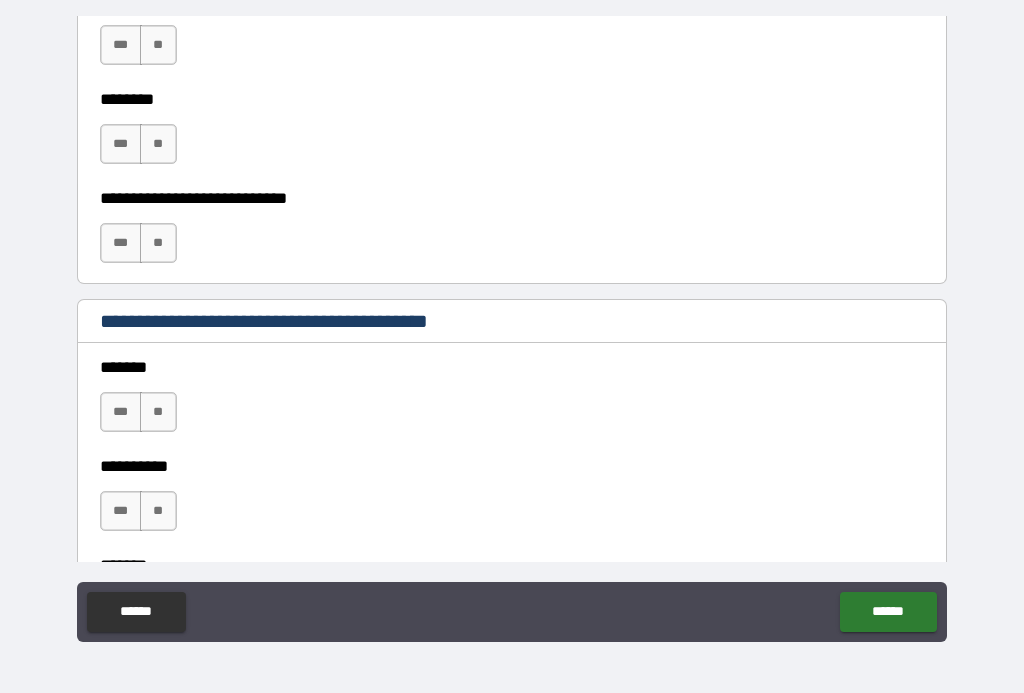 click on "**" at bounding box center (158, 412) 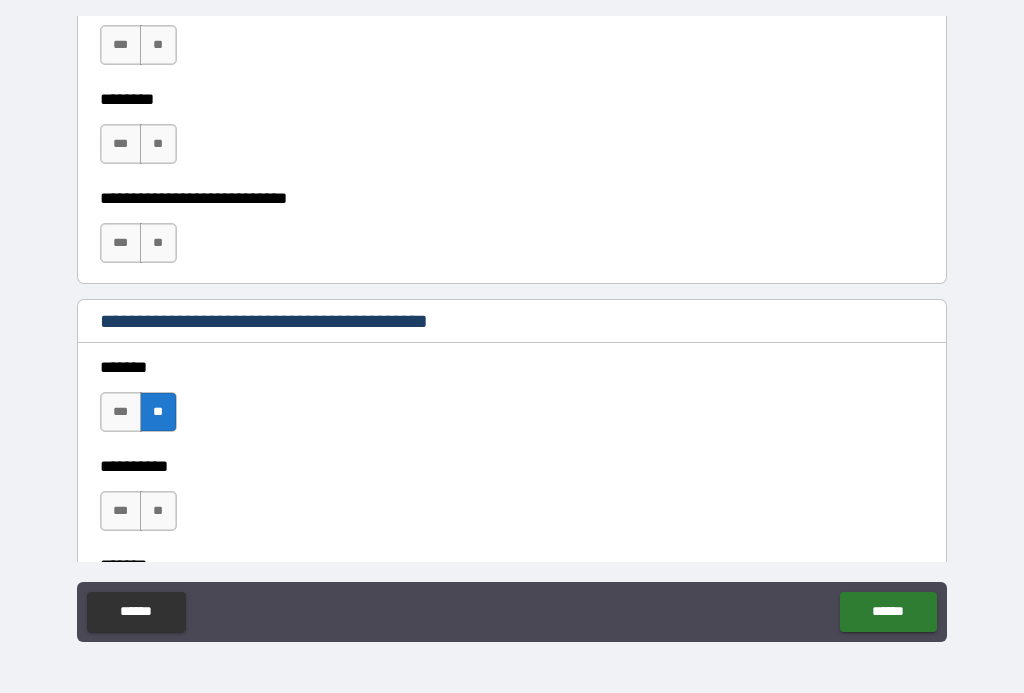 click on "**" at bounding box center [158, 511] 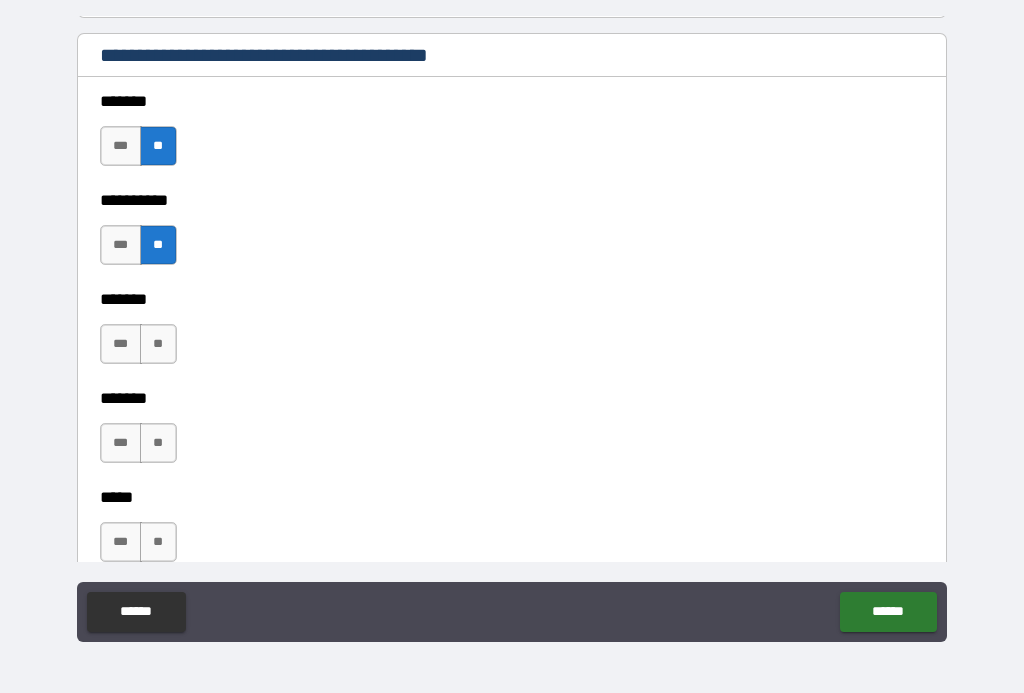 scroll, scrollTop: 1474, scrollLeft: 0, axis: vertical 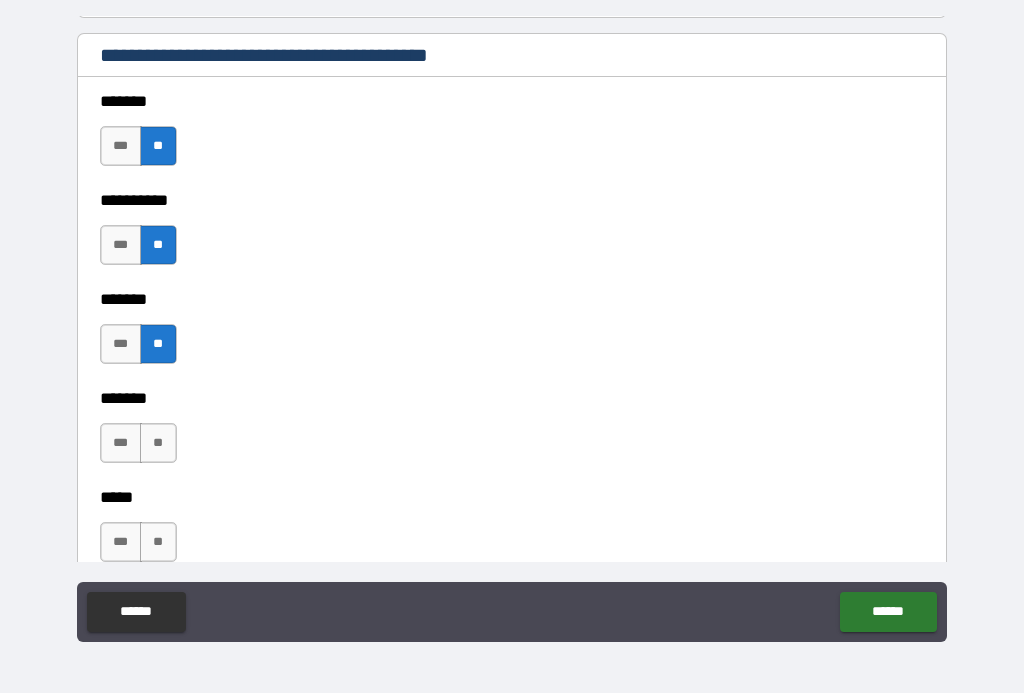 click on "**" at bounding box center (158, 443) 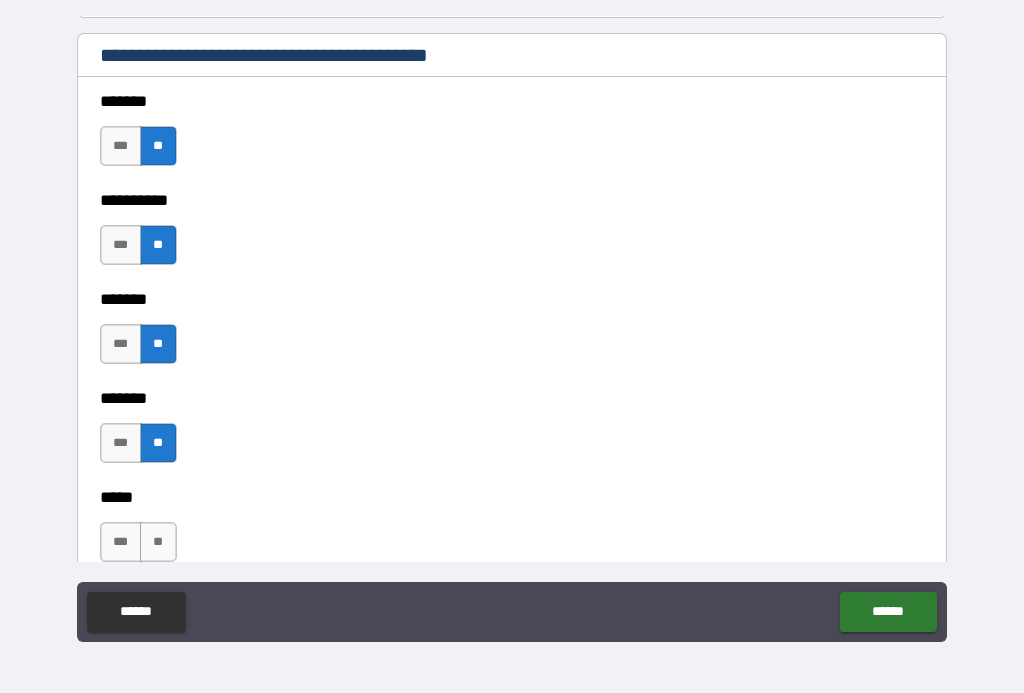 click on "**" at bounding box center [158, 542] 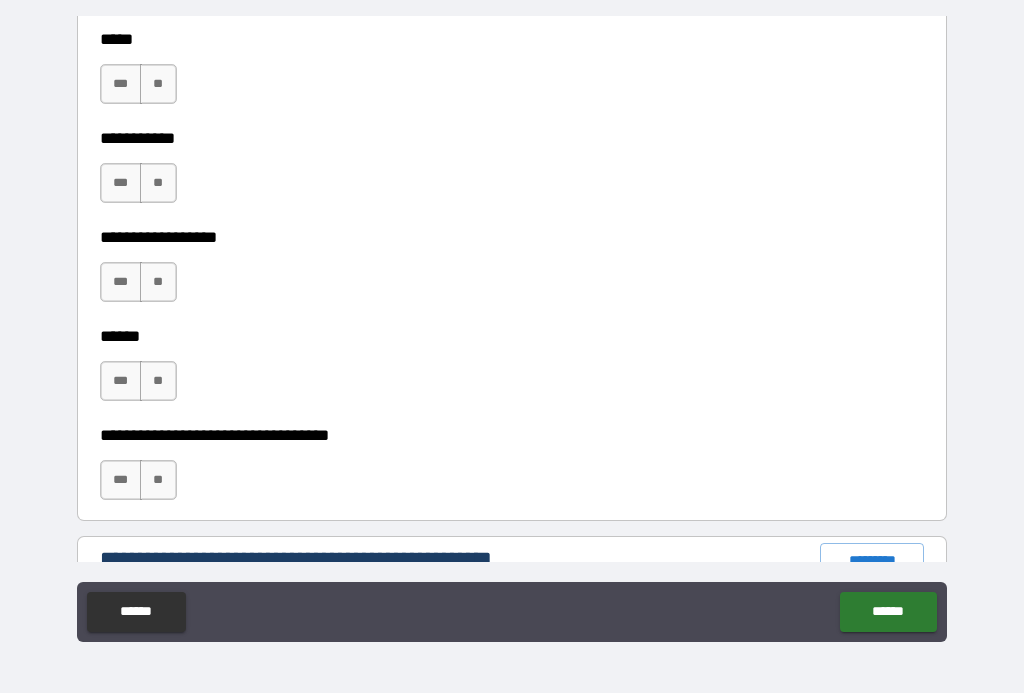 scroll, scrollTop: 2036, scrollLeft: 0, axis: vertical 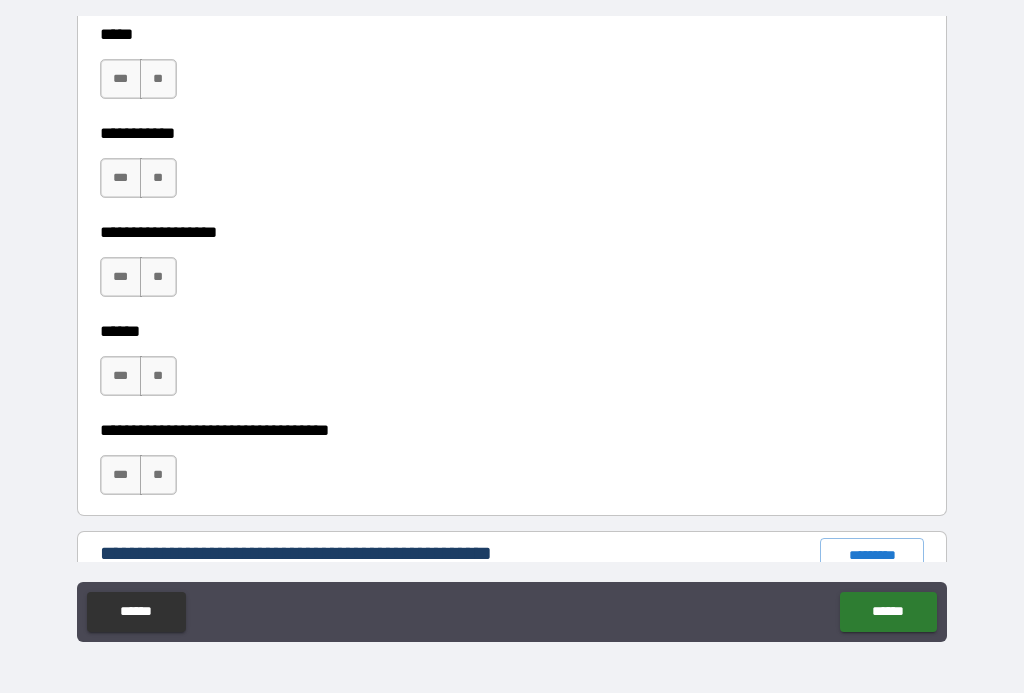 click on "**" at bounding box center (158, 79) 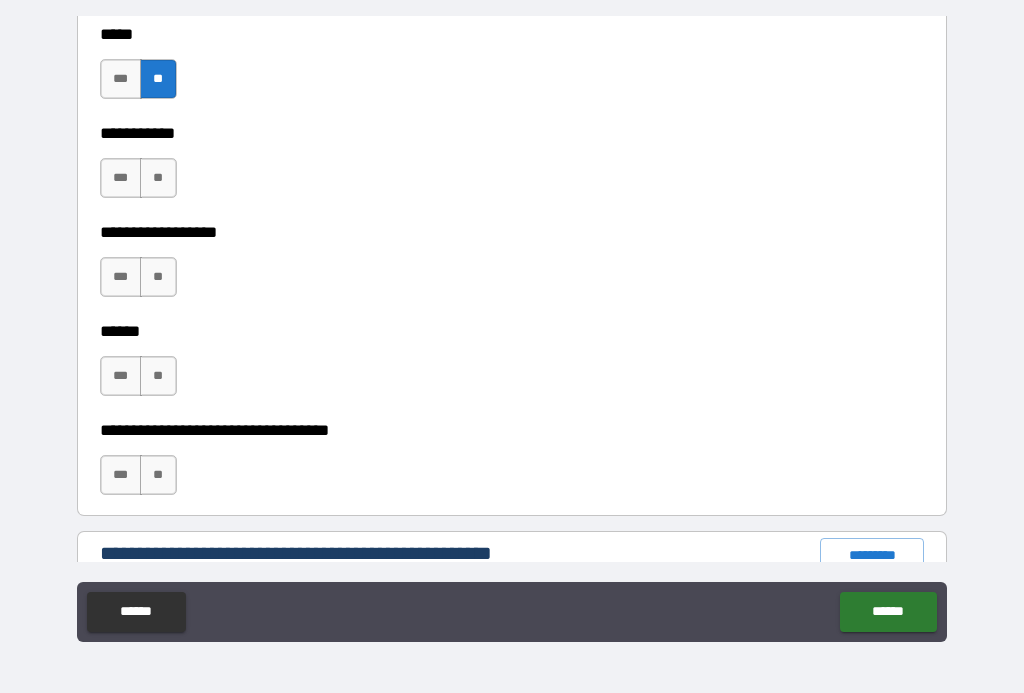 click on "**" at bounding box center [158, 178] 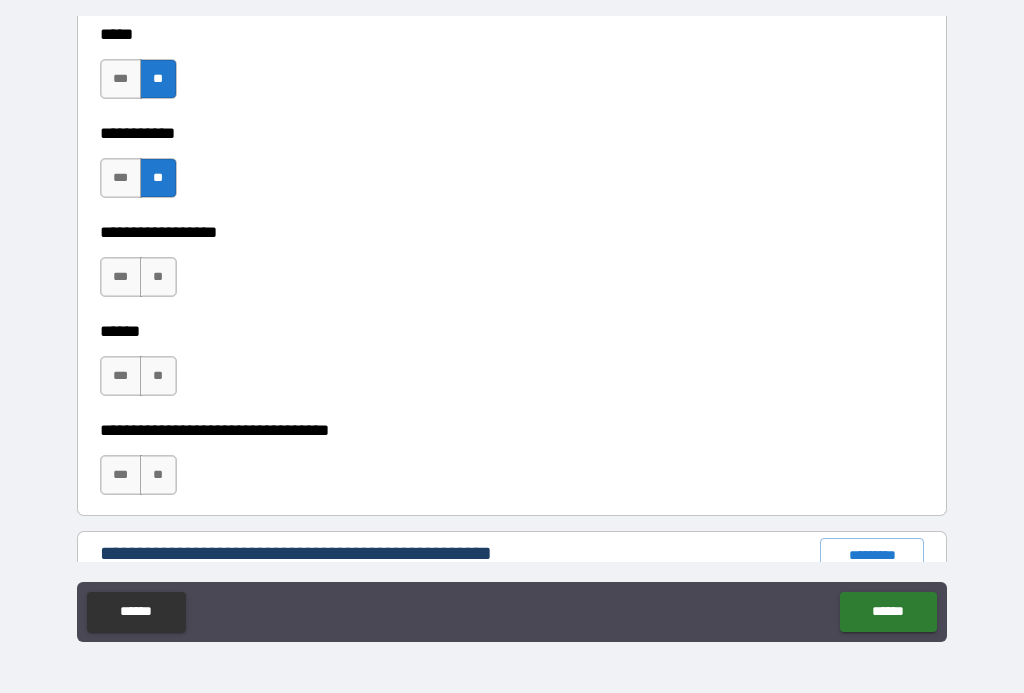 click on "**" at bounding box center (158, 277) 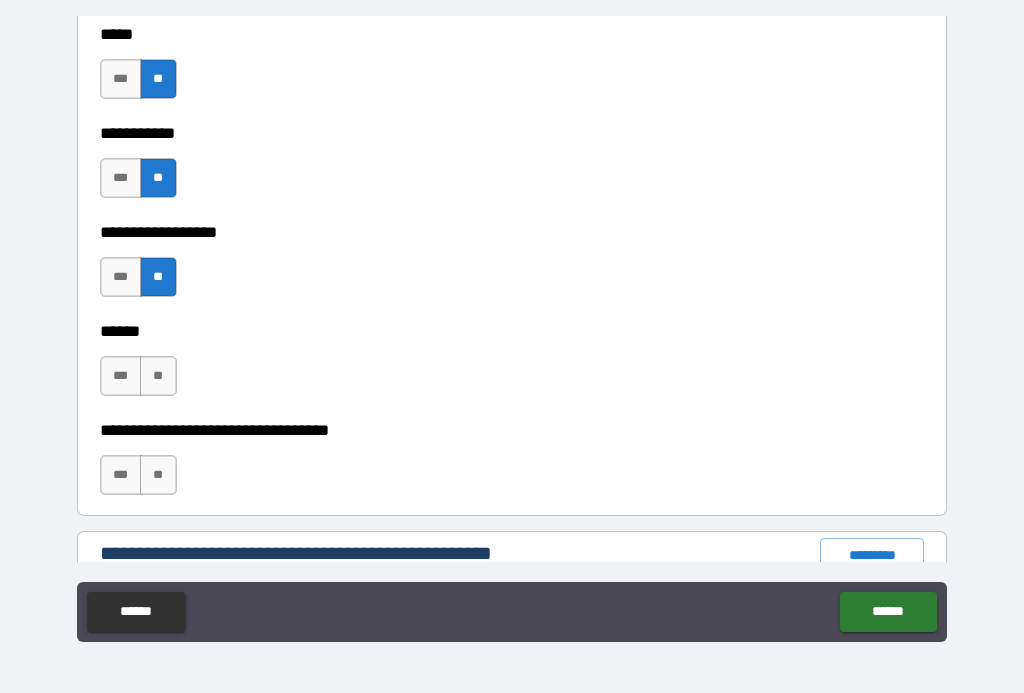 click on "**" at bounding box center [158, 376] 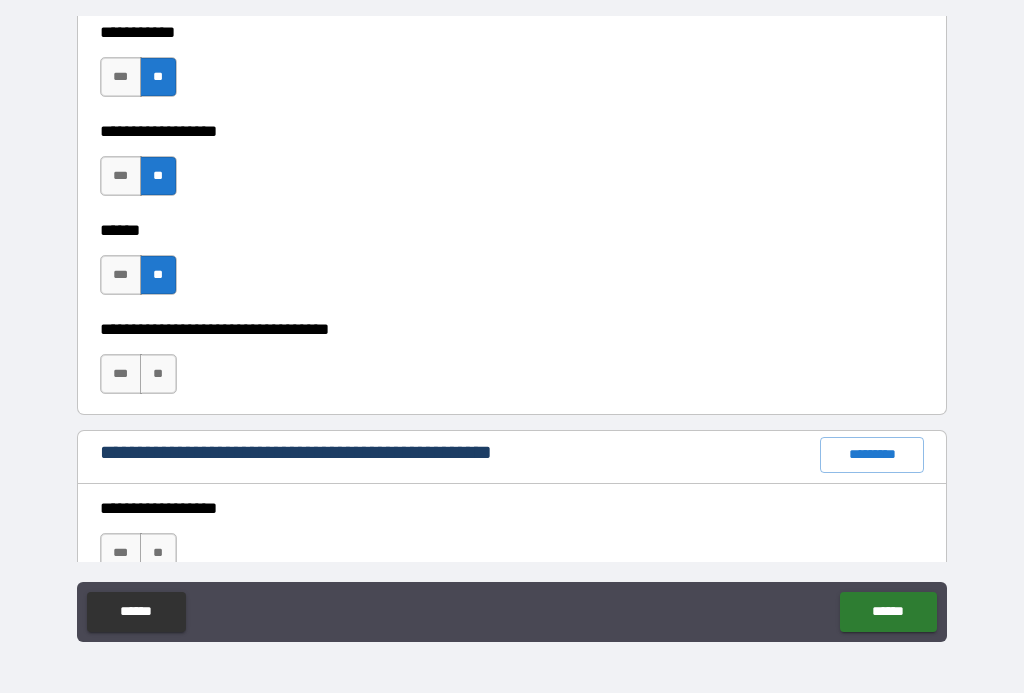 scroll, scrollTop: 2139, scrollLeft: 0, axis: vertical 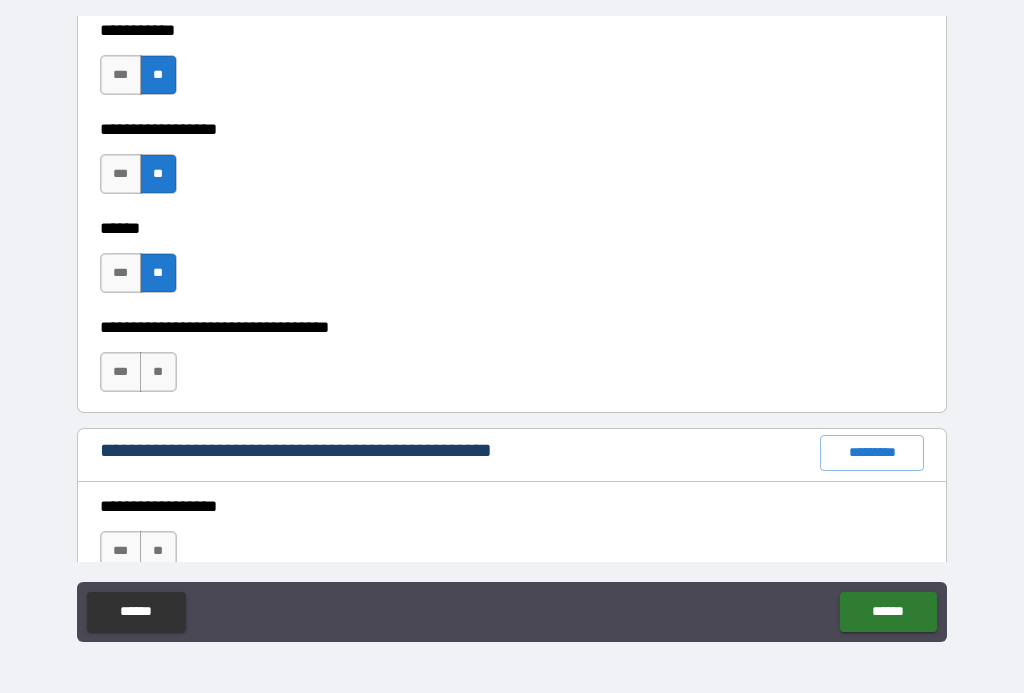 click on "**" at bounding box center (158, 372) 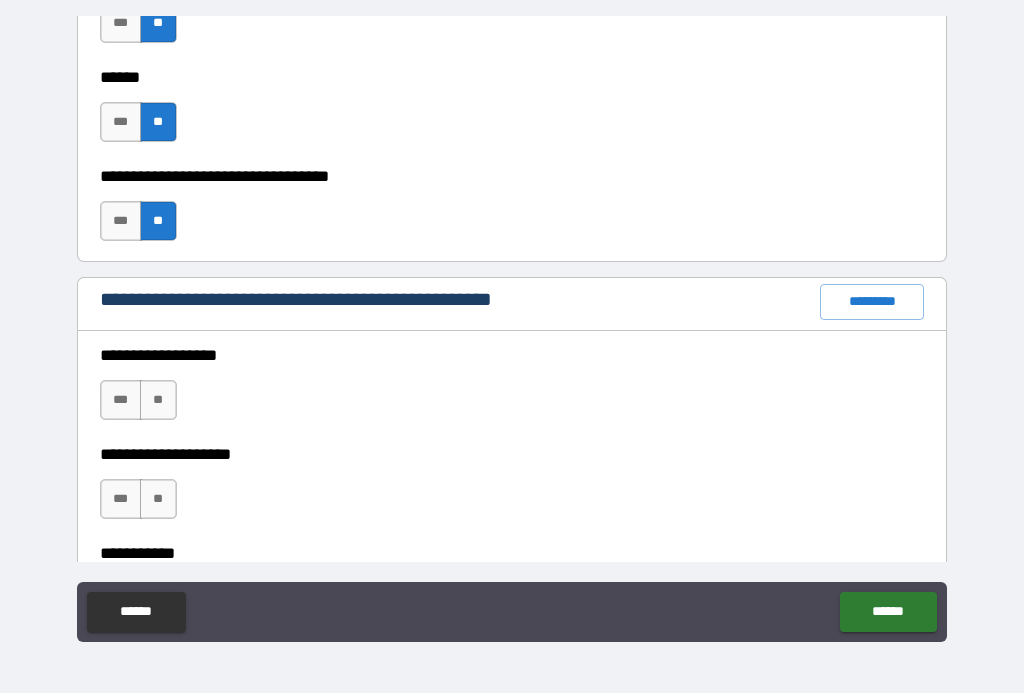 scroll, scrollTop: 2295, scrollLeft: 0, axis: vertical 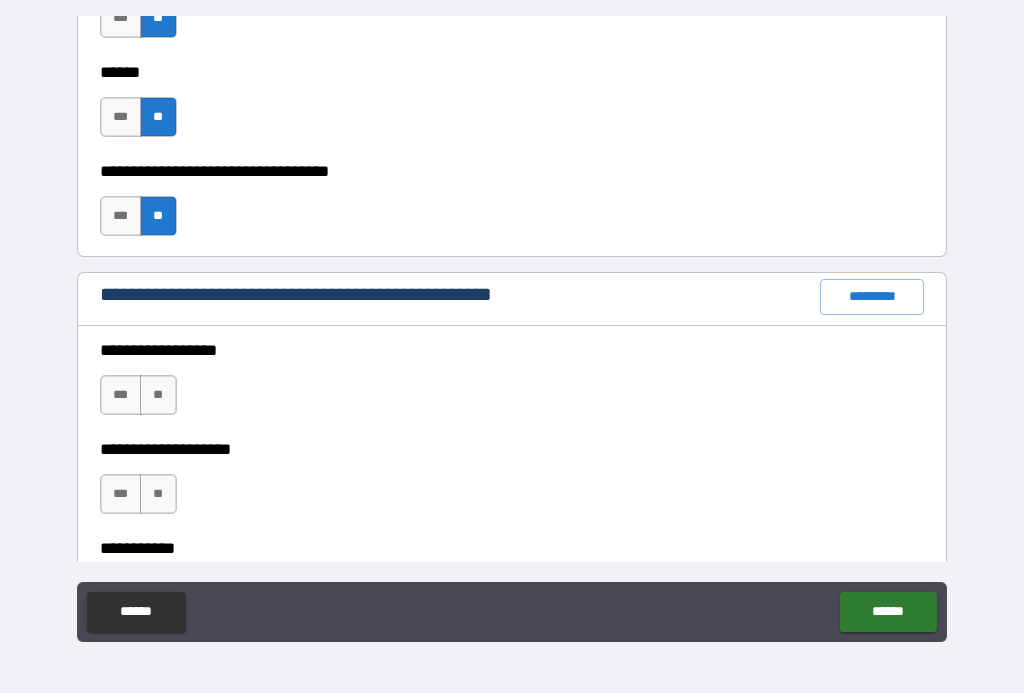 click on "**" at bounding box center (158, 395) 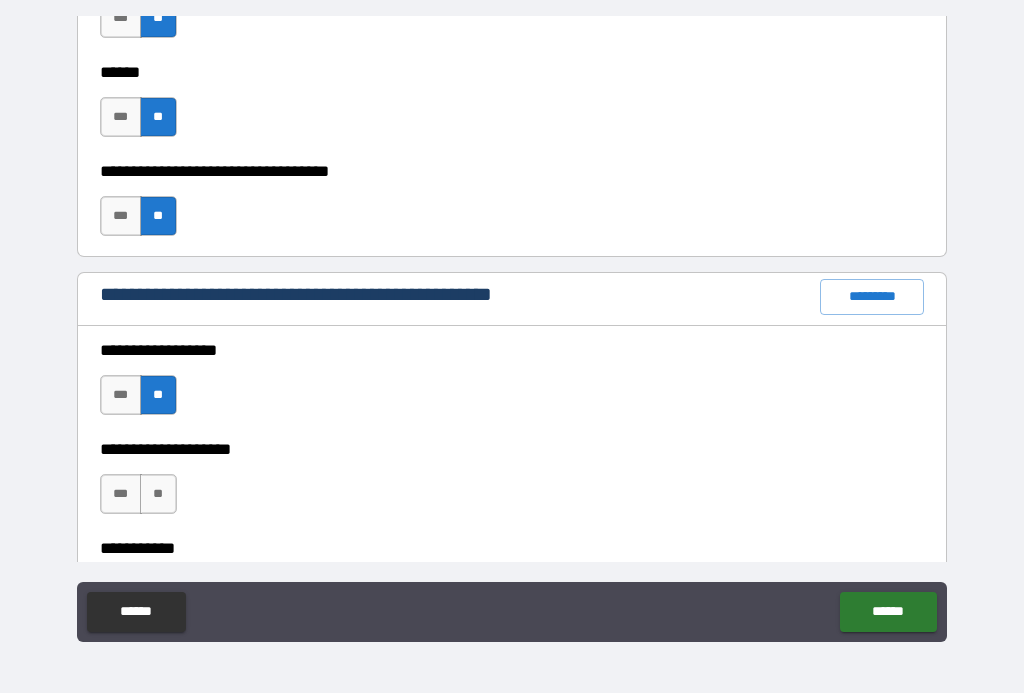 click on "**" at bounding box center (158, 494) 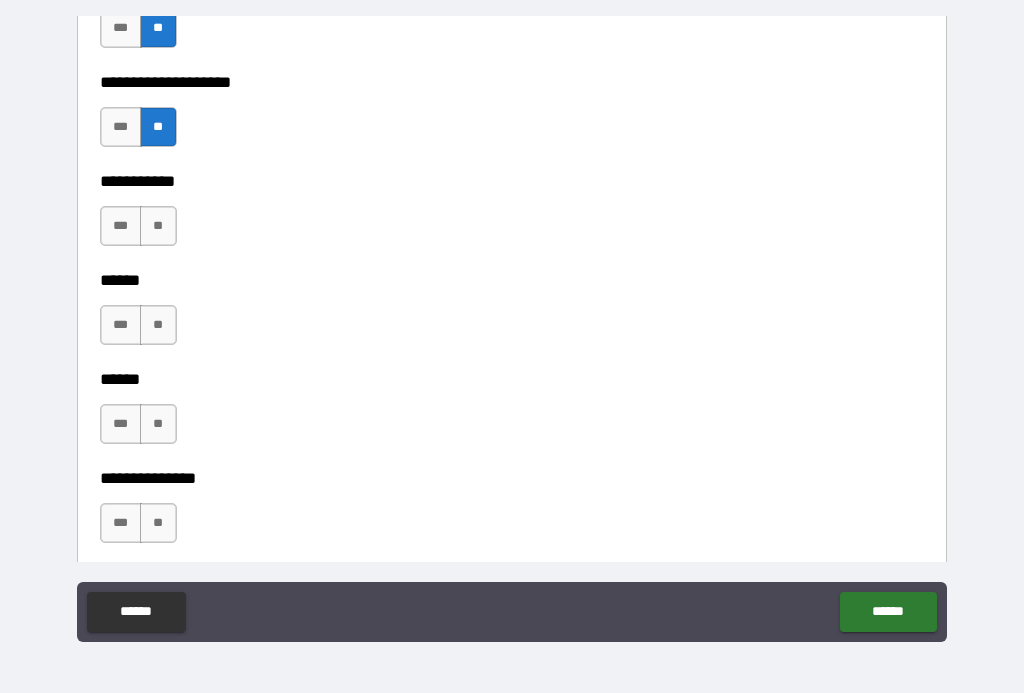 scroll, scrollTop: 2663, scrollLeft: 0, axis: vertical 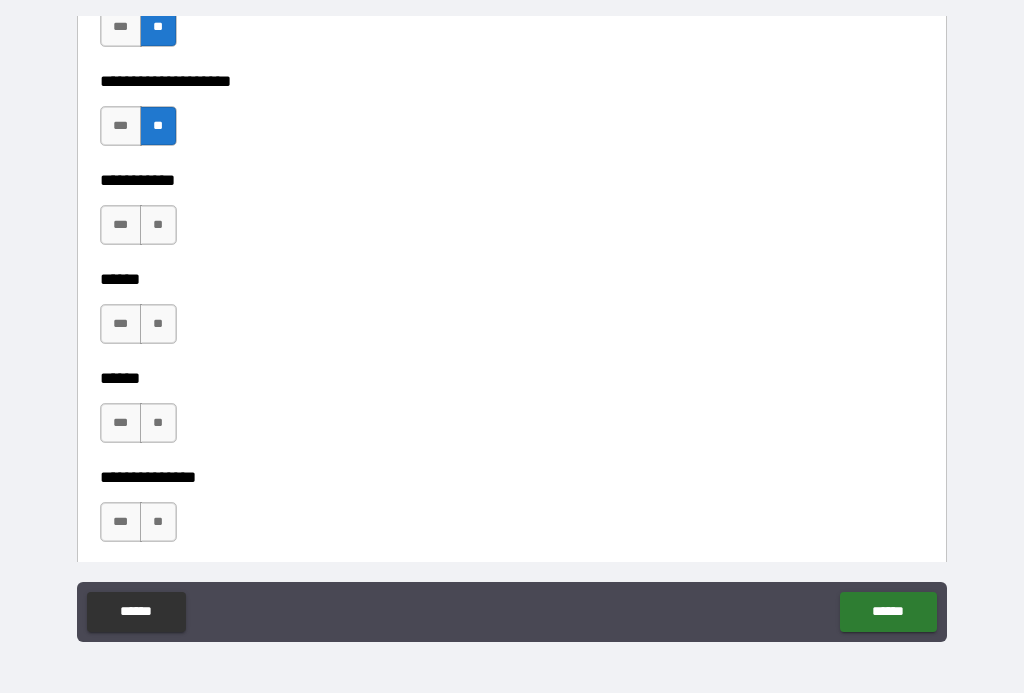 click on "**" at bounding box center [158, 225] 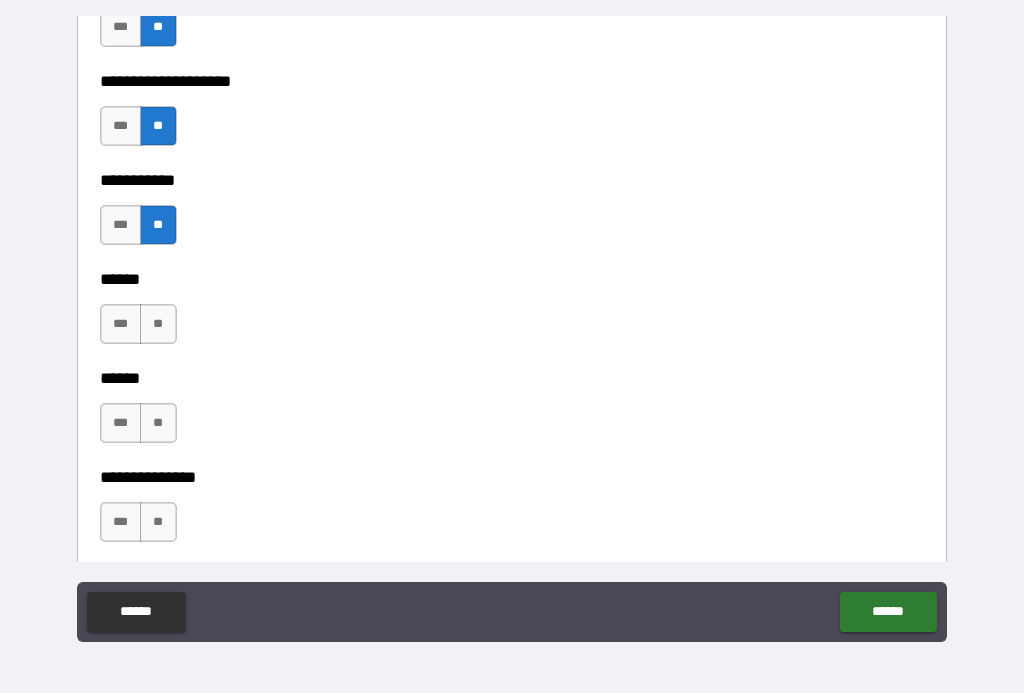 click on "**" at bounding box center (158, 324) 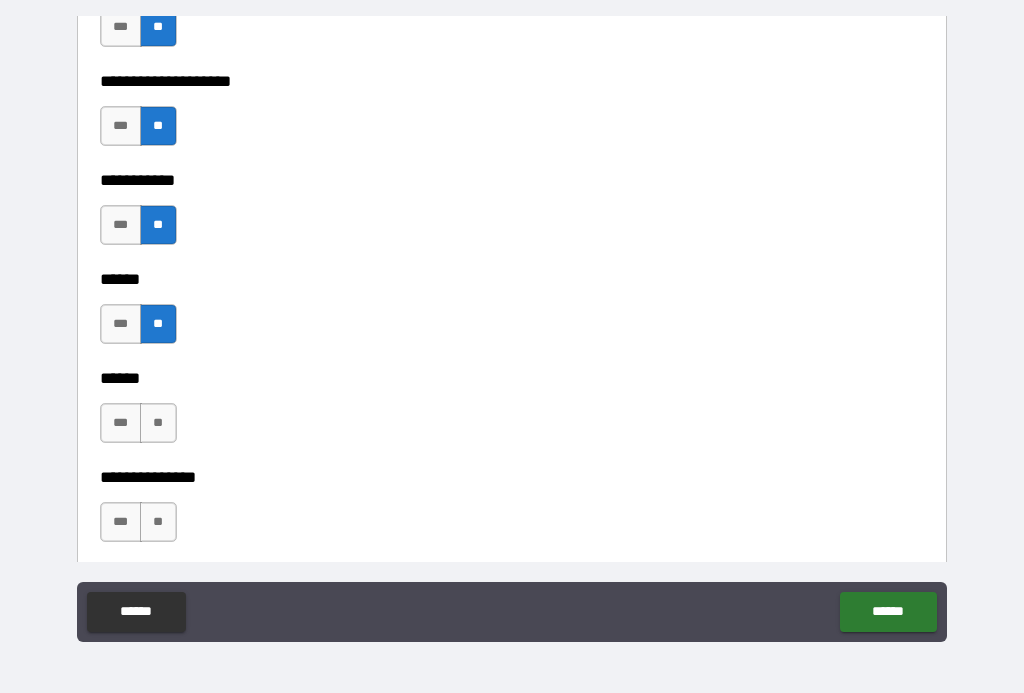 click on "**" at bounding box center [158, 423] 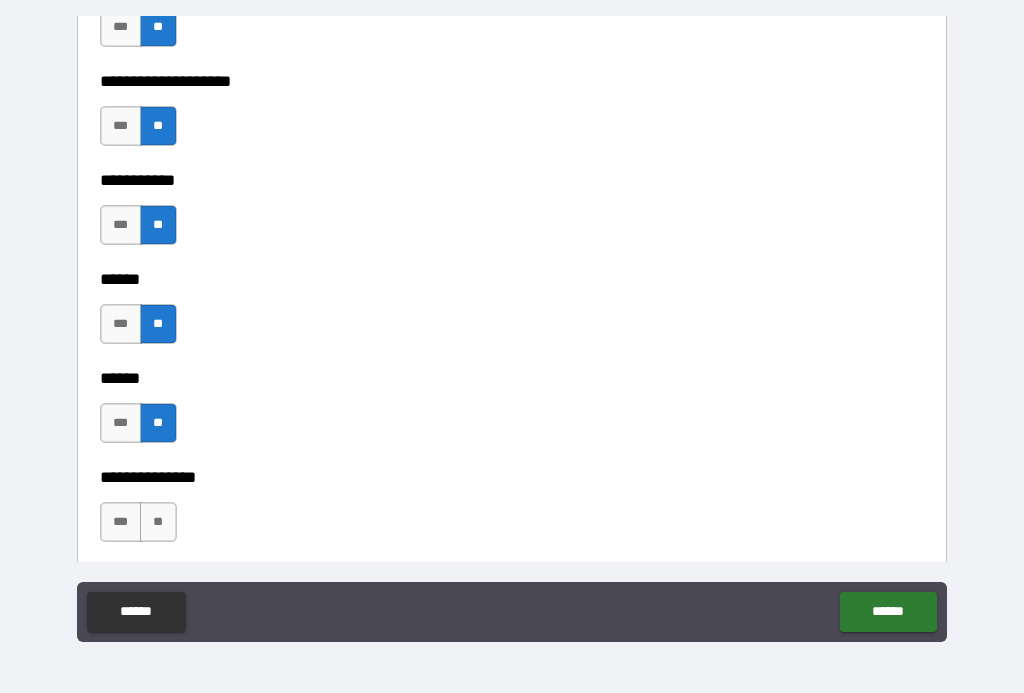 click on "**" at bounding box center (158, 522) 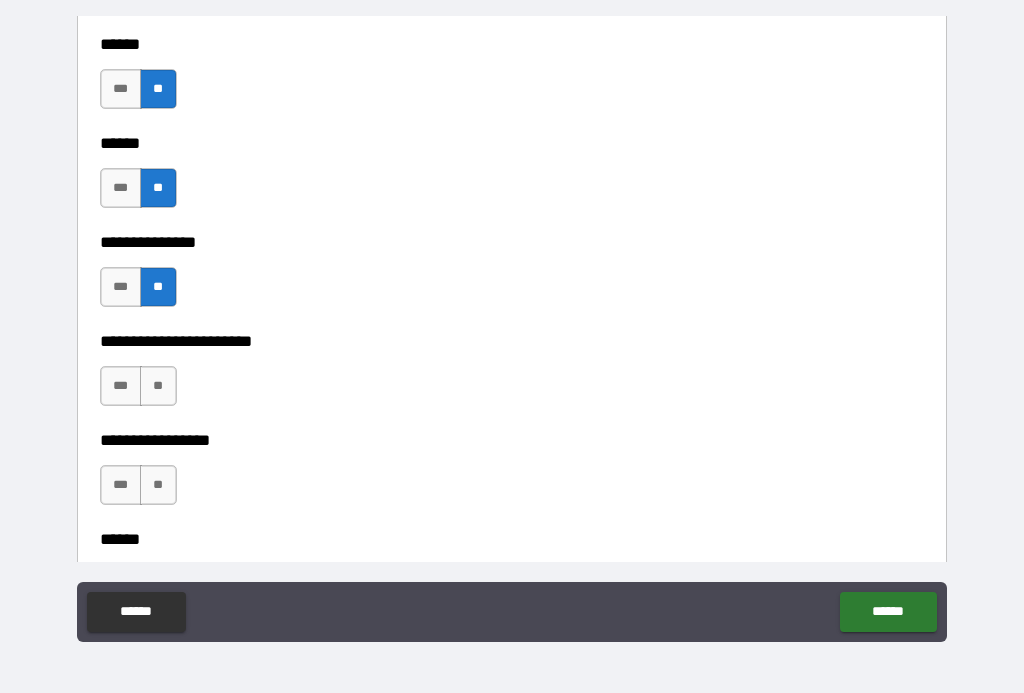 scroll, scrollTop: 2920, scrollLeft: 0, axis: vertical 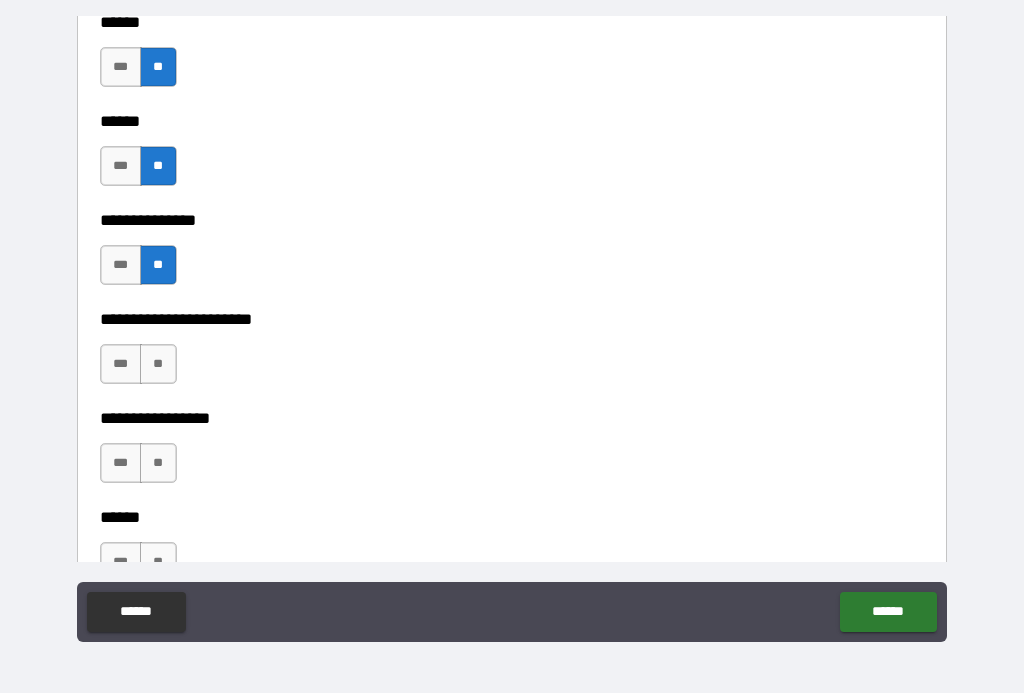 click on "**" at bounding box center [158, 364] 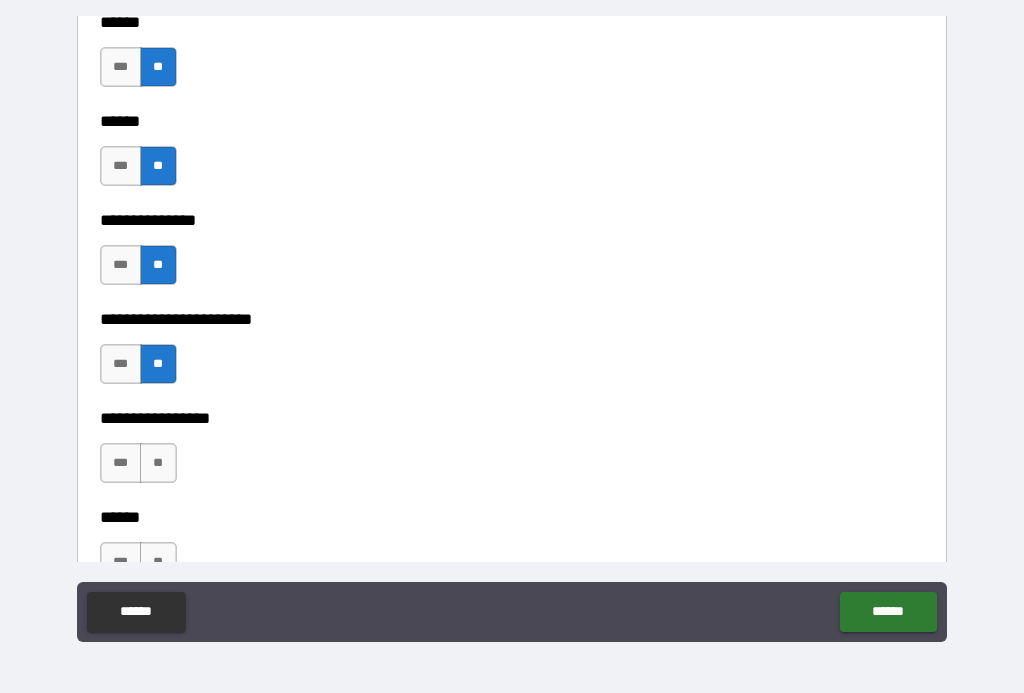 click on "**" at bounding box center (158, 463) 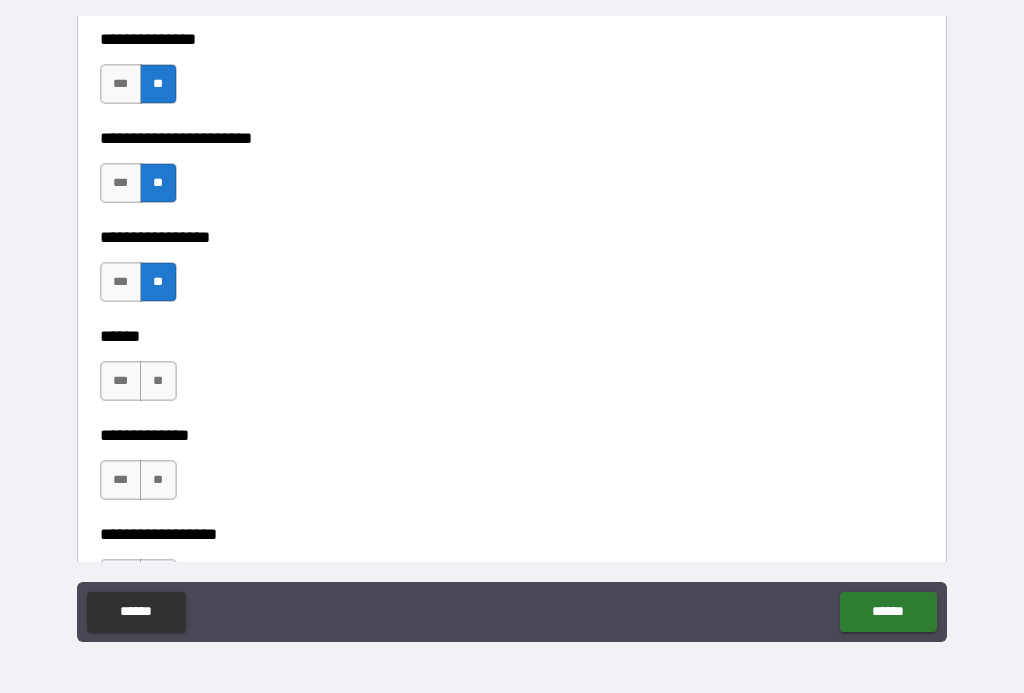 scroll, scrollTop: 3154, scrollLeft: 0, axis: vertical 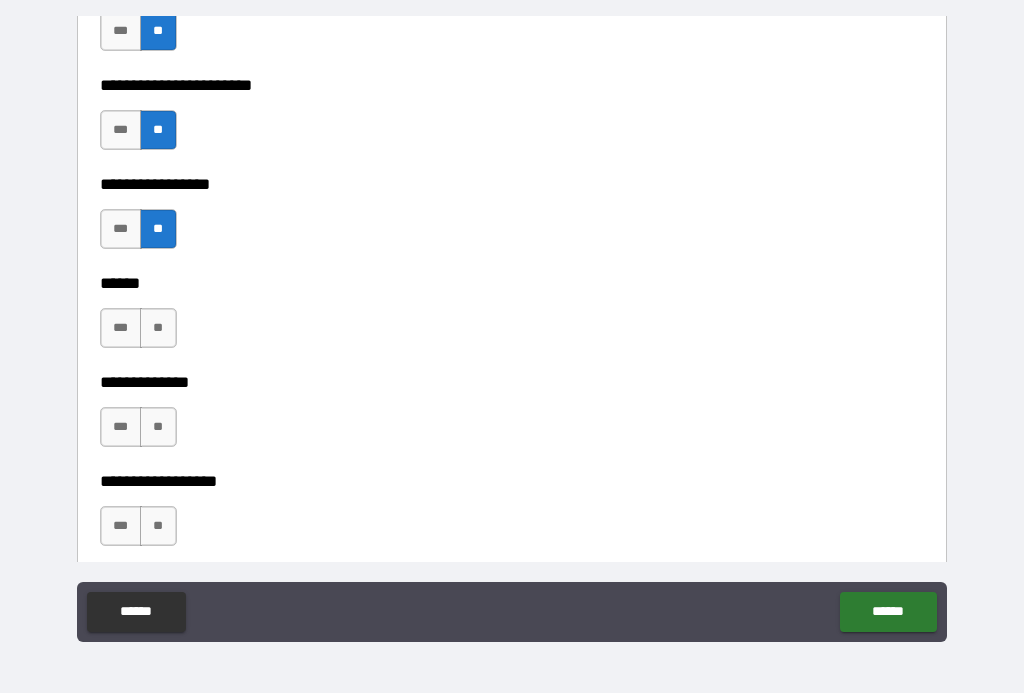 click on "**" at bounding box center (158, 328) 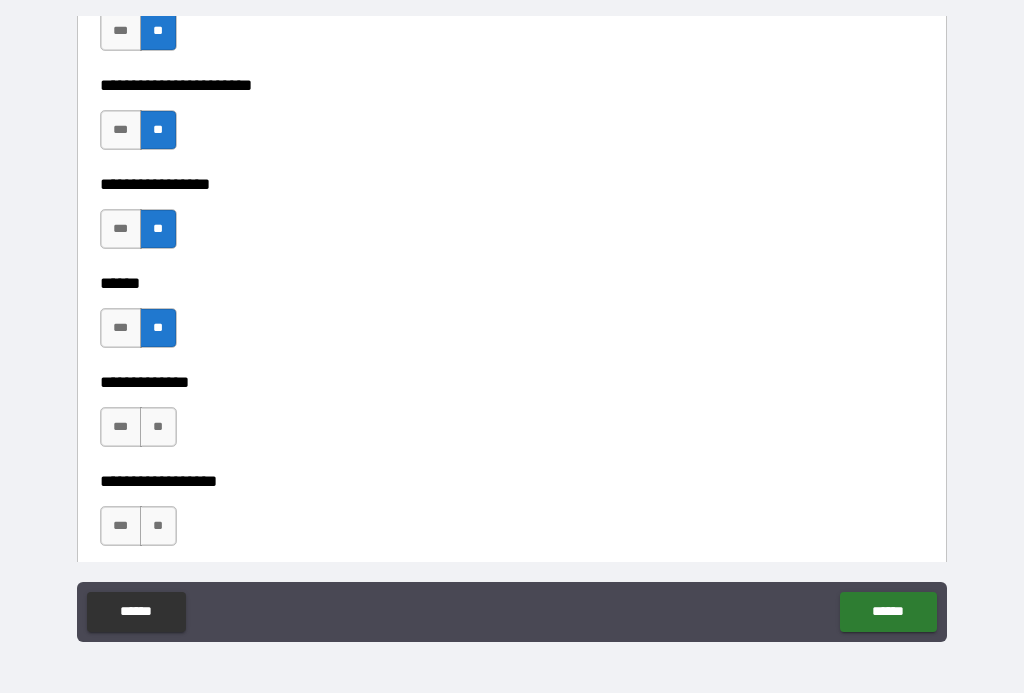 click on "**" at bounding box center [158, 427] 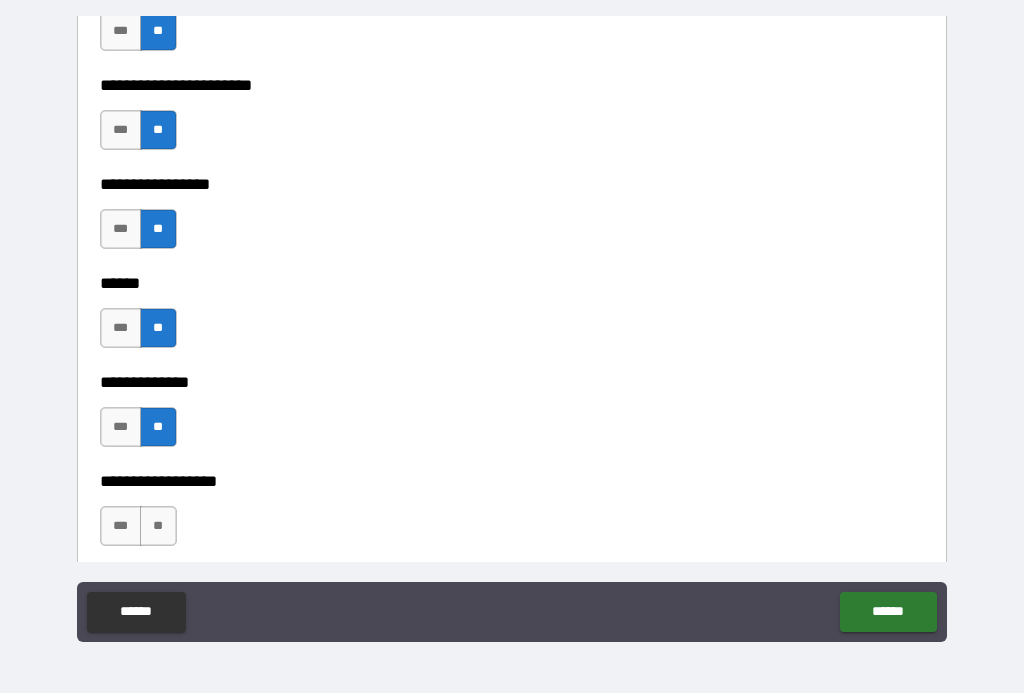 click on "**" at bounding box center (158, 526) 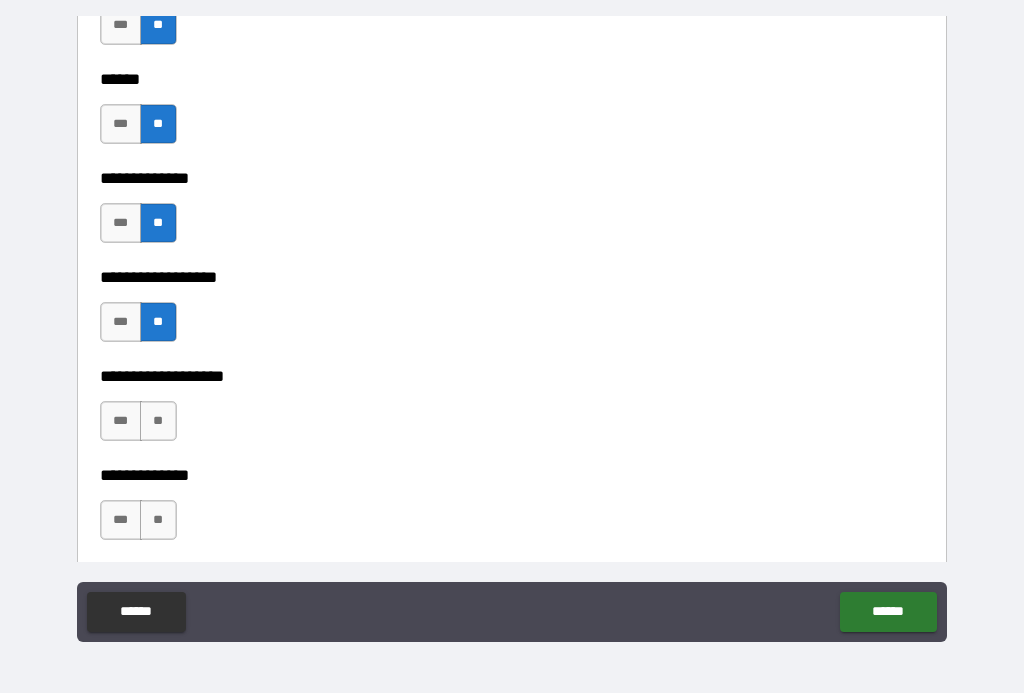 scroll, scrollTop: 3439, scrollLeft: 0, axis: vertical 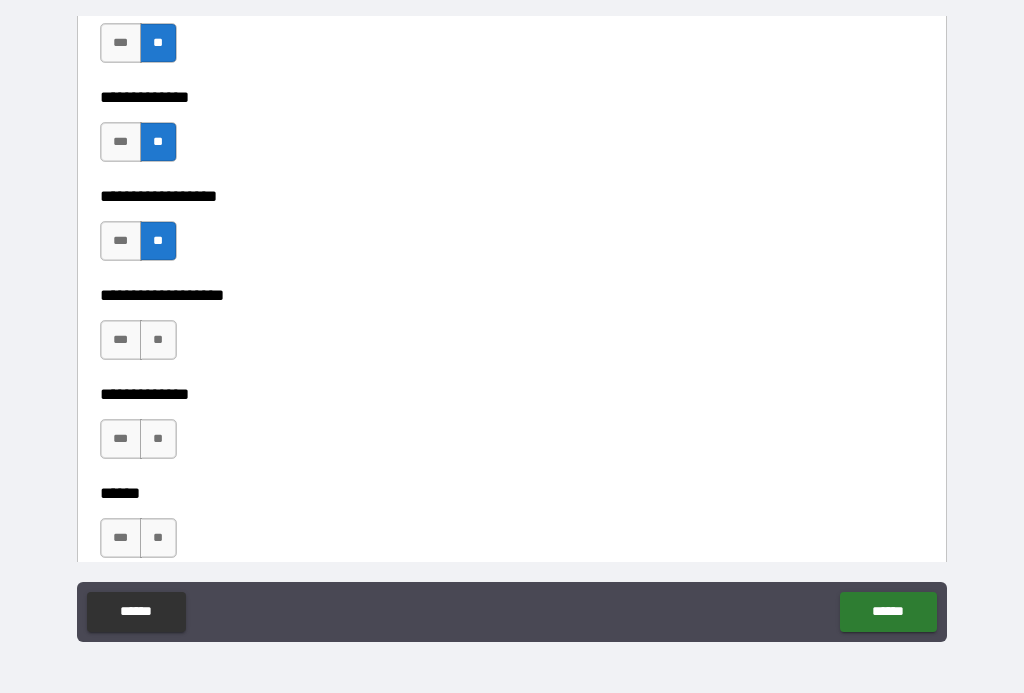 click on "**" at bounding box center (158, 340) 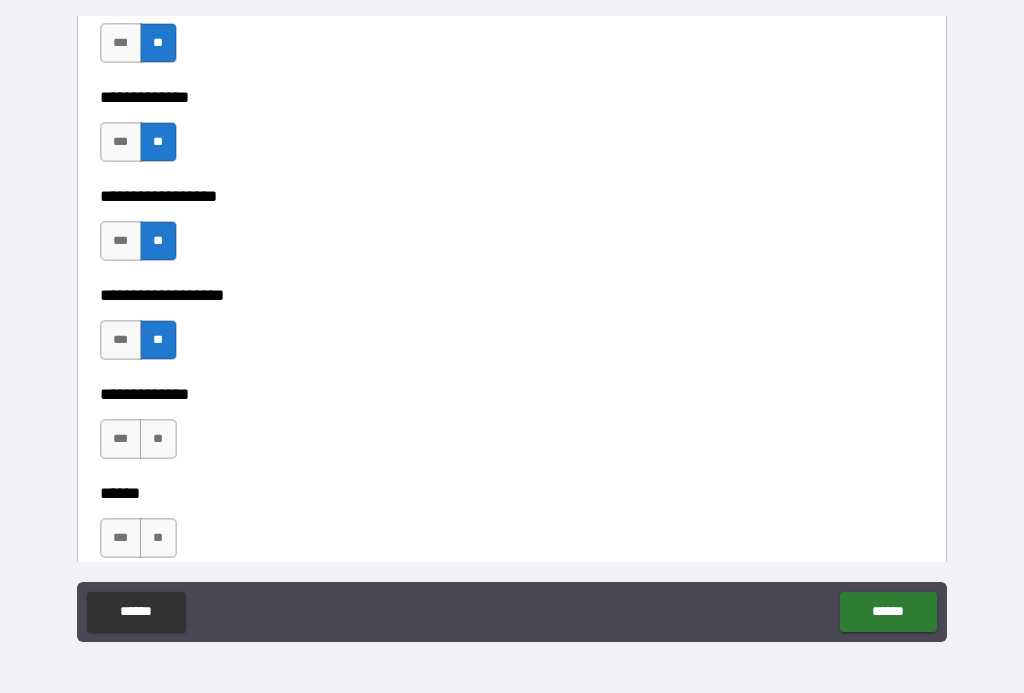 click on "**" at bounding box center (158, 439) 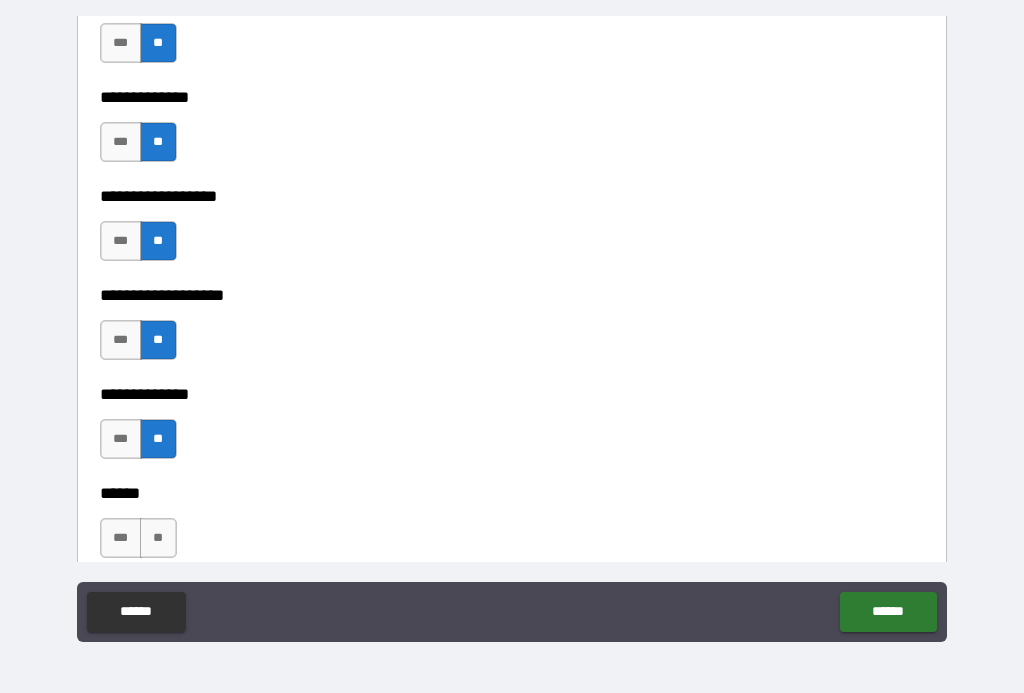 click on "**" at bounding box center [158, 538] 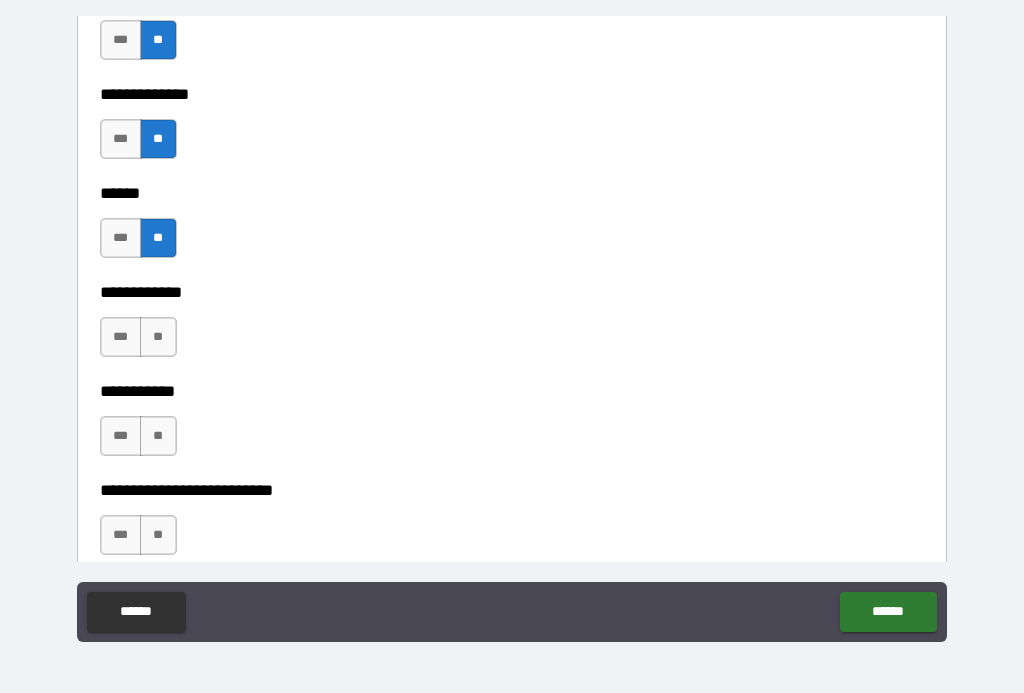 scroll, scrollTop: 3748, scrollLeft: 0, axis: vertical 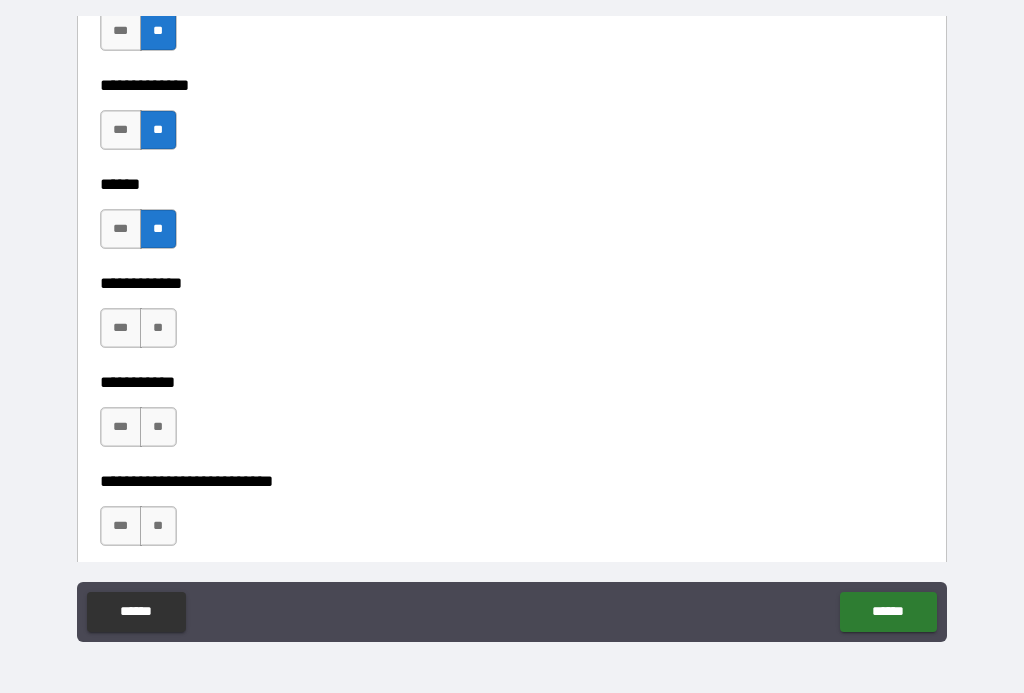 click on "**" at bounding box center (158, 328) 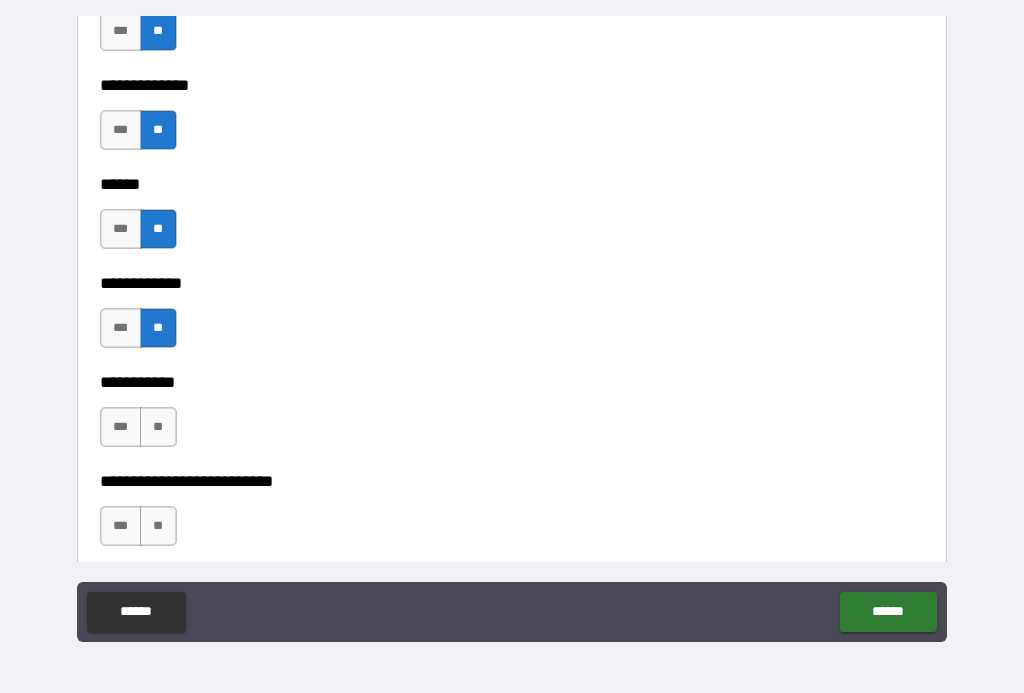 click on "**" at bounding box center (158, 427) 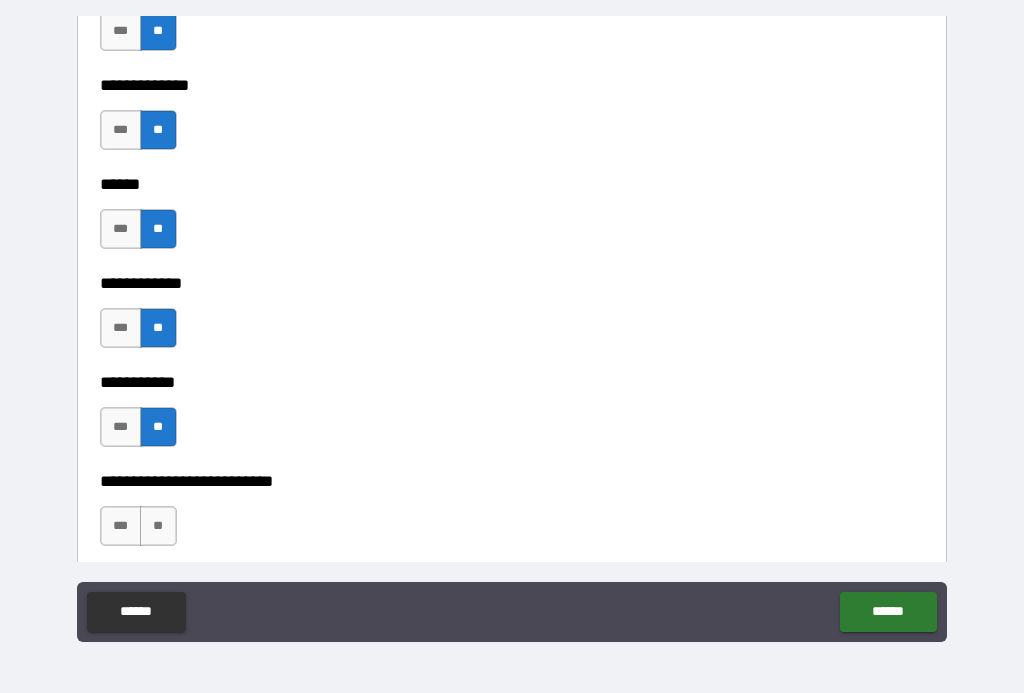 click on "**" at bounding box center [158, 526] 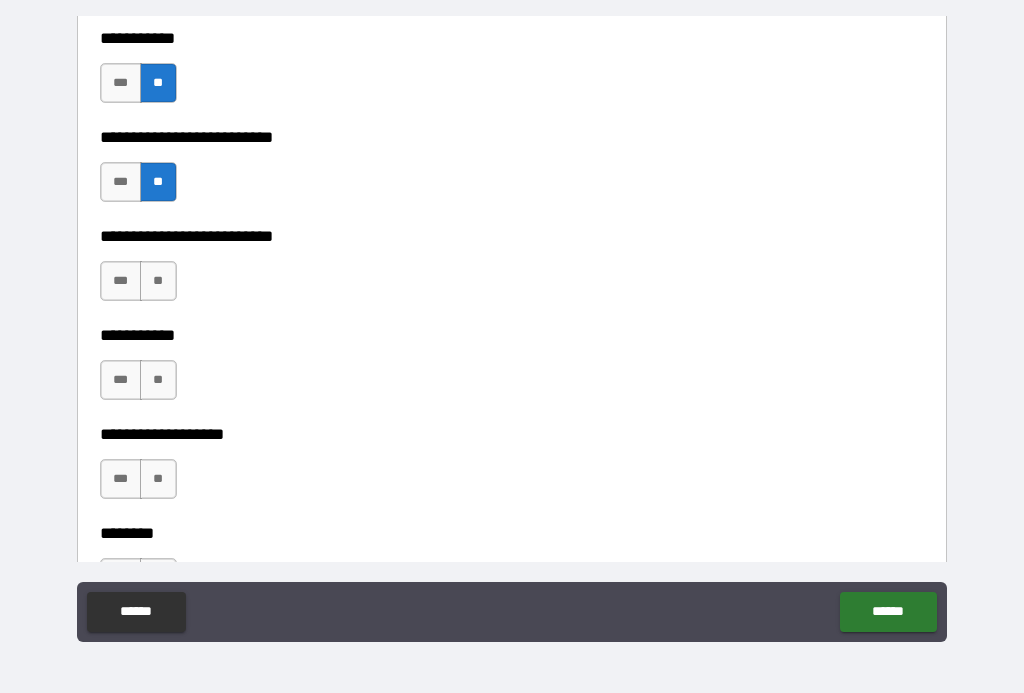 scroll, scrollTop: 4093, scrollLeft: 0, axis: vertical 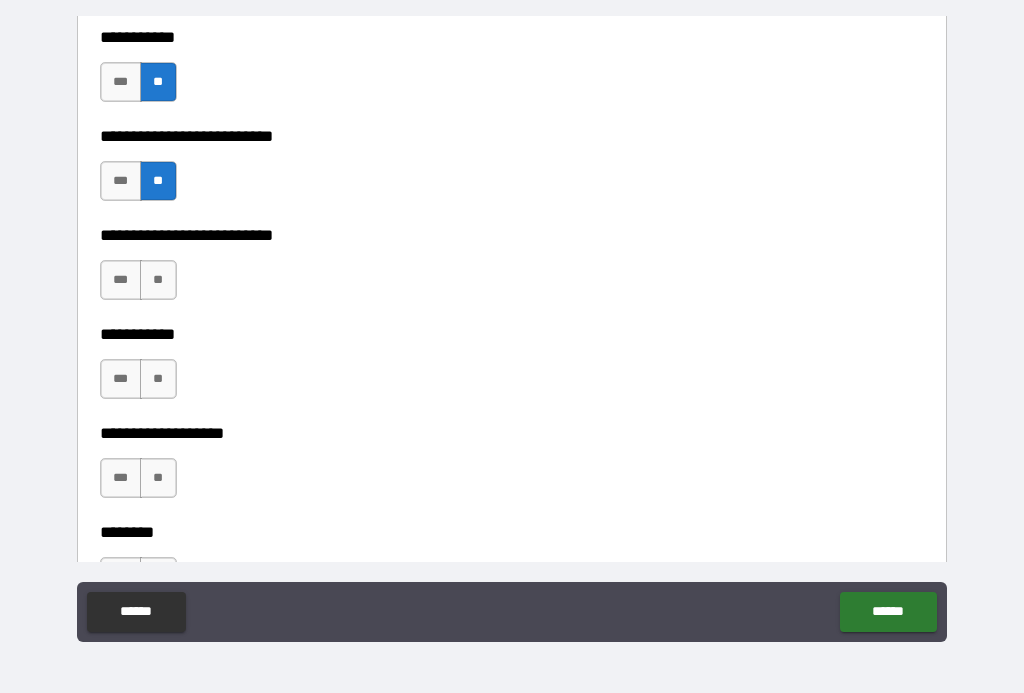 click on "**" at bounding box center [158, 280] 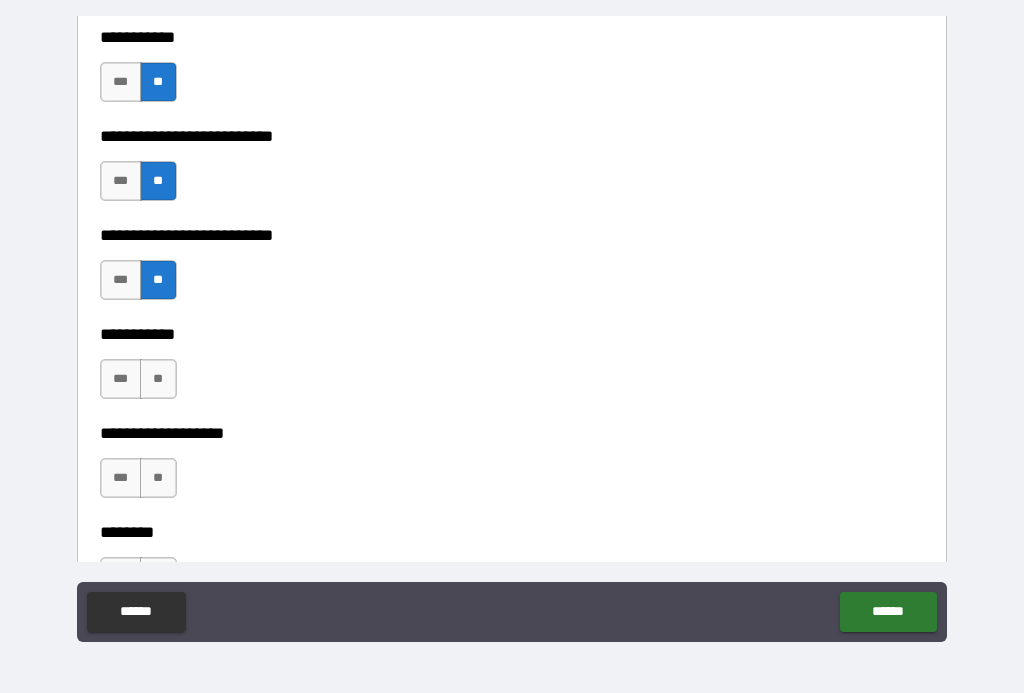 click on "**" at bounding box center [158, 379] 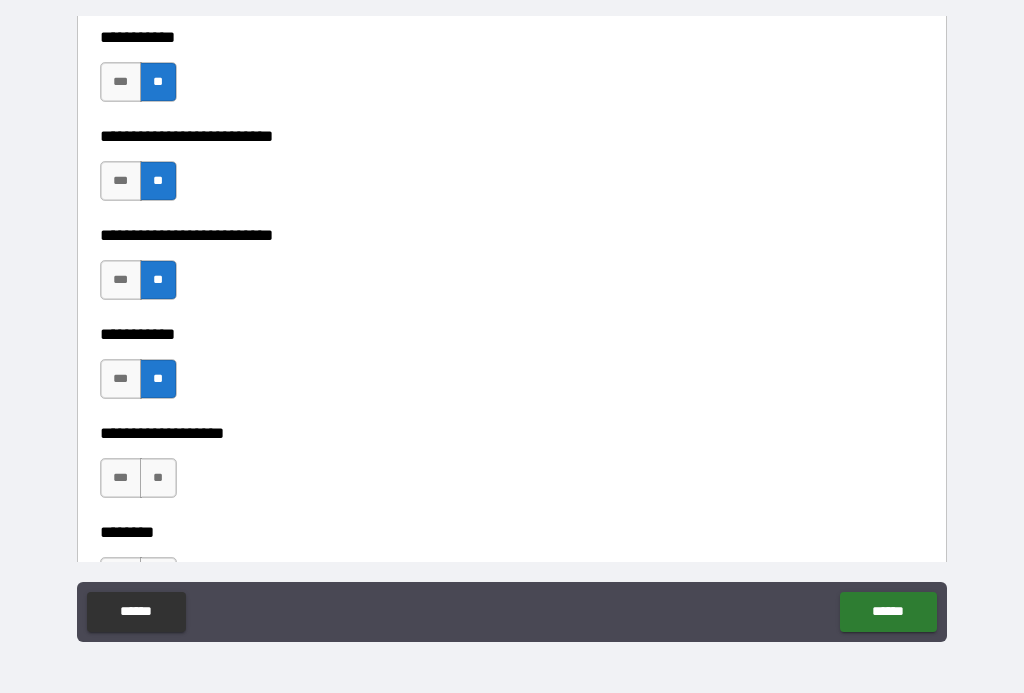 click on "**" at bounding box center [158, 478] 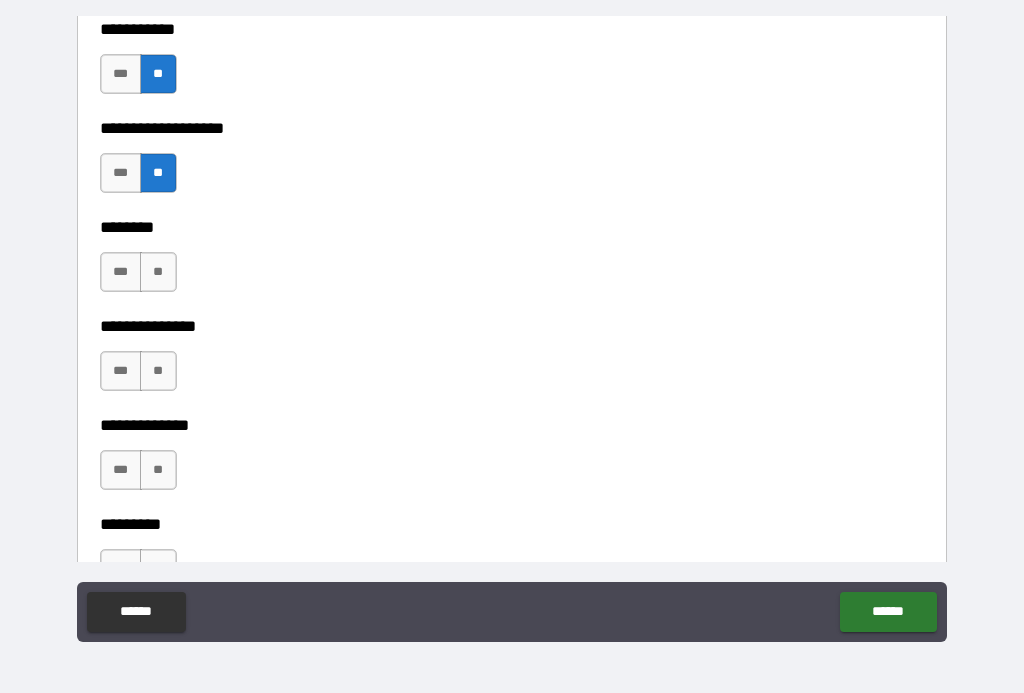 scroll, scrollTop: 4437, scrollLeft: 0, axis: vertical 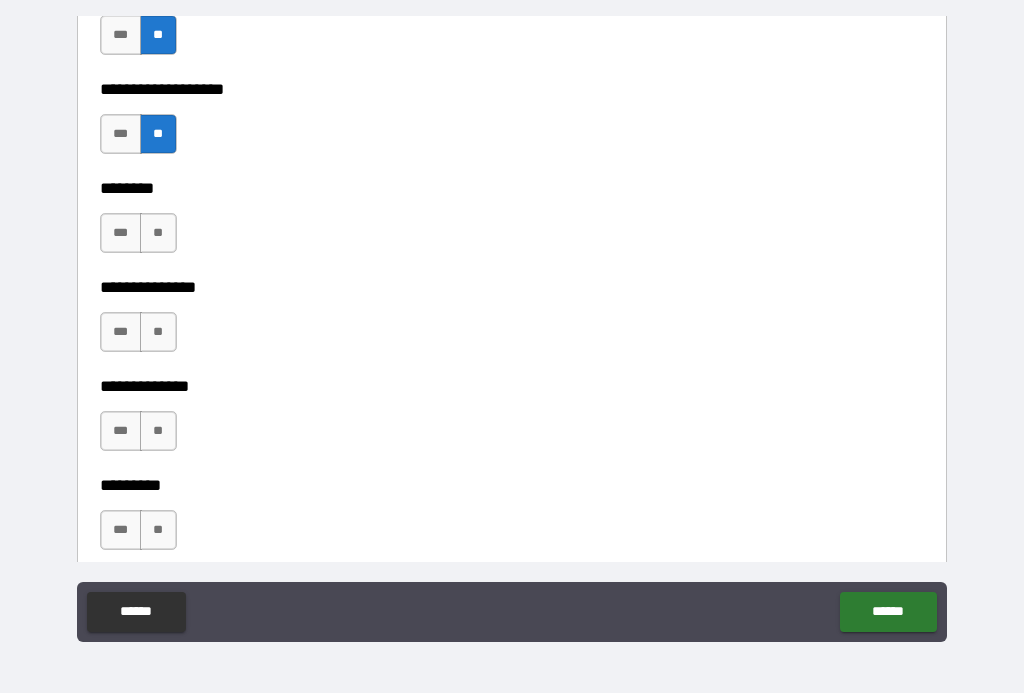 click on "**" at bounding box center (158, 233) 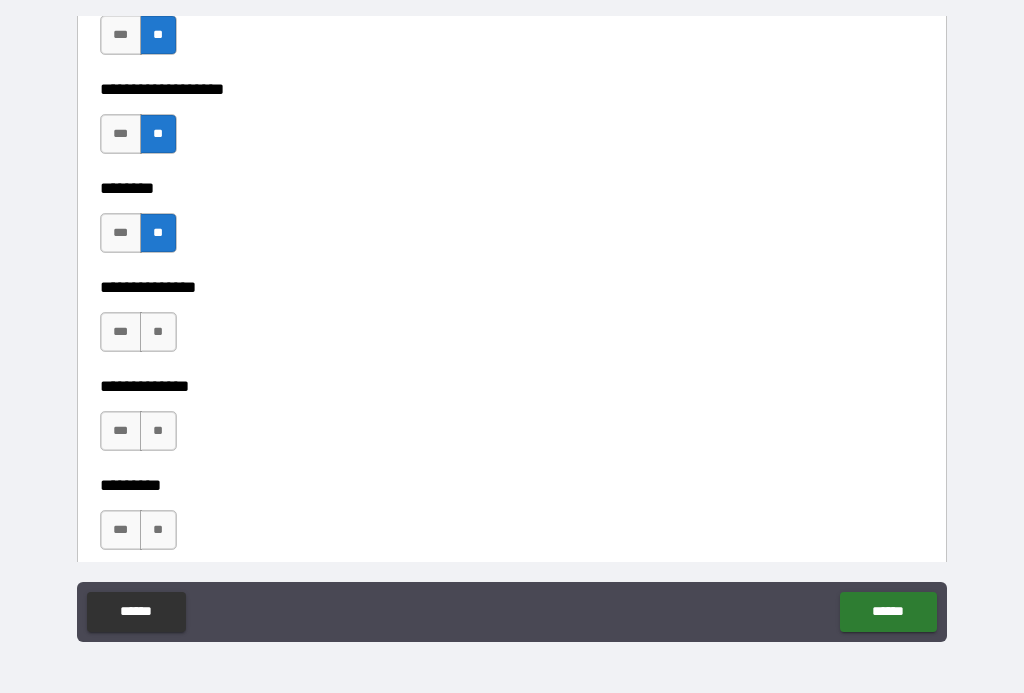 click on "**" at bounding box center [158, 332] 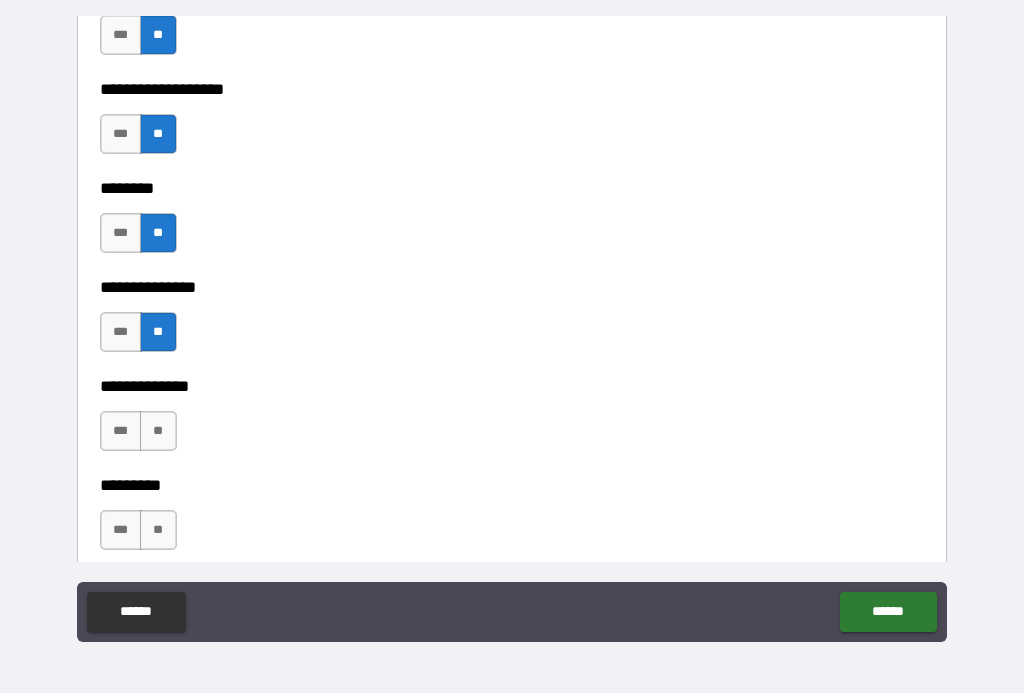 click on "**" at bounding box center [158, 431] 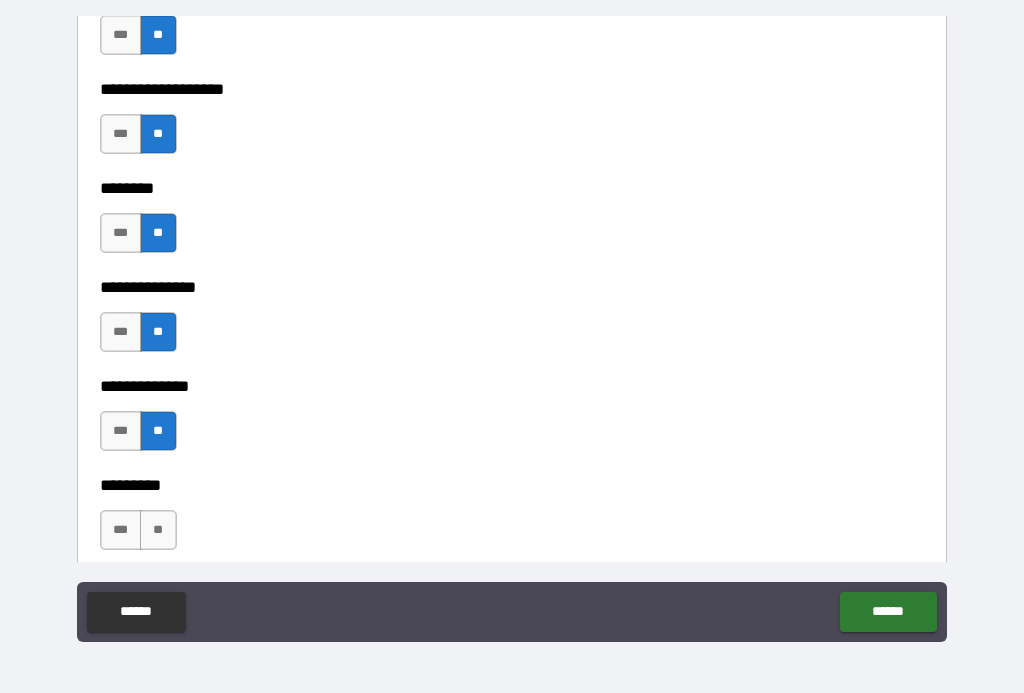 click on "**" at bounding box center [158, 530] 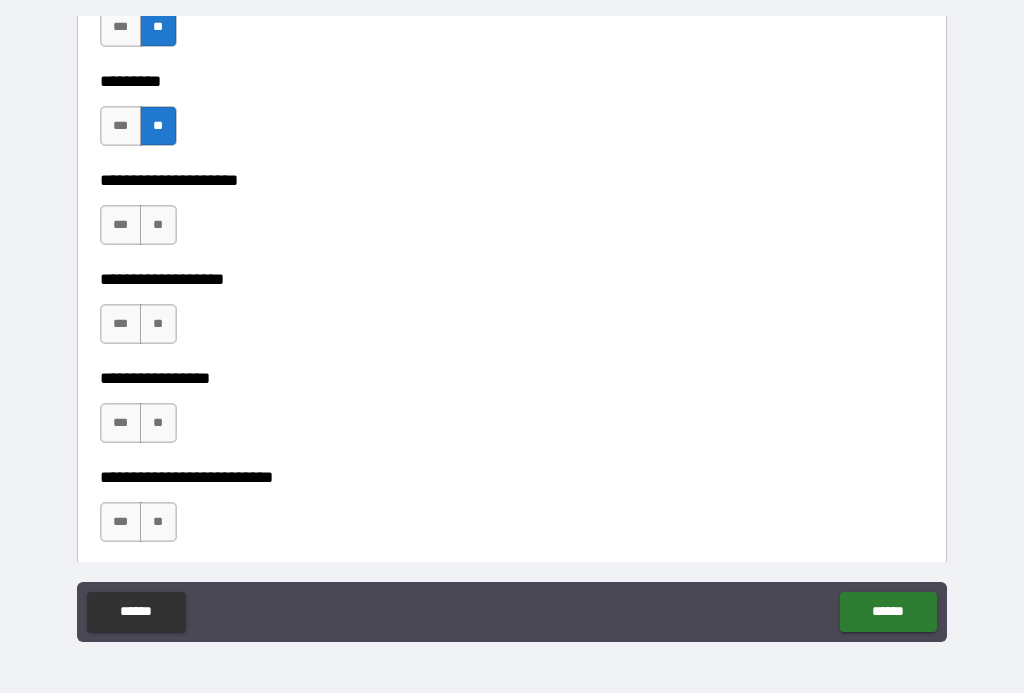 scroll, scrollTop: 4844, scrollLeft: 0, axis: vertical 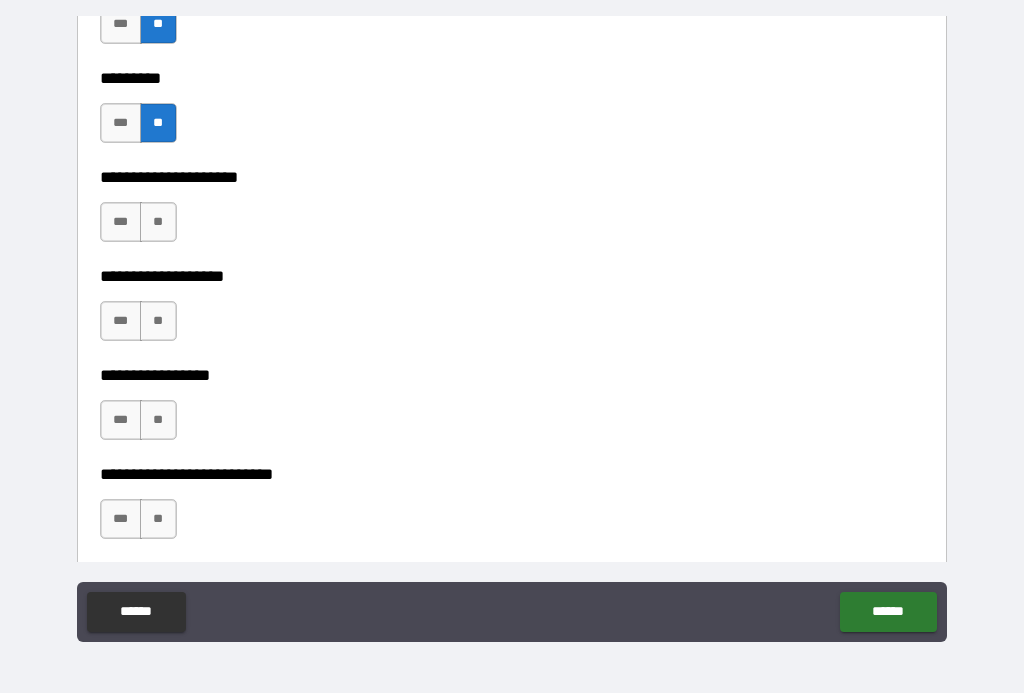 click on "**" at bounding box center [158, 222] 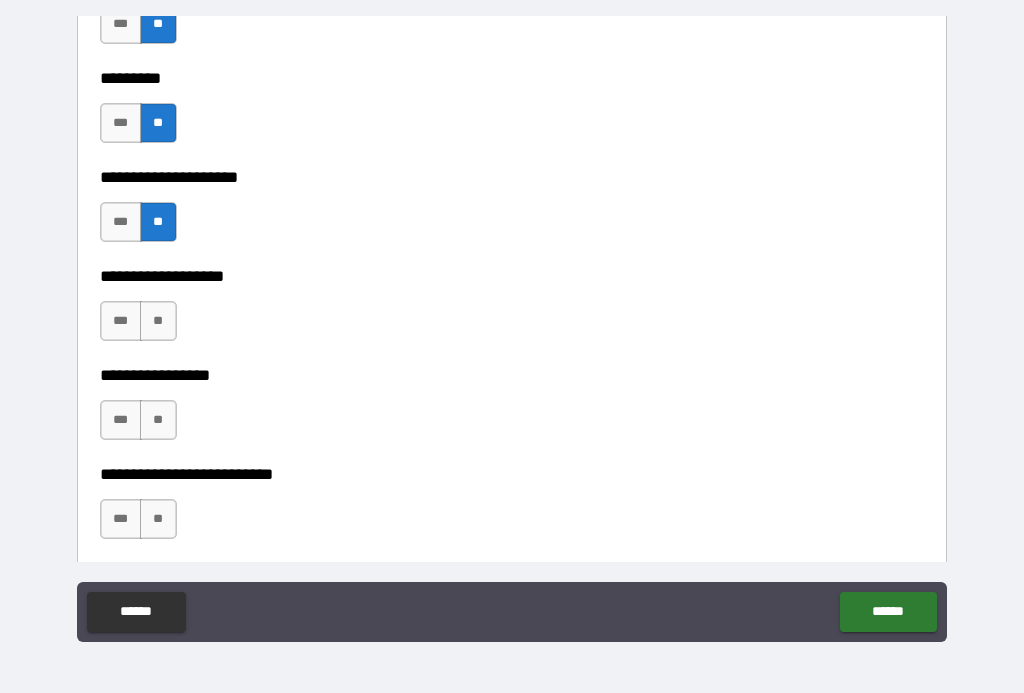 click on "**" at bounding box center (158, 321) 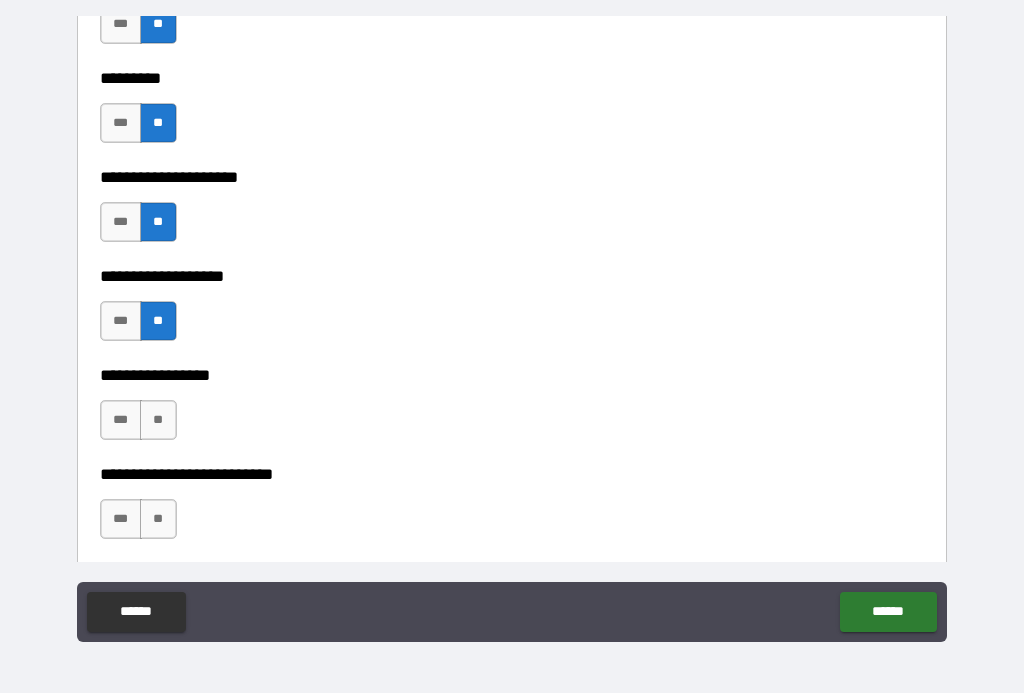 click on "**" at bounding box center (158, 420) 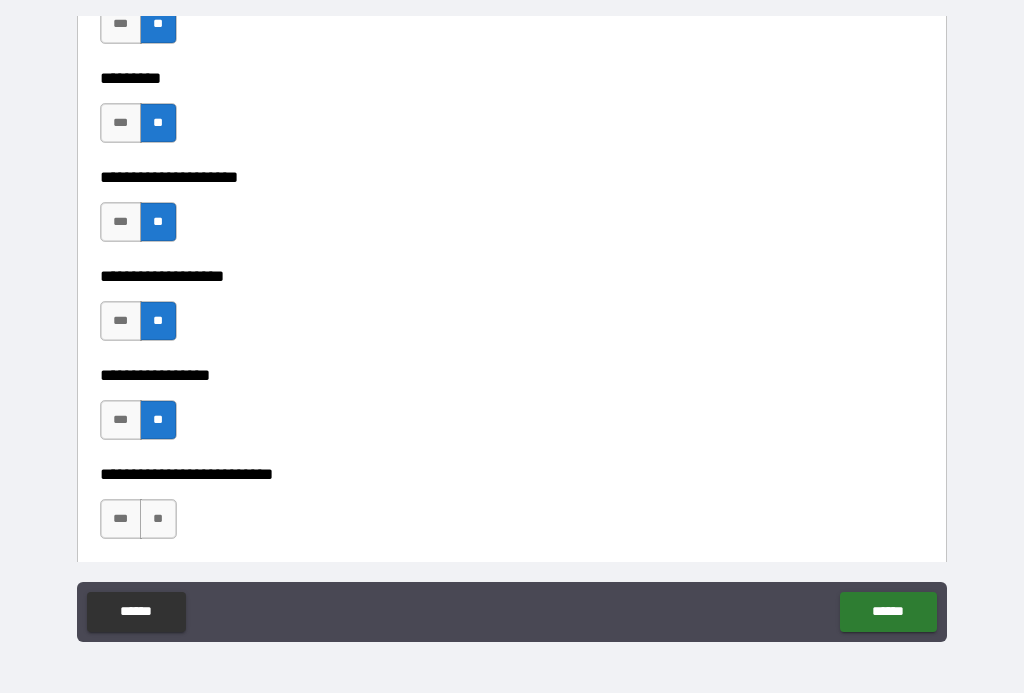 click on "**" at bounding box center (158, 519) 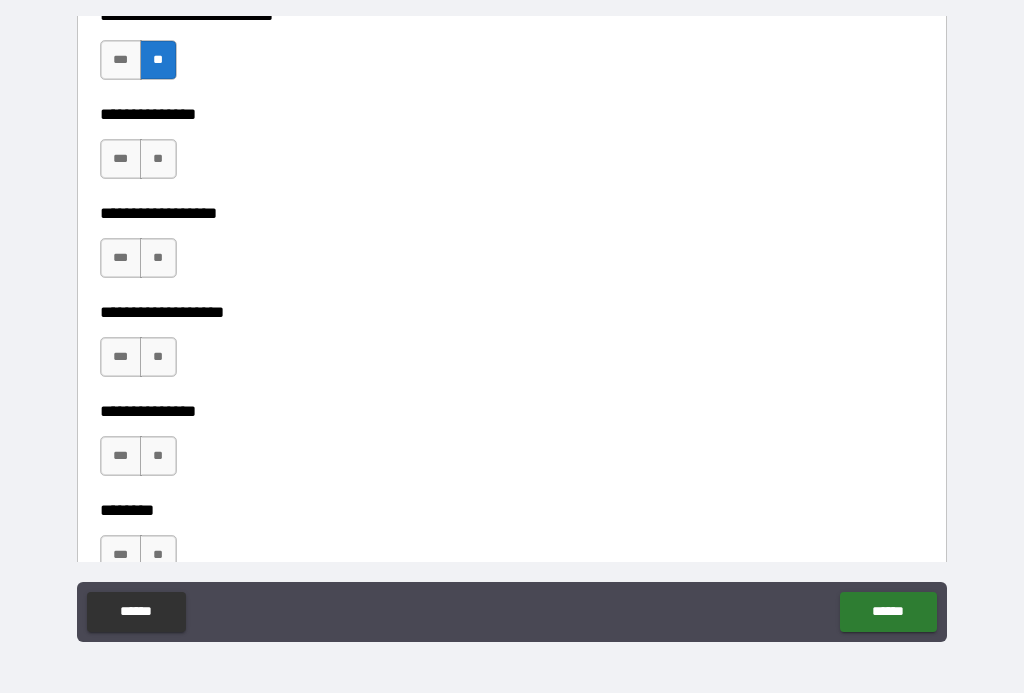 scroll, scrollTop: 5304, scrollLeft: 0, axis: vertical 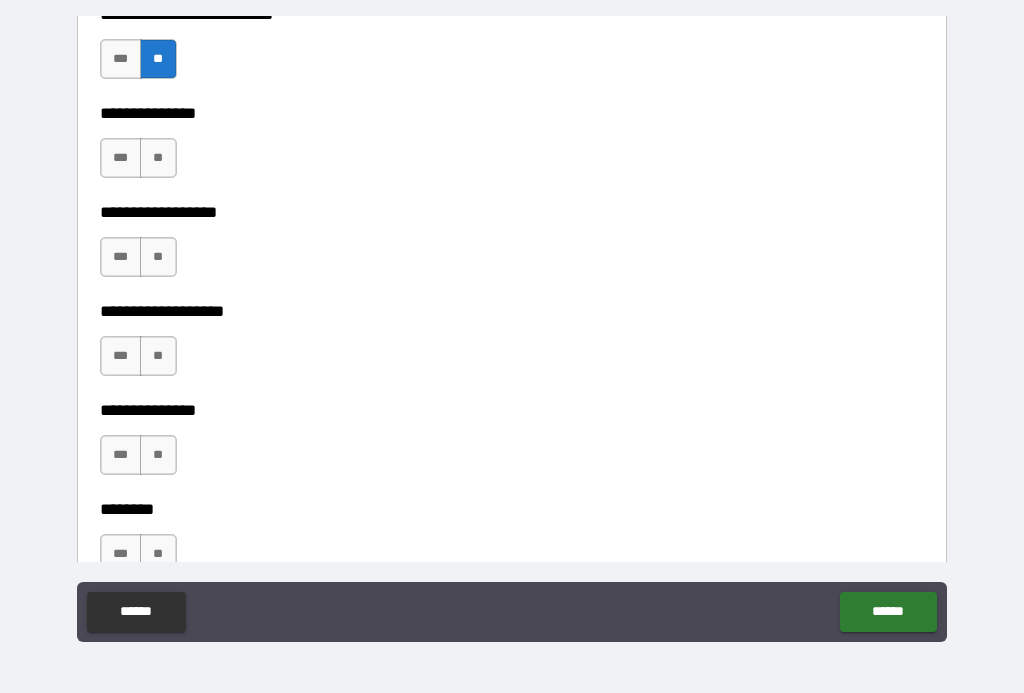 click on "**" at bounding box center [158, 158] 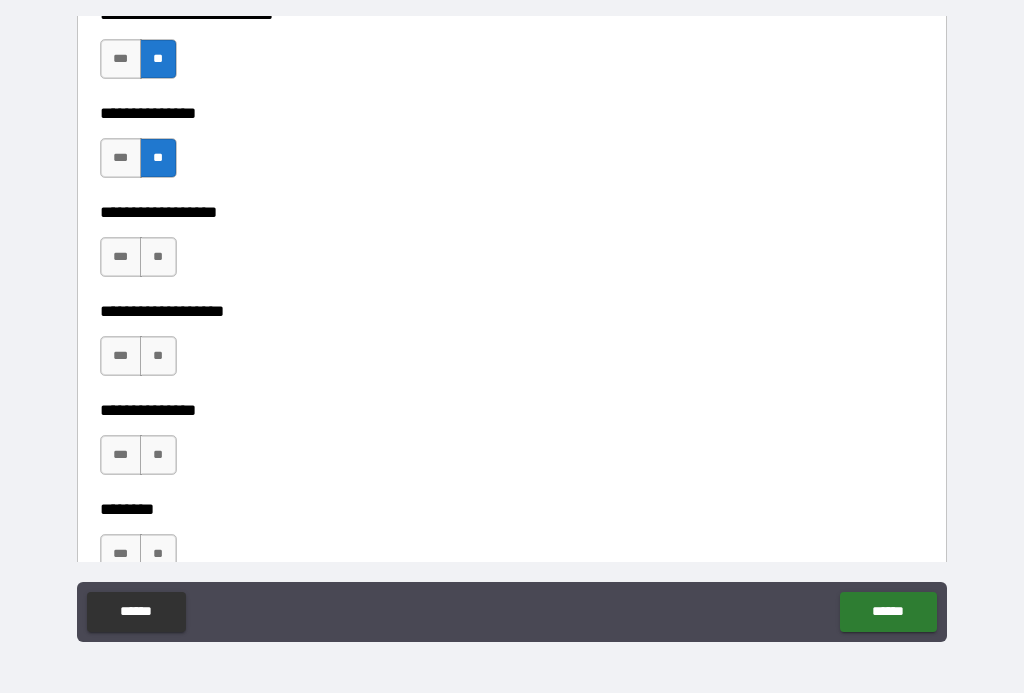 click on "**" at bounding box center (158, 257) 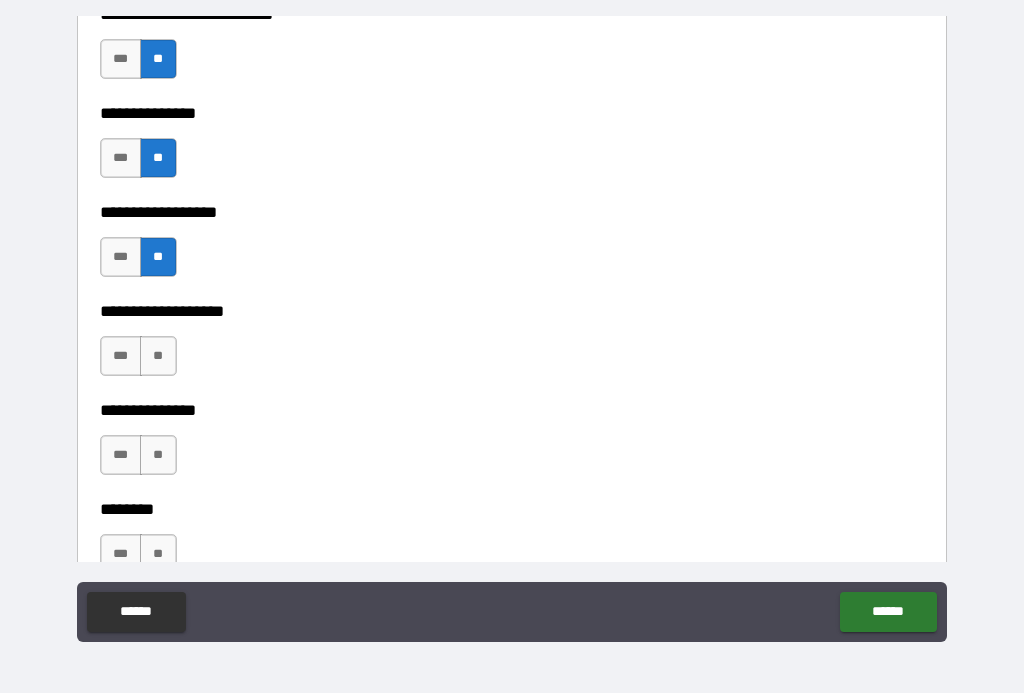 click on "**" at bounding box center [158, 356] 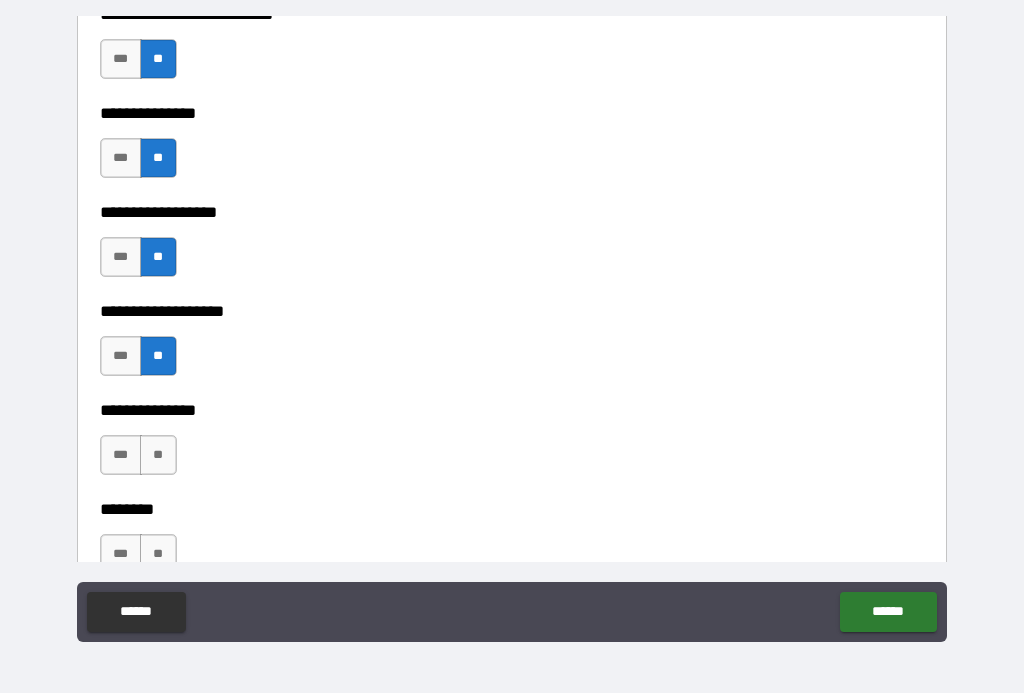 click on "**" at bounding box center [158, 455] 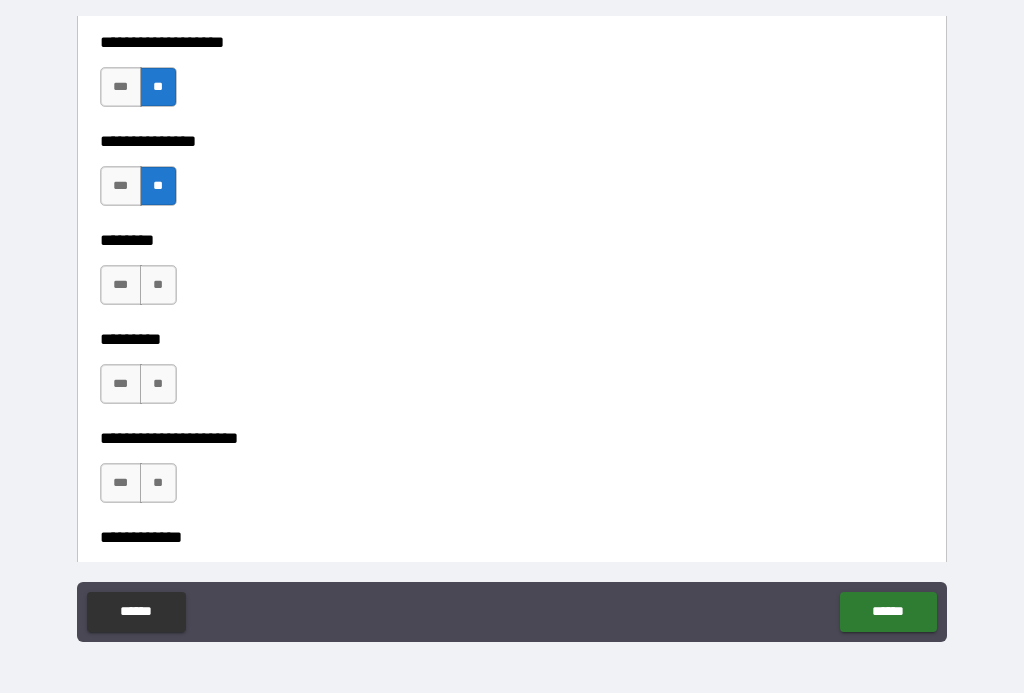 scroll, scrollTop: 5590, scrollLeft: 0, axis: vertical 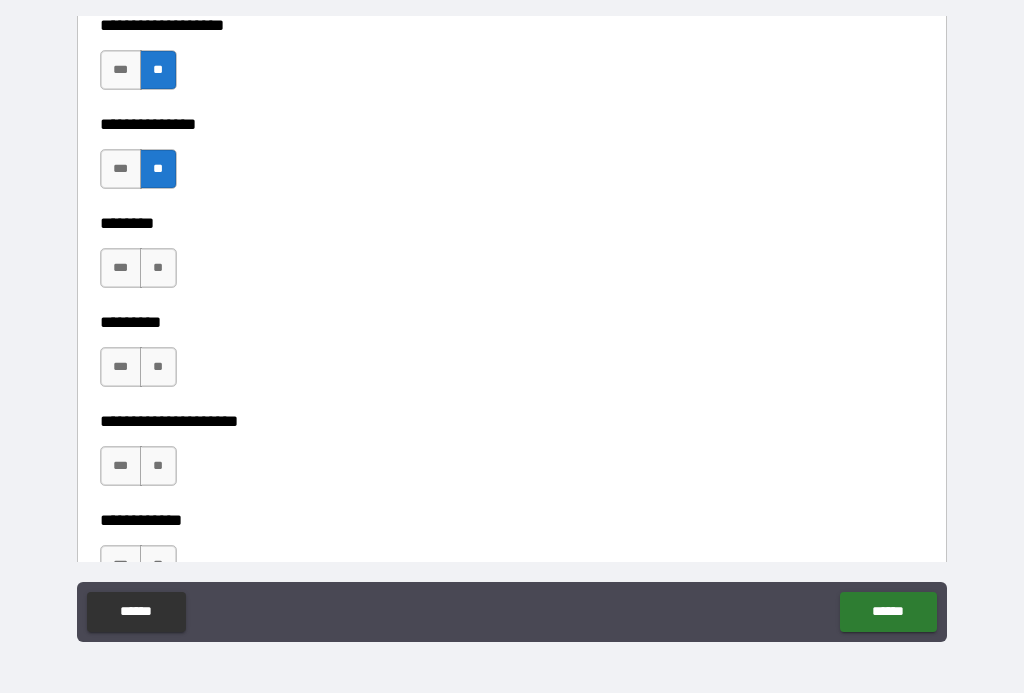 click on "**" at bounding box center (158, 268) 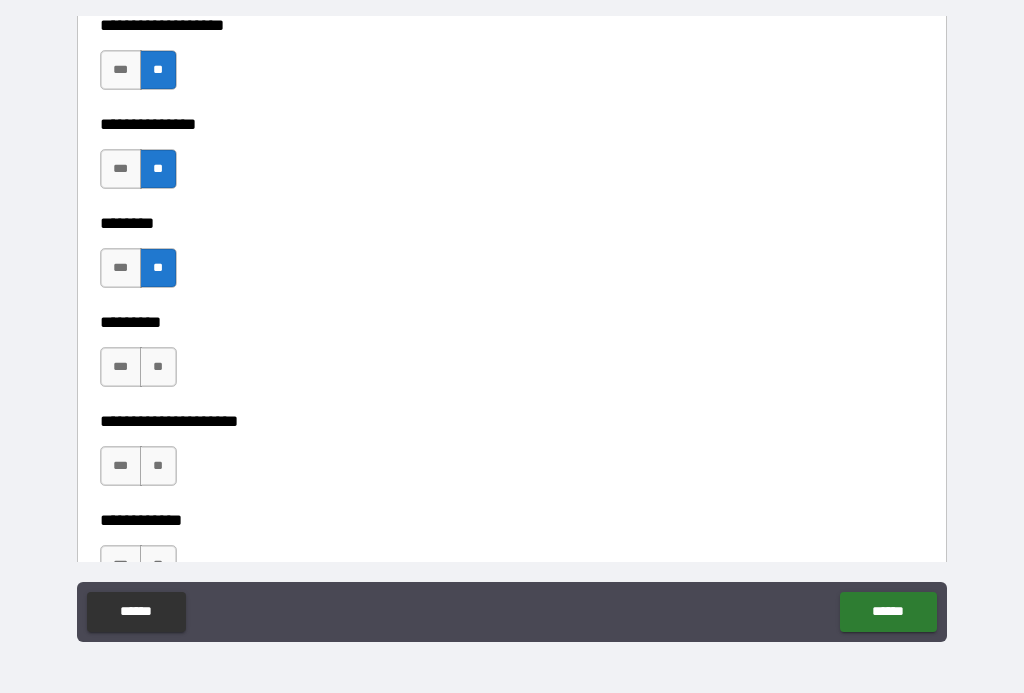 click on "**" at bounding box center (158, 367) 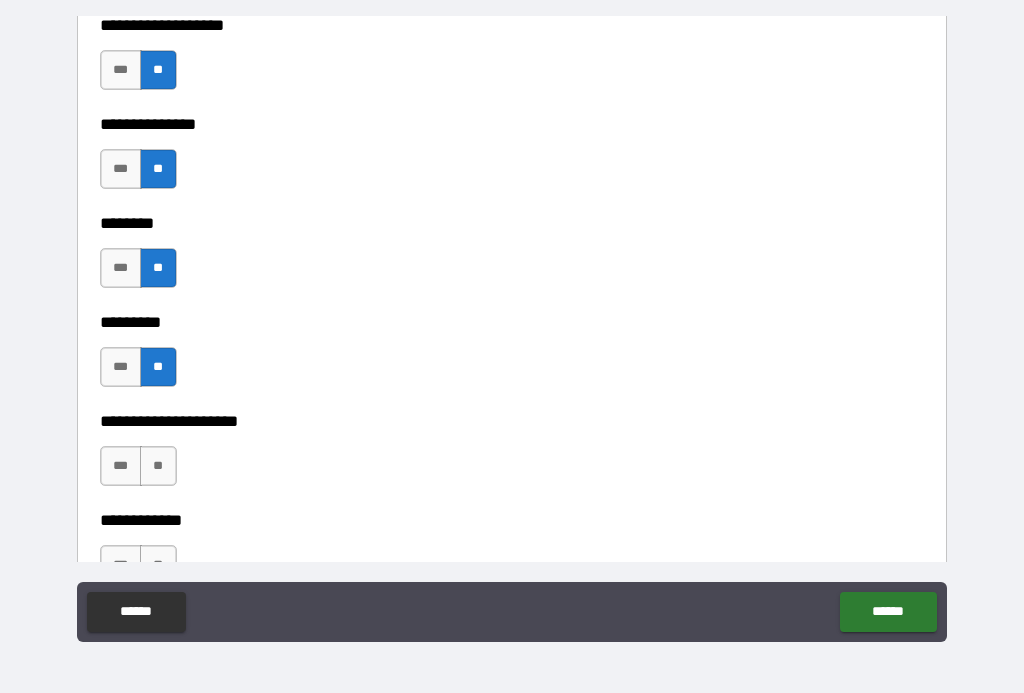 click on "**" at bounding box center (158, 466) 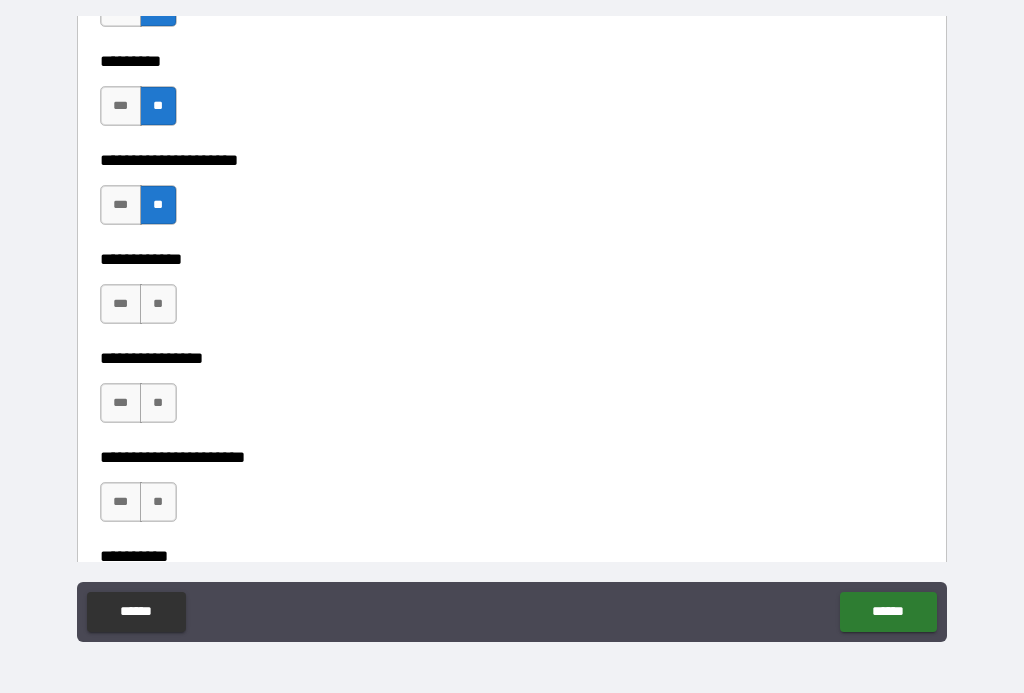 scroll, scrollTop: 5853, scrollLeft: 0, axis: vertical 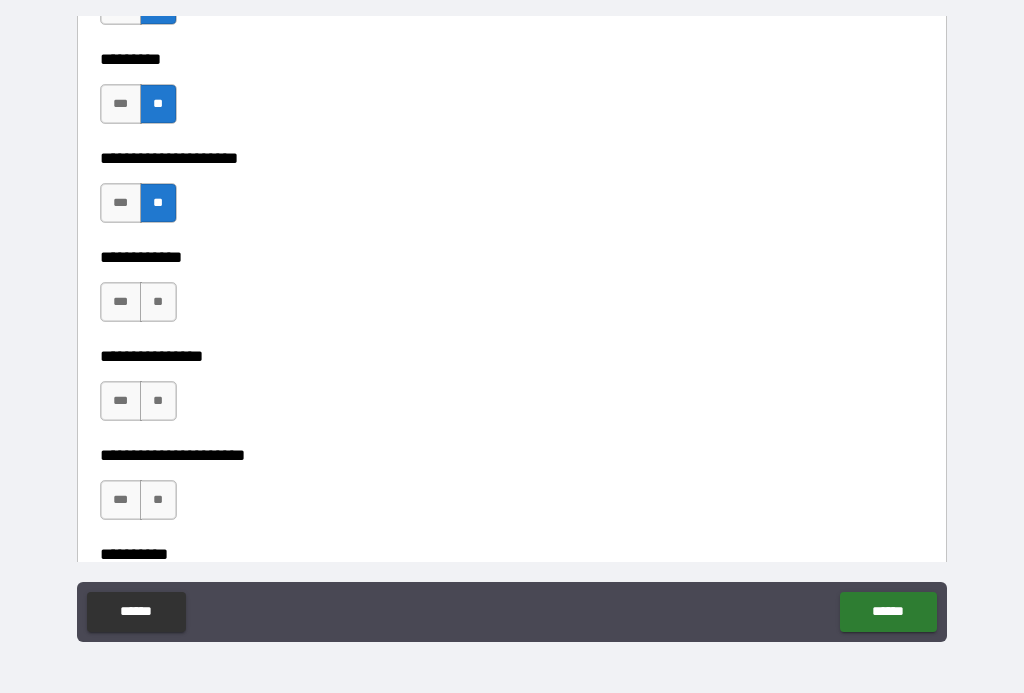 click on "**" at bounding box center (158, 302) 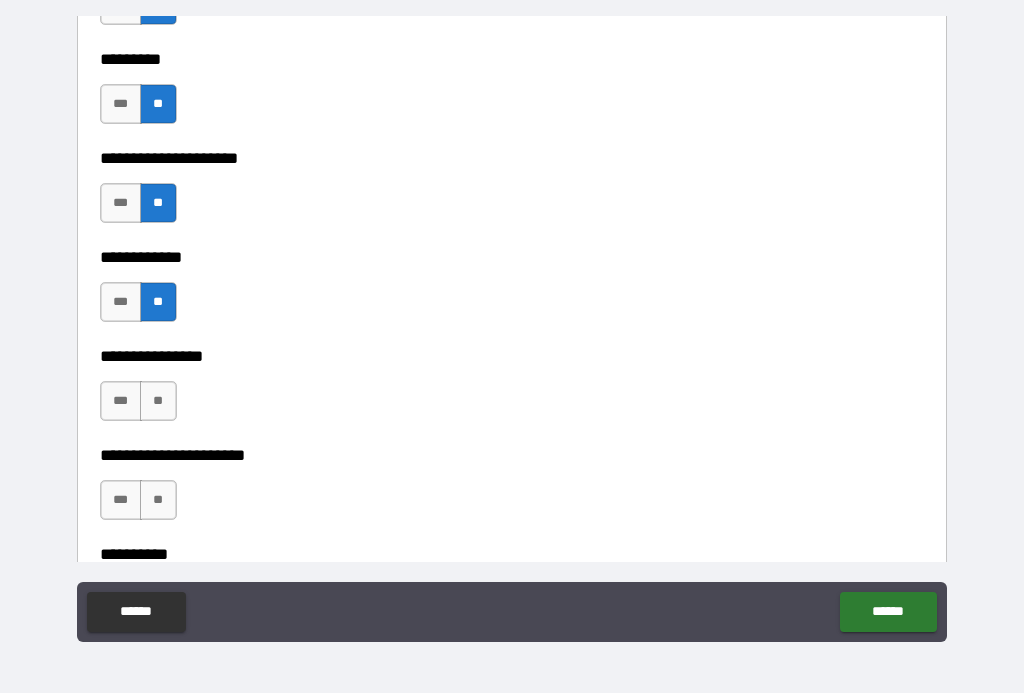 click on "**" at bounding box center [158, 401] 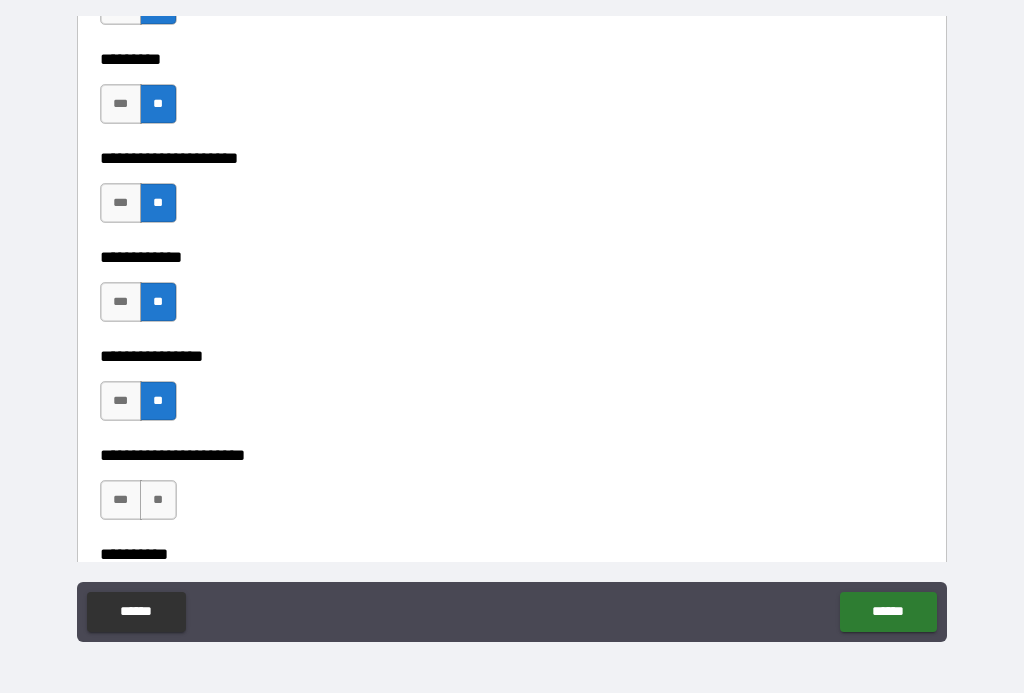 click on "**" at bounding box center [158, 500] 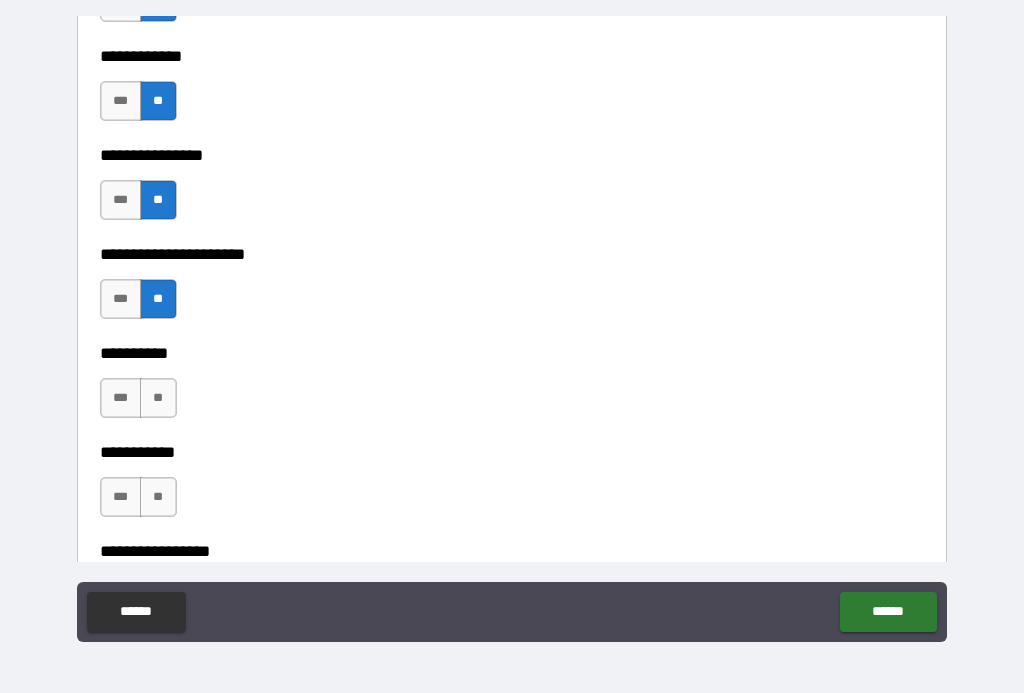scroll, scrollTop: 6087, scrollLeft: 0, axis: vertical 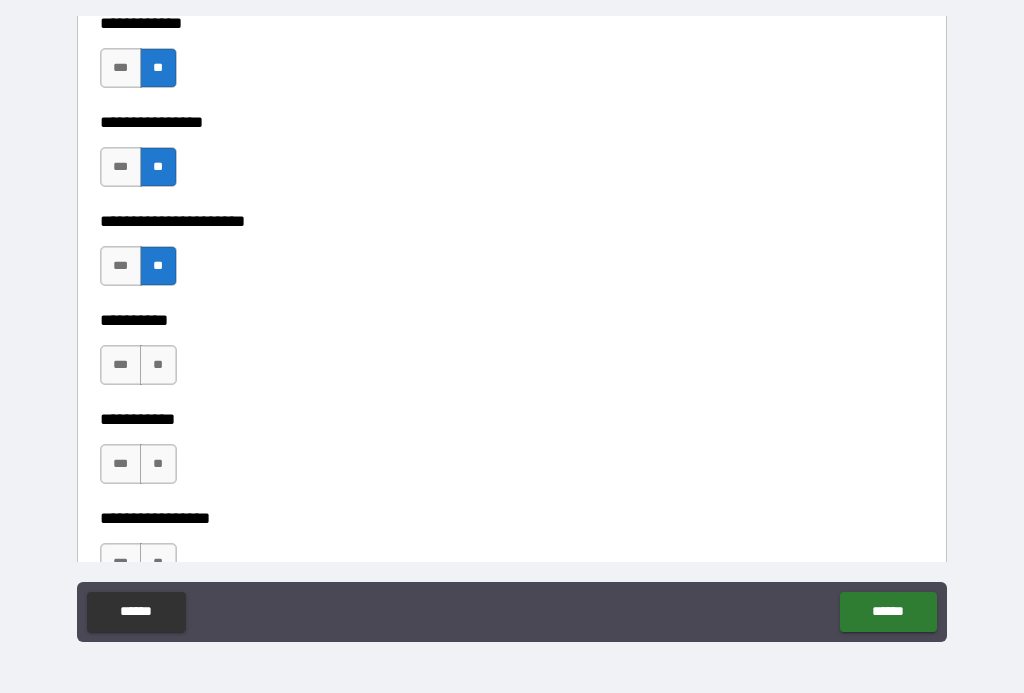 click on "**" at bounding box center [158, 365] 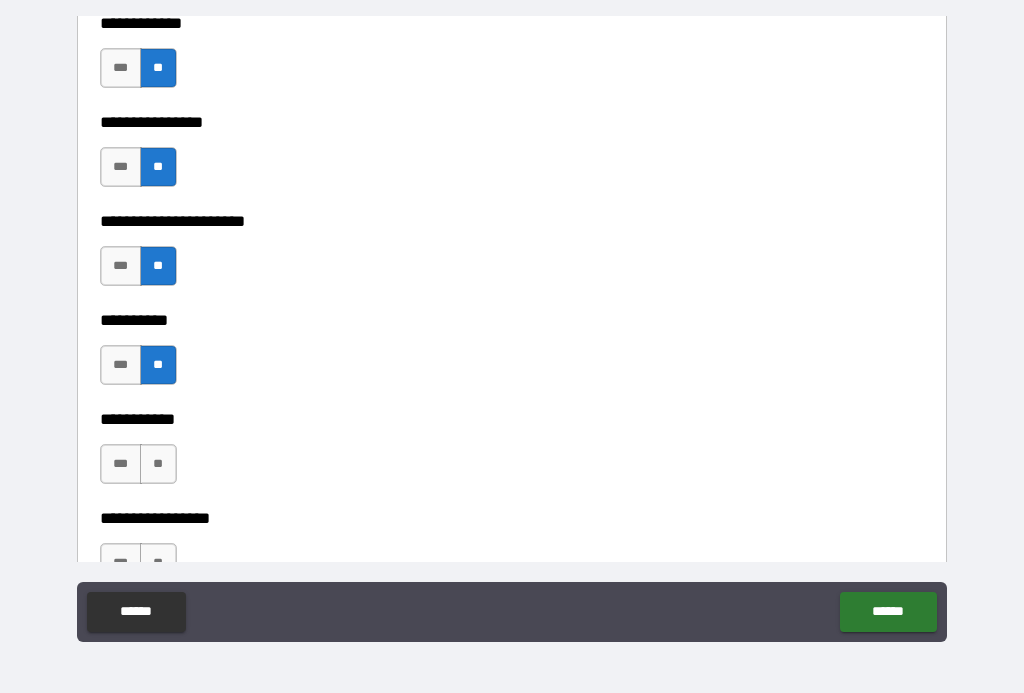 click on "**" at bounding box center [158, 464] 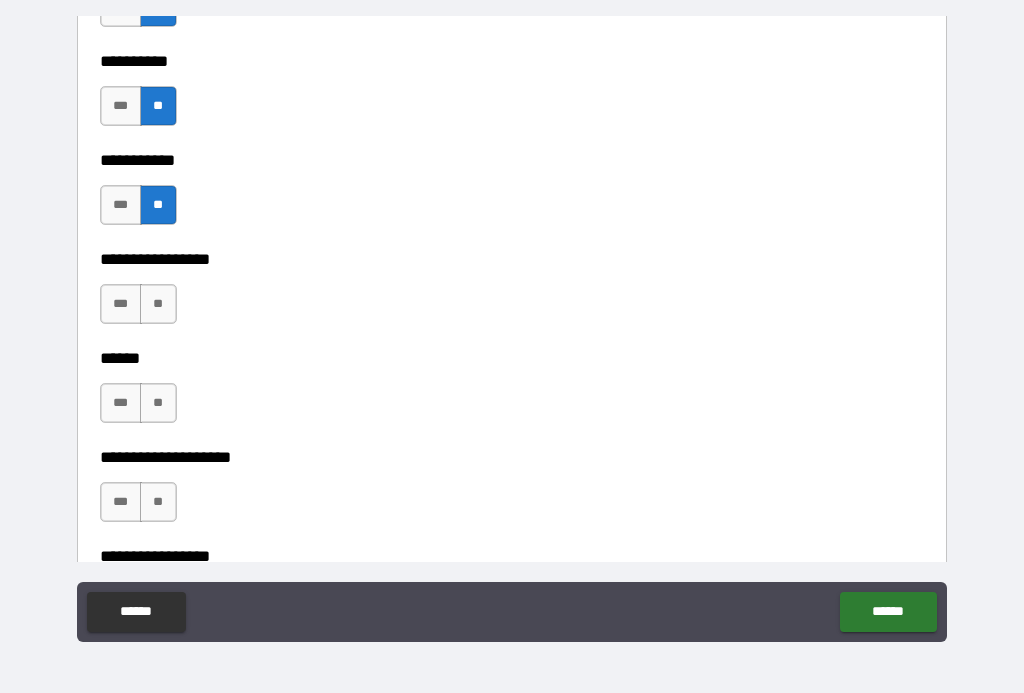 scroll, scrollTop: 6347, scrollLeft: 0, axis: vertical 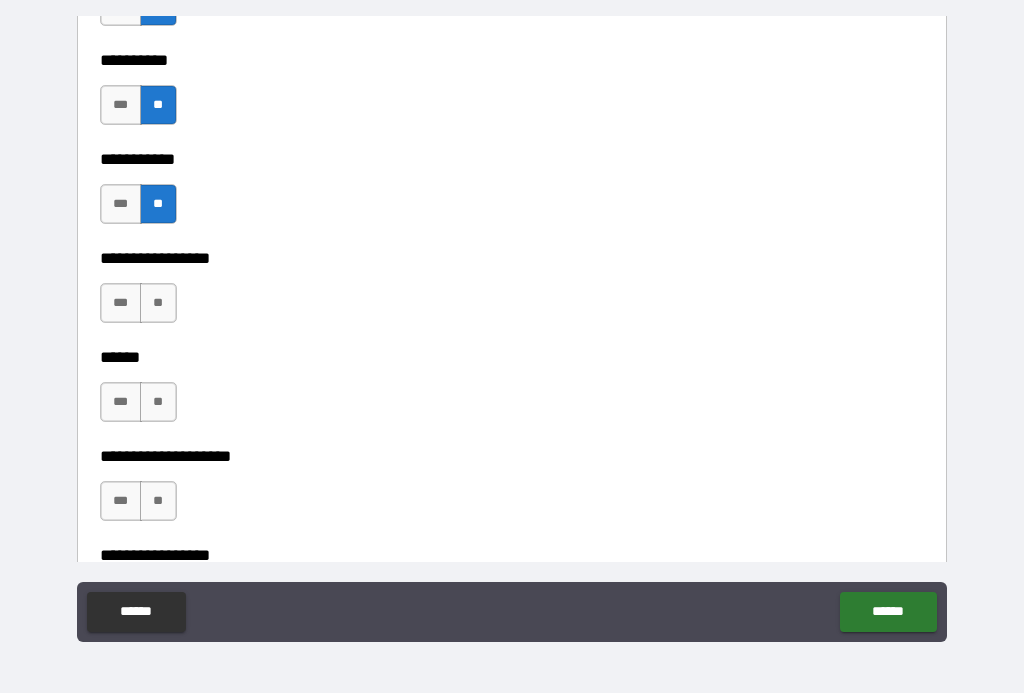 click on "**" at bounding box center (158, 303) 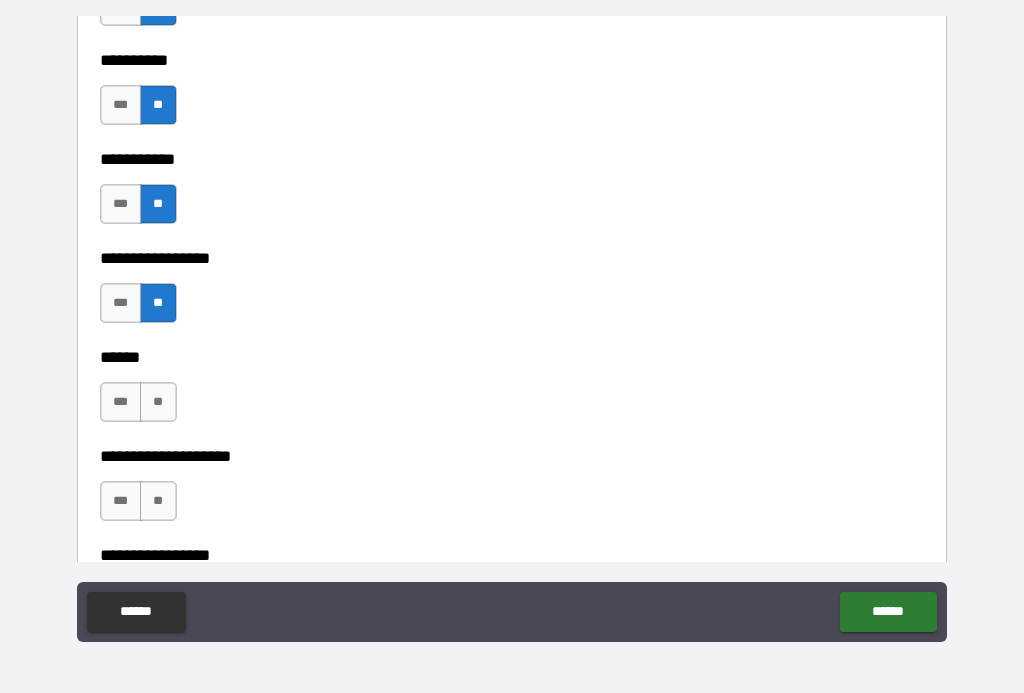 click on "**" at bounding box center (158, 402) 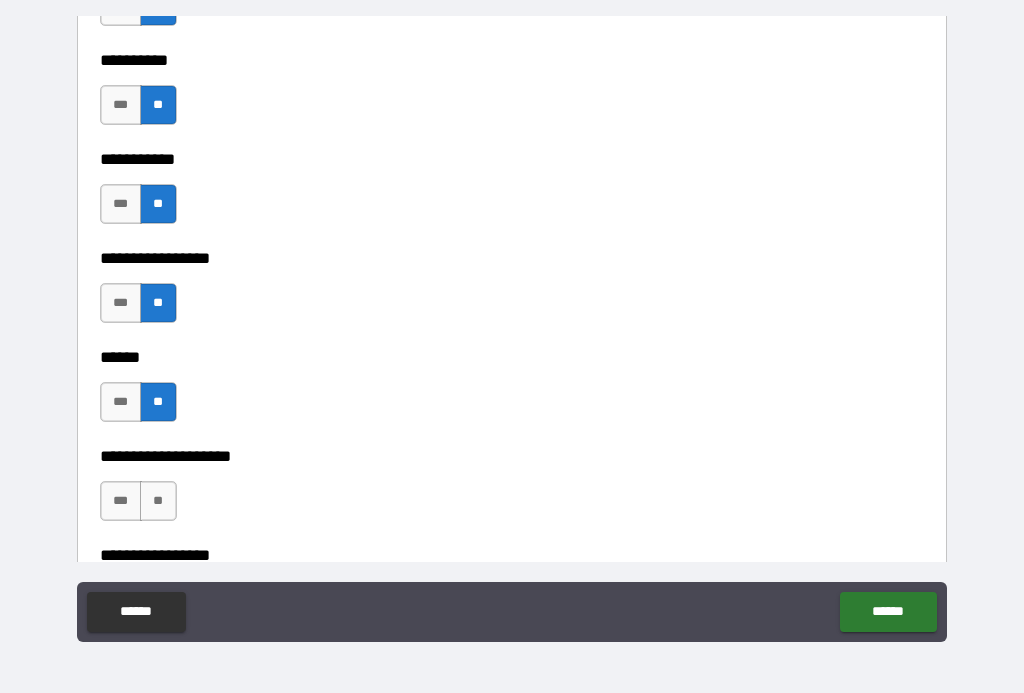click on "**" at bounding box center [158, 501] 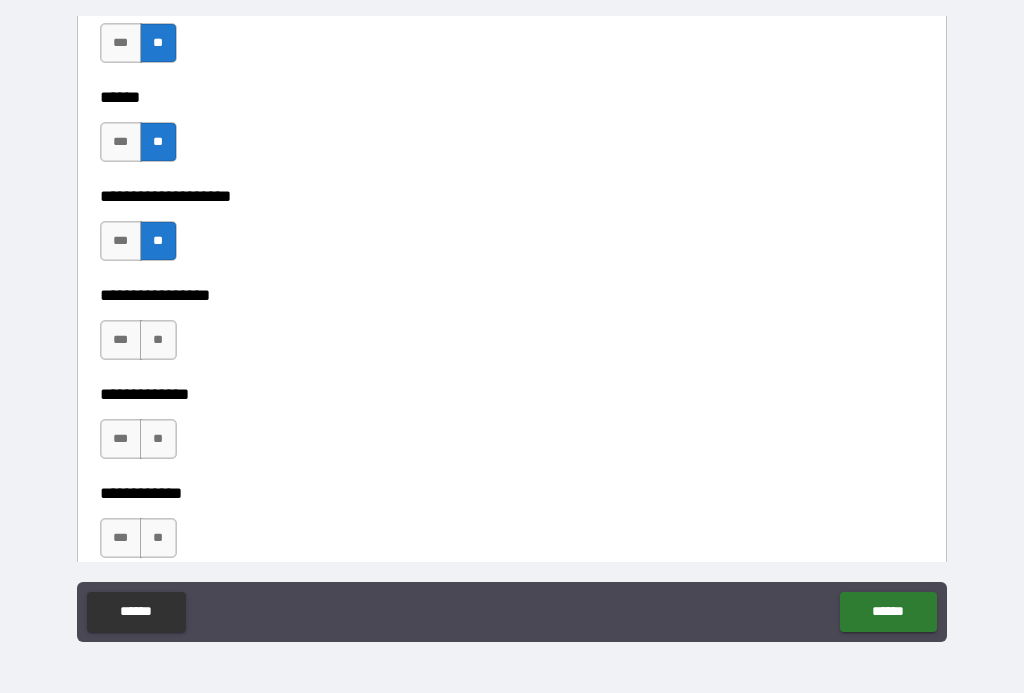 scroll, scrollTop: 6620, scrollLeft: 0, axis: vertical 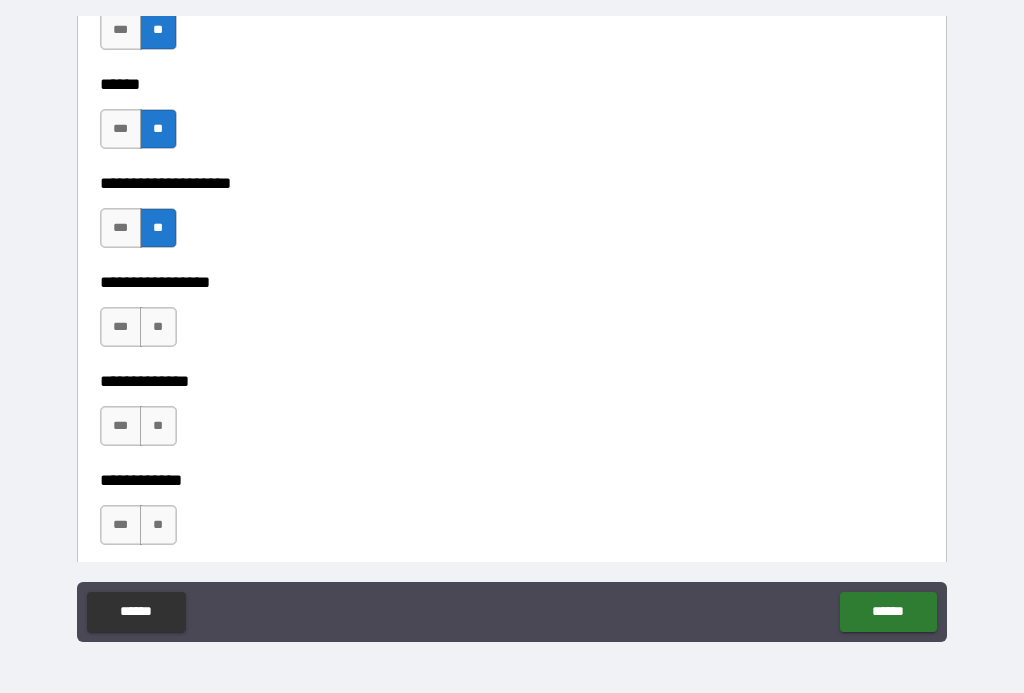 click on "**" at bounding box center (158, 327) 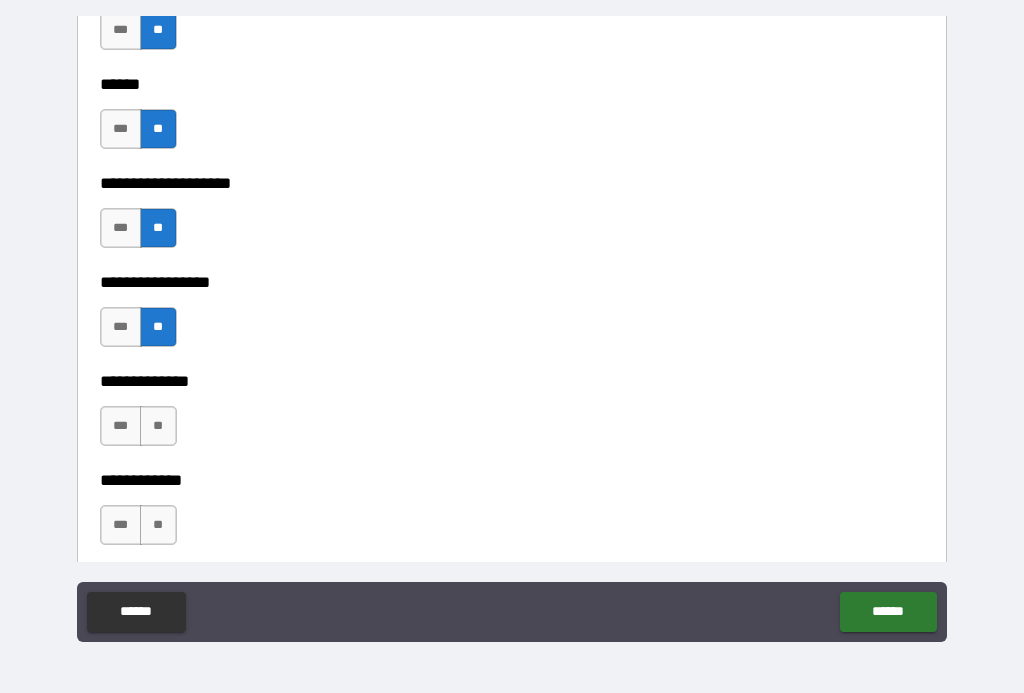 click on "***" at bounding box center [121, 327] 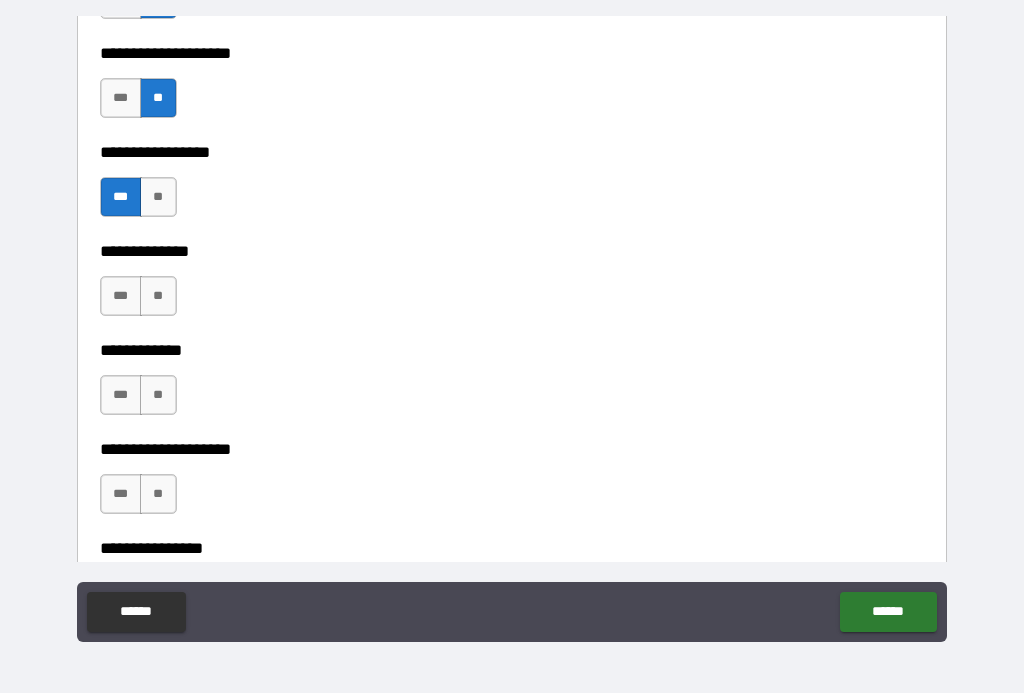 scroll, scrollTop: 6759, scrollLeft: 0, axis: vertical 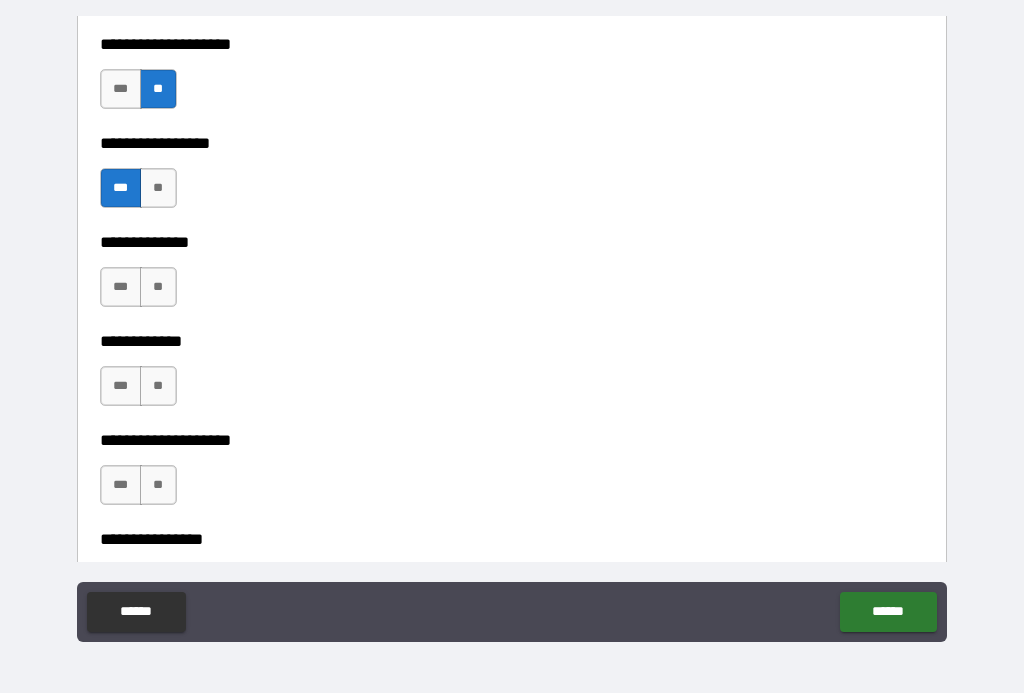 click on "**" at bounding box center [158, 386] 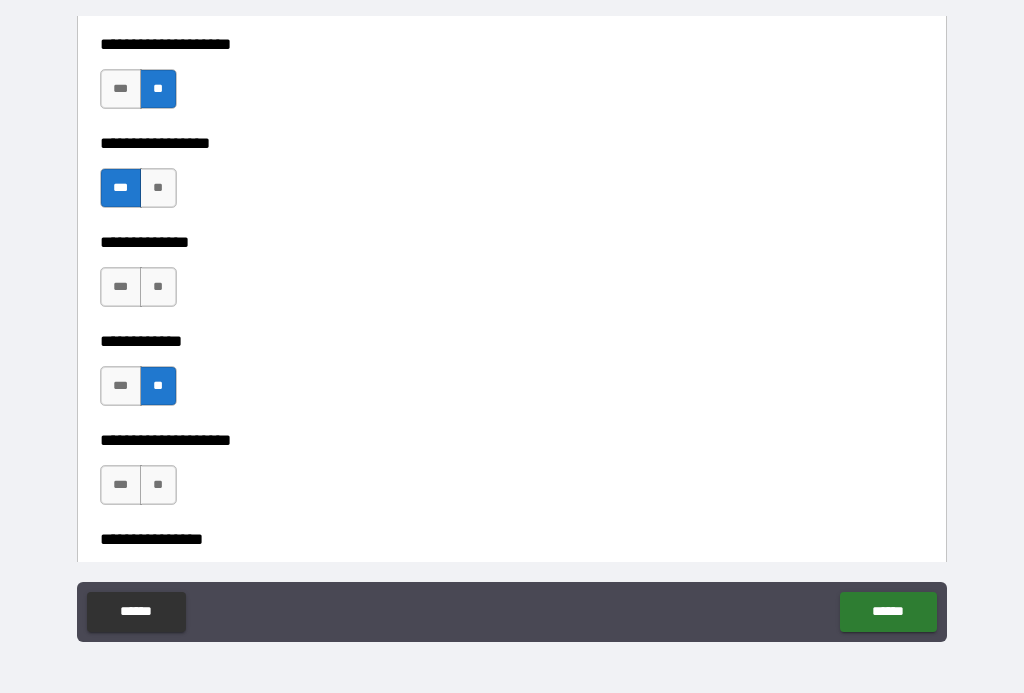 click on "**" at bounding box center (158, 485) 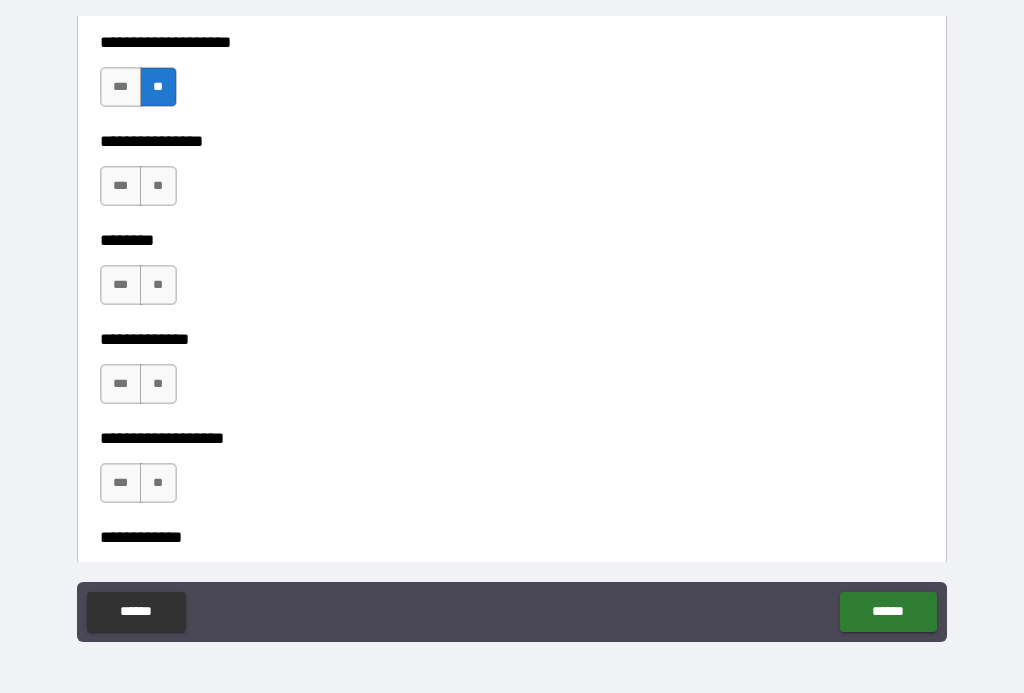 scroll, scrollTop: 7159, scrollLeft: 0, axis: vertical 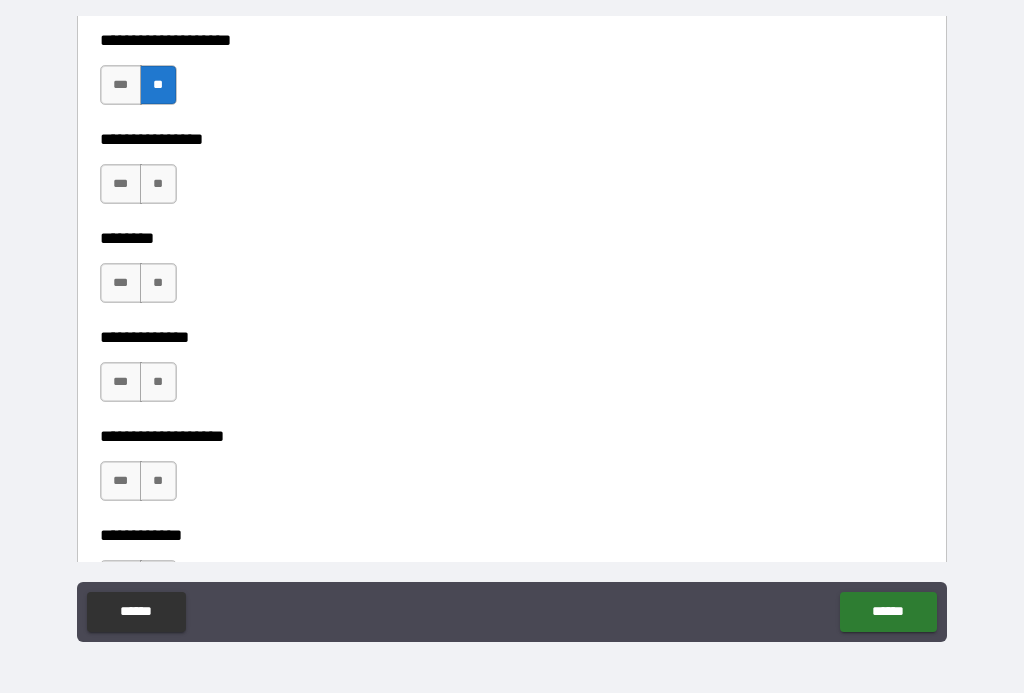 click on "**" at bounding box center [158, 184] 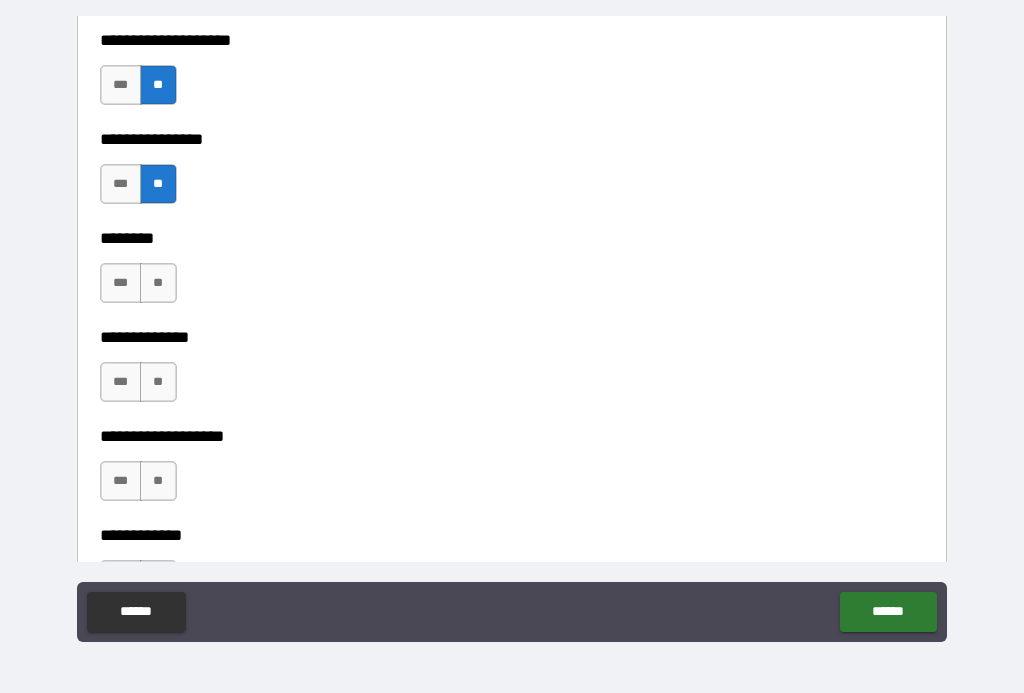 click on "**" at bounding box center [158, 283] 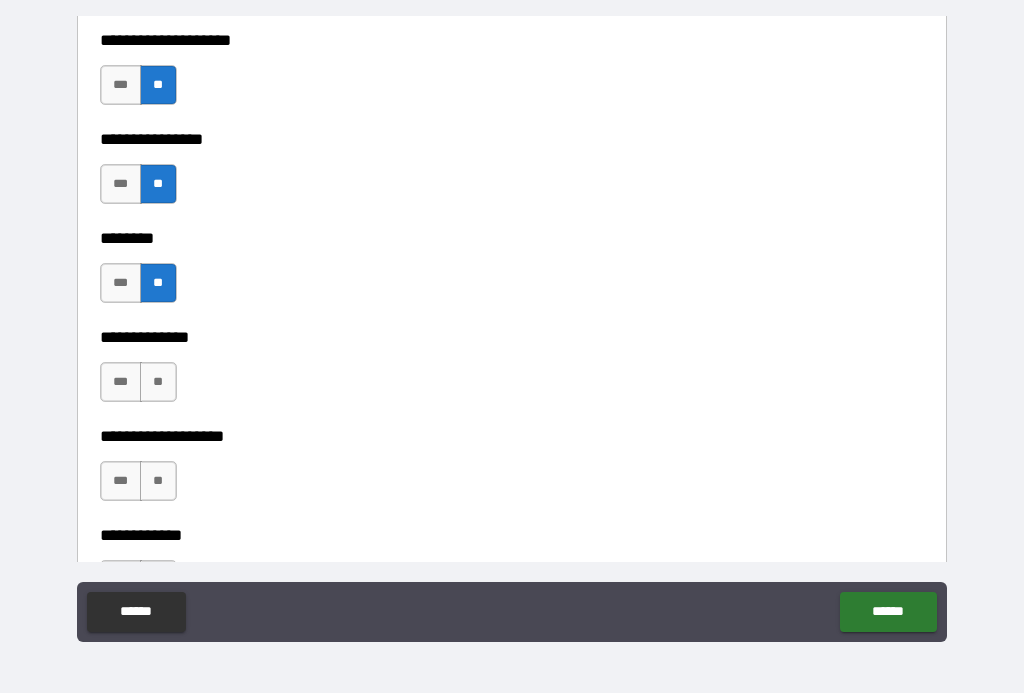 click on "**" at bounding box center [158, 382] 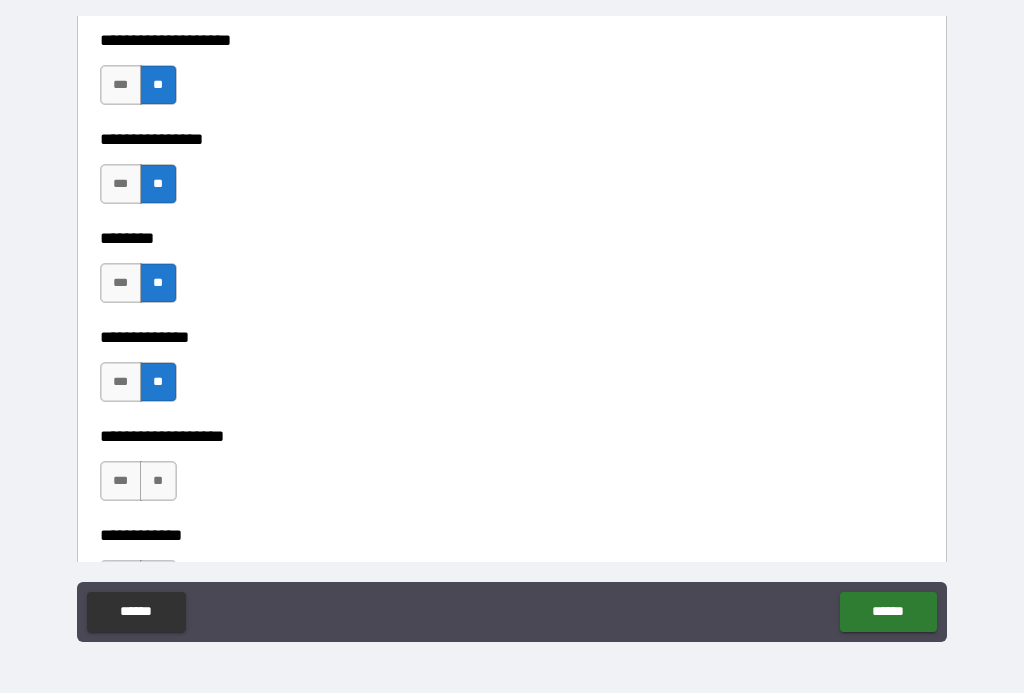 click on "**" at bounding box center (158, 481) 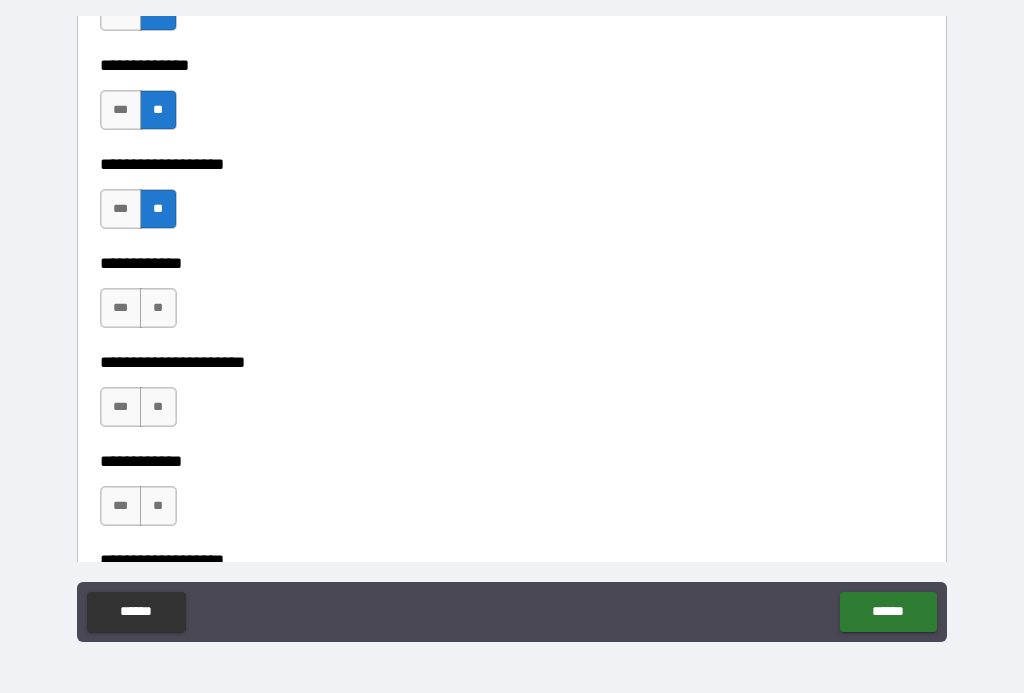 scroll, scrollTop: 7432, scrollLeft: 0, axis: vertical 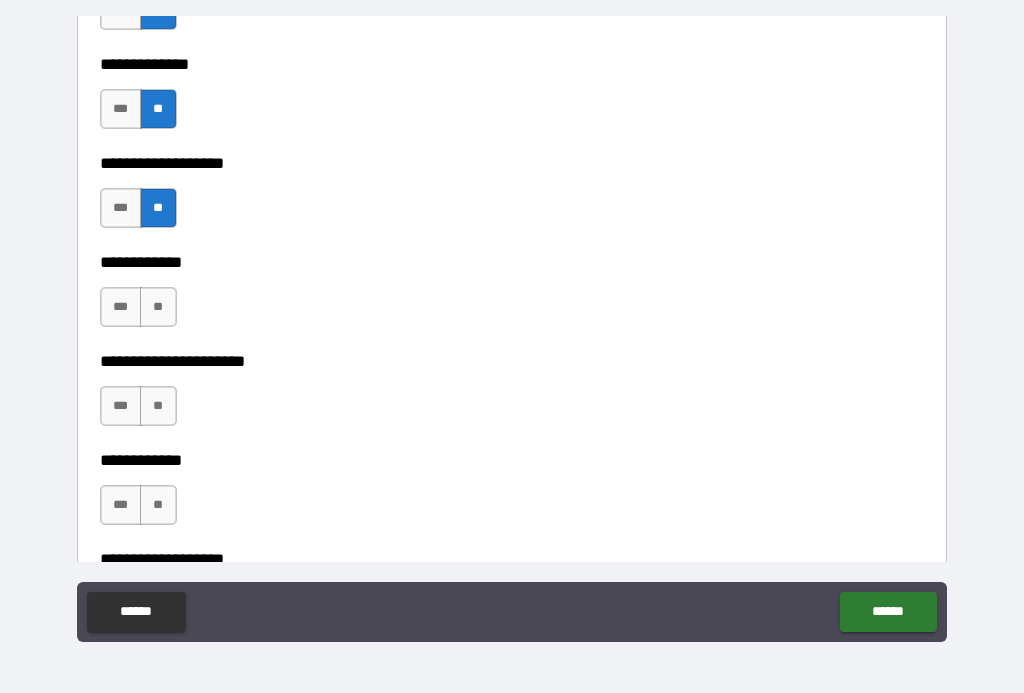 click on "**" at bounding box center [158, 307] 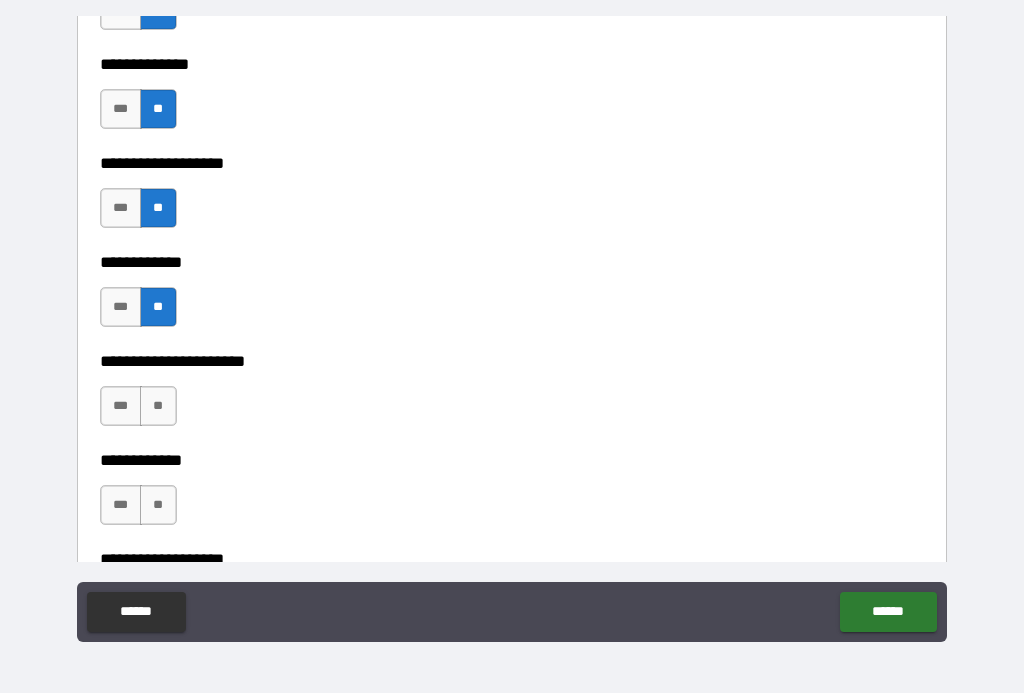 click on "**" at bounding box center (158, 406) 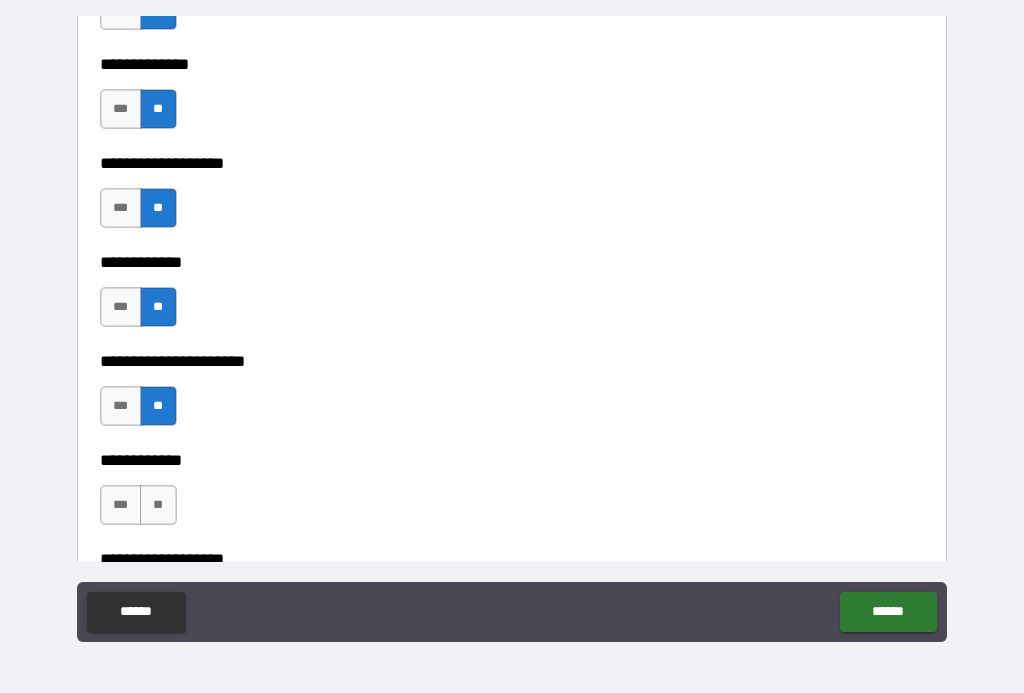 click on "**" at bounding box center (158, 505) 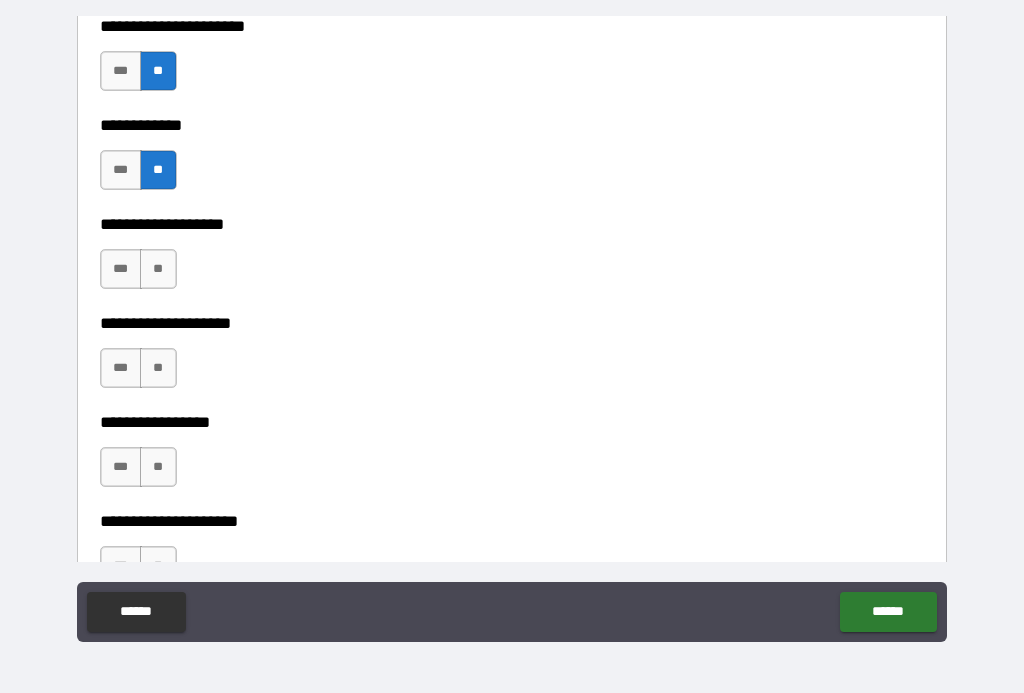 scroll, scrollTop: 7774, scrollLeft: 0, axis: vertical 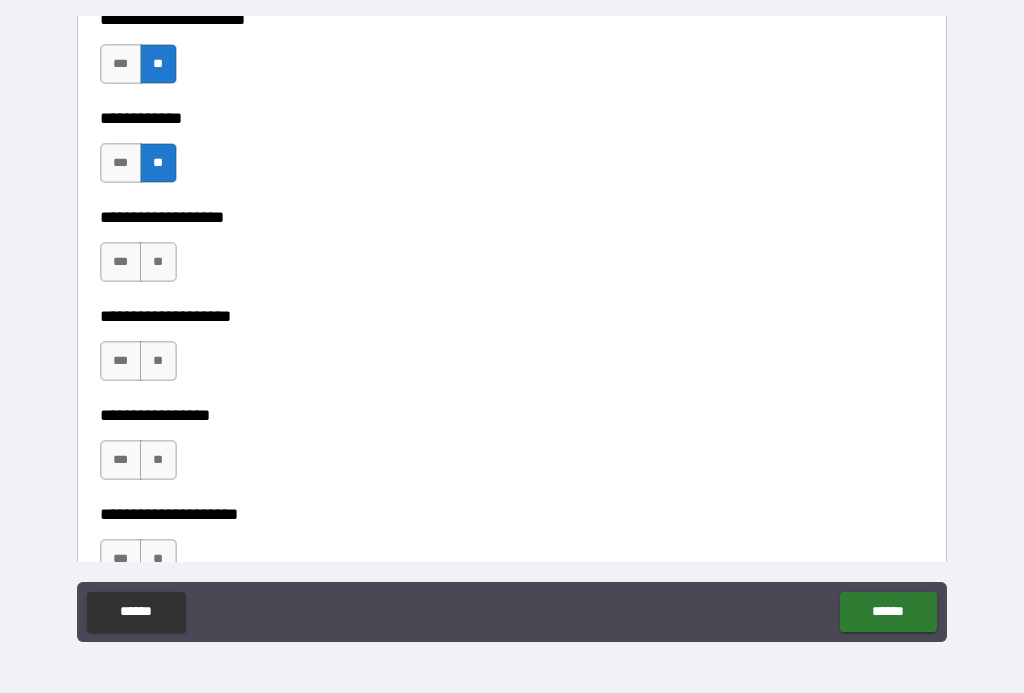 click on "**" at bounding box center (158, 262) 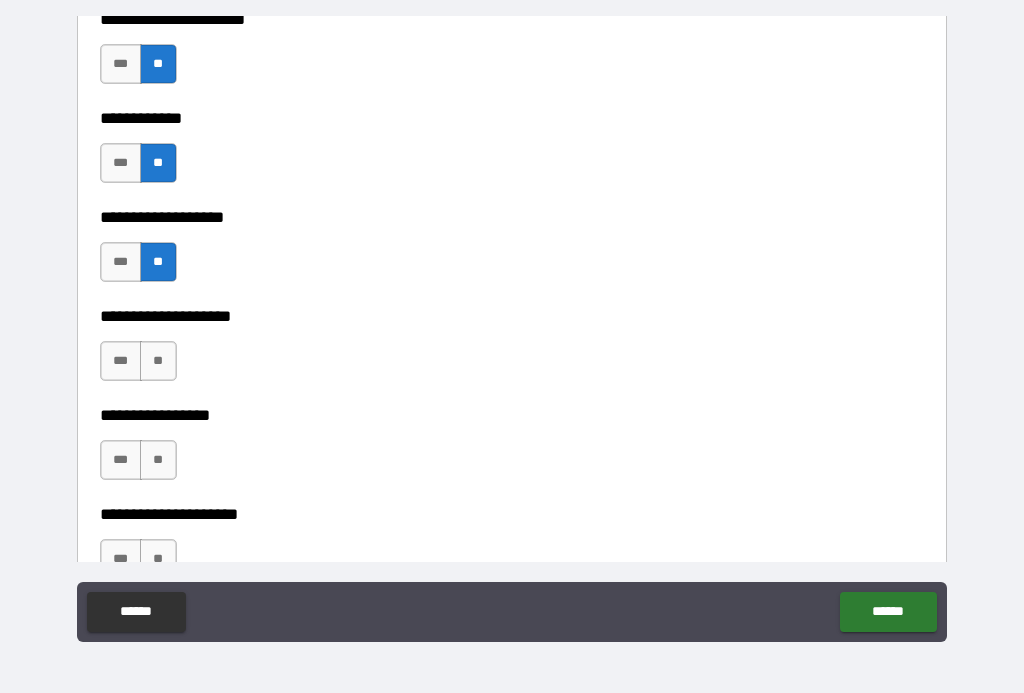 click on "**" at bounding box center (158, 361) 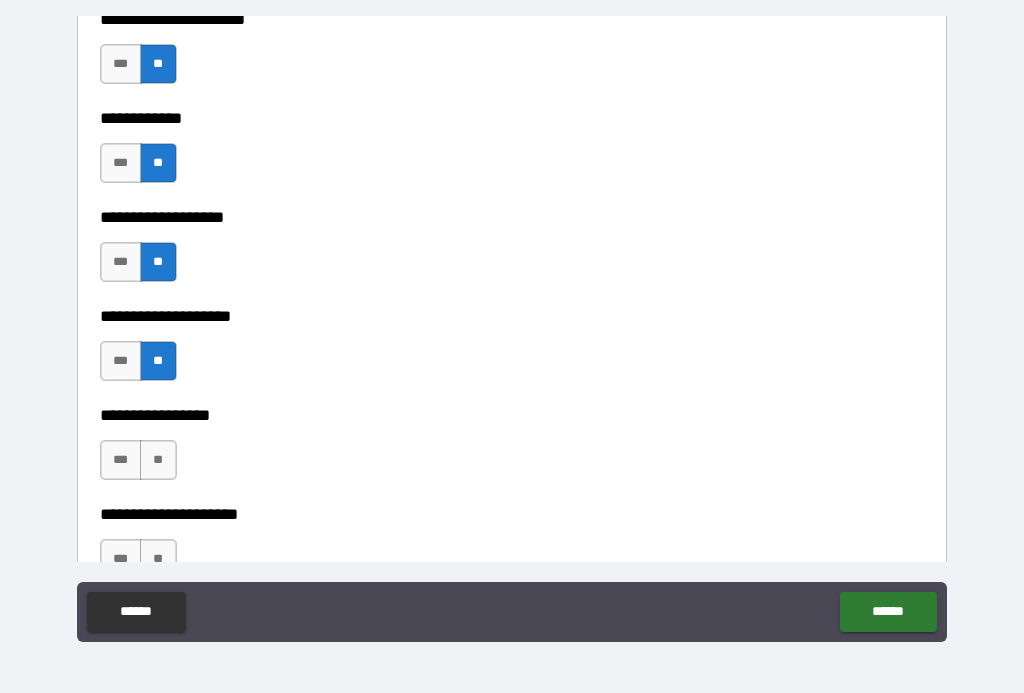 click on "**" at bounding box center [158, 460] 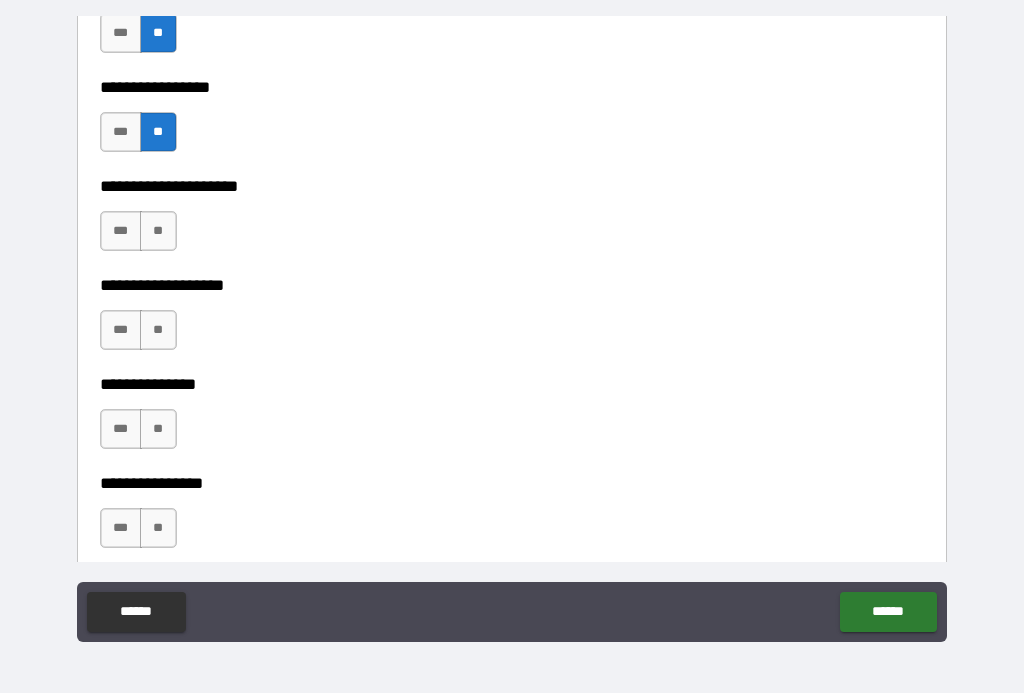 scroll, scrollTop: 8102, scrollLeft: 0, axis: vertical 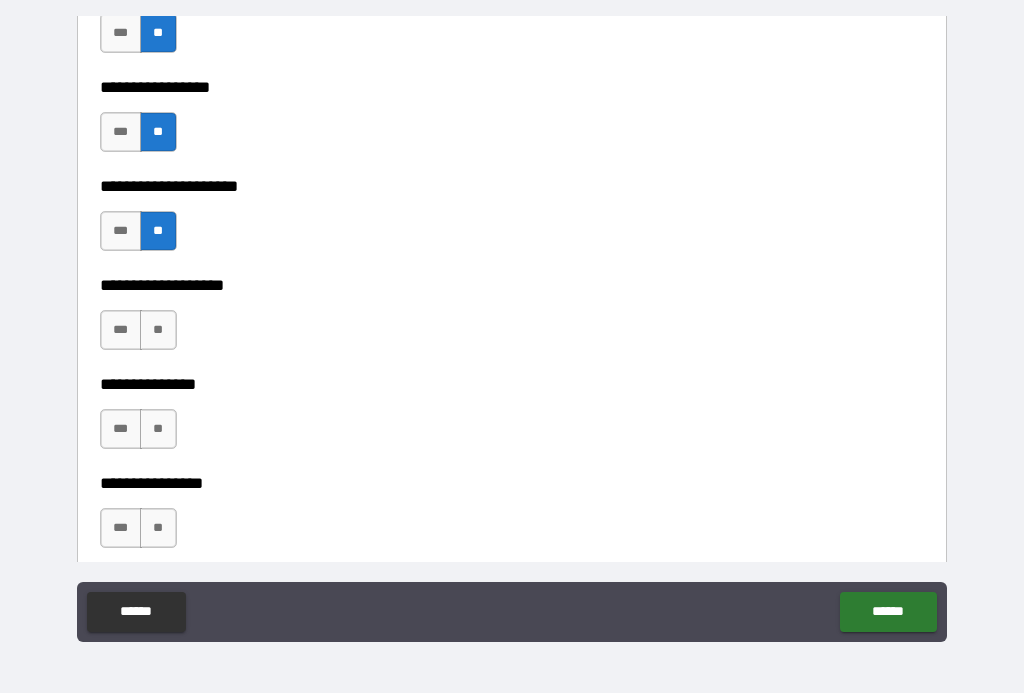 click on "**" at bounding box center (158, 330) 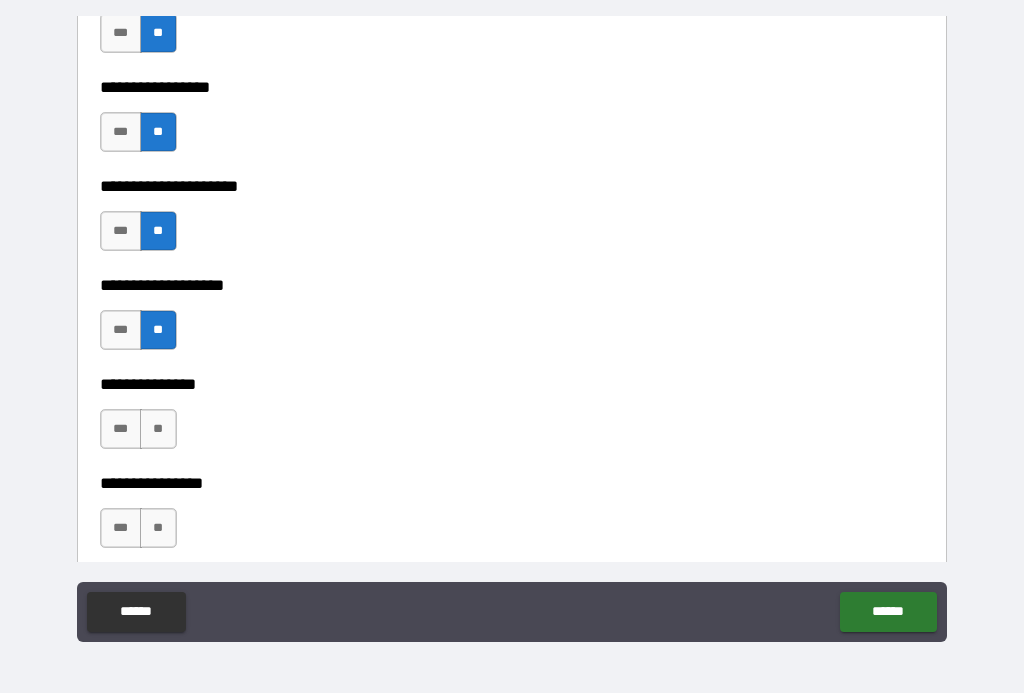 click on "**" at bounding box center [158, 429] 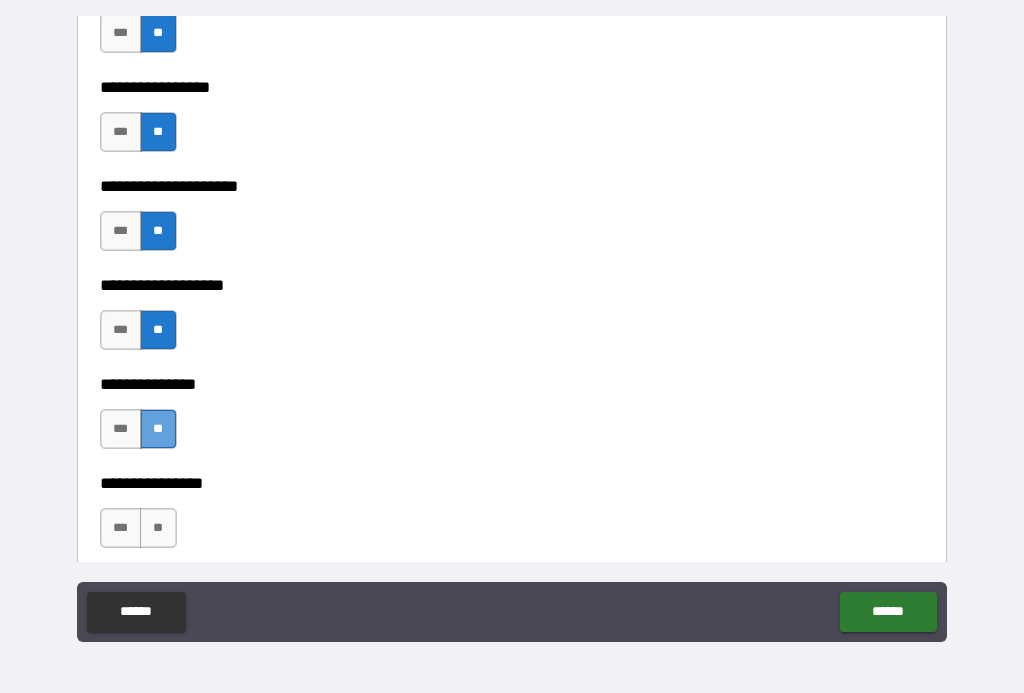 click on "**" at bounding box center (158, 429) 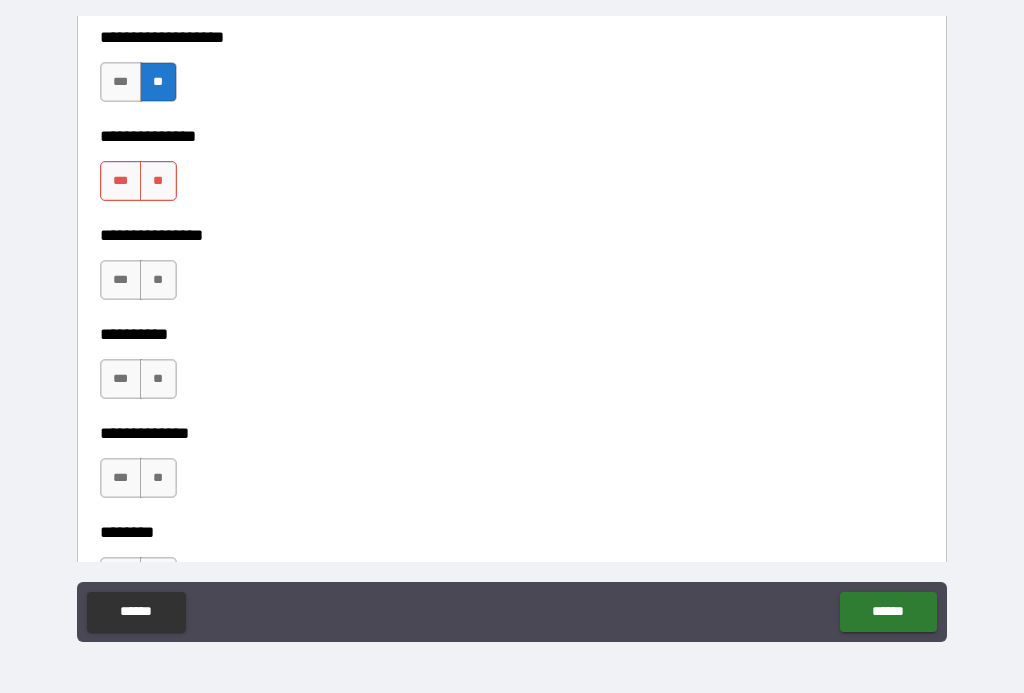 scroll, scrollTop: 8353, scrollLeft: 0, axis: vertical 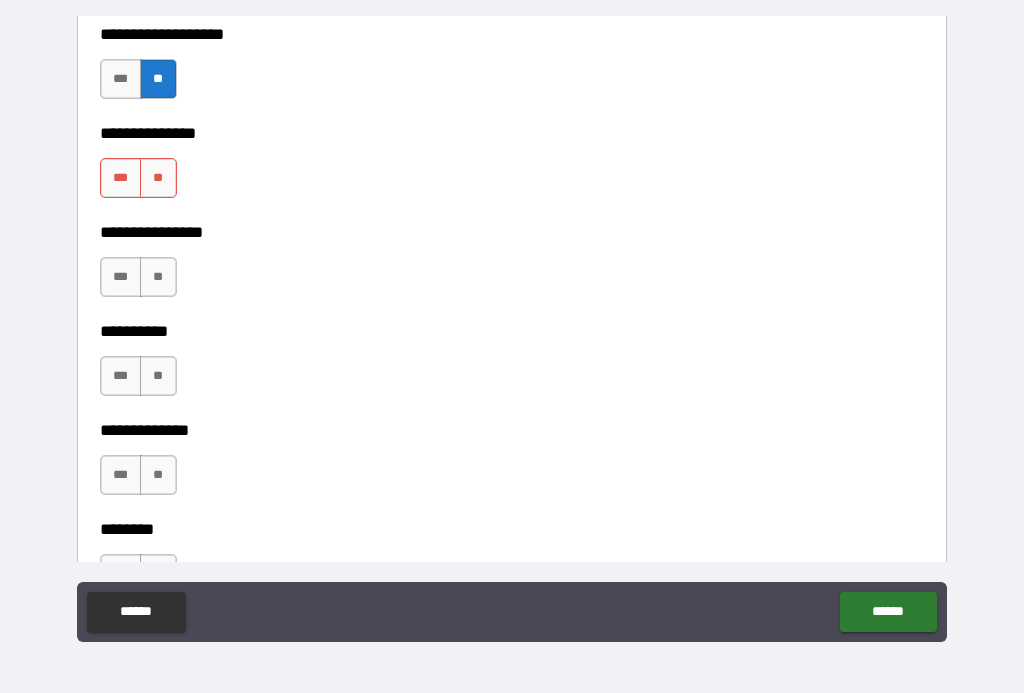 click on "**" at bounding box center (158, 277) 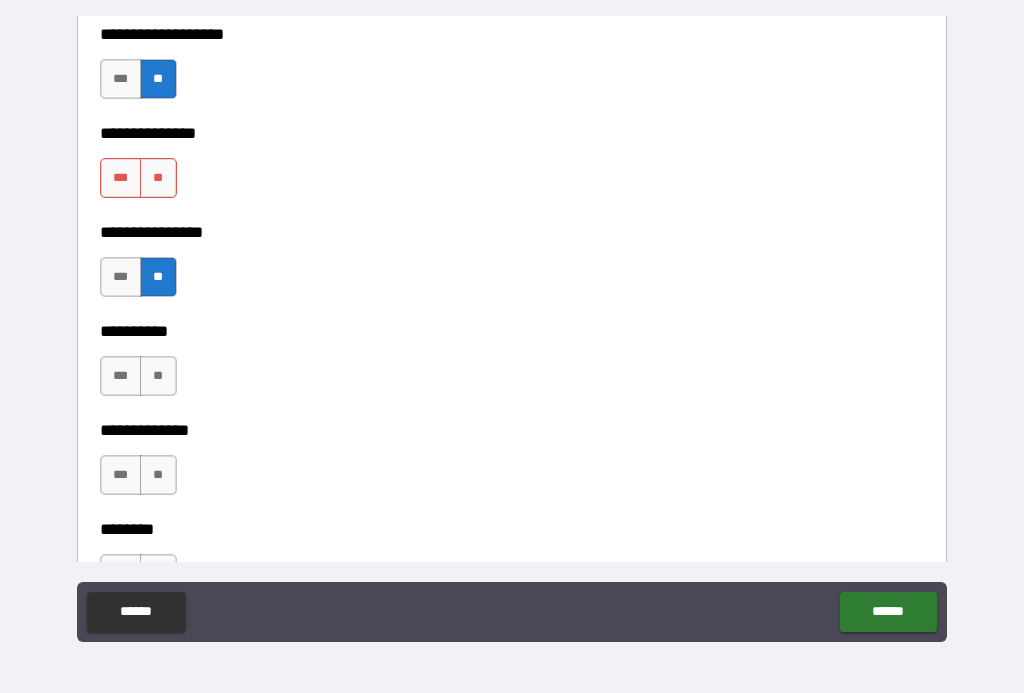 click on "**" at bounding box center (158, 376) 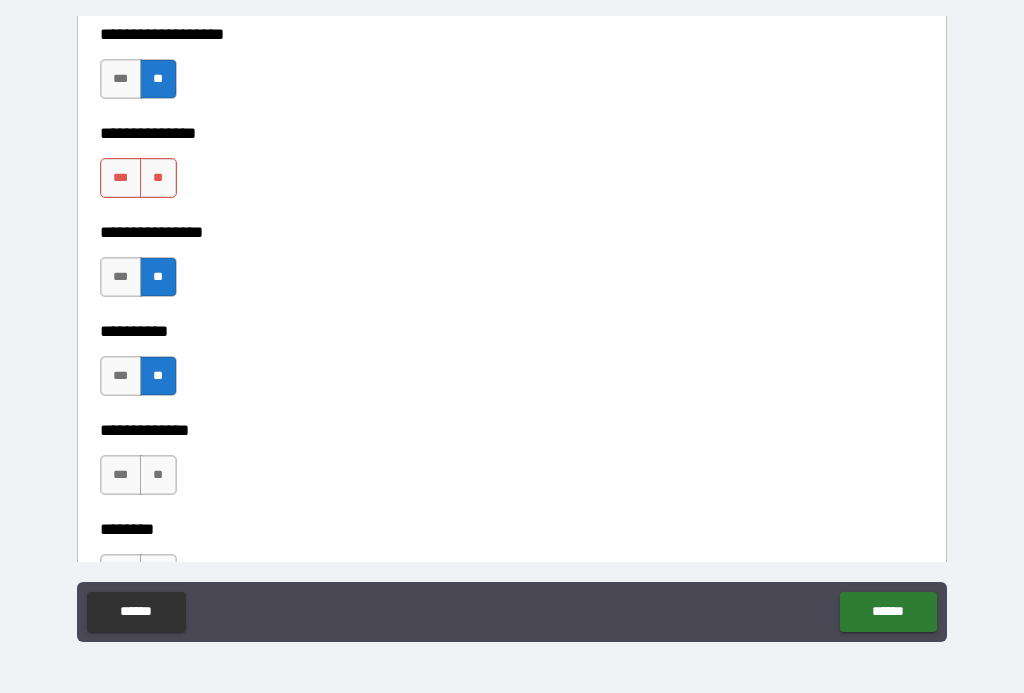 click on "**" at bounding box center [158, 475] 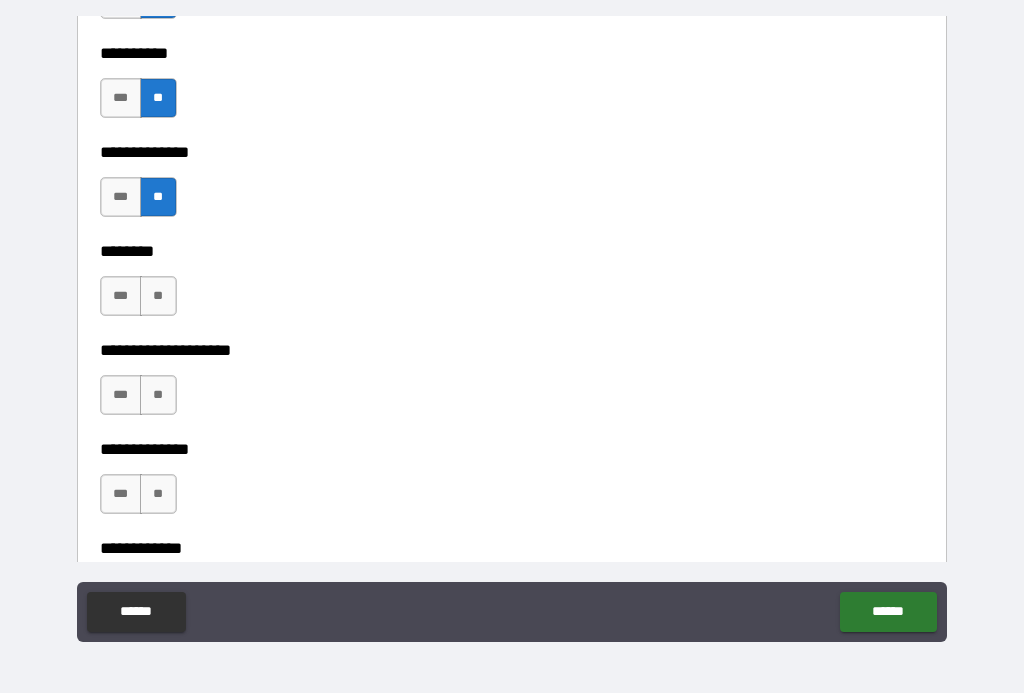 scroll, scrollTop: 8666, scrollLeft: 0, axis: vertical 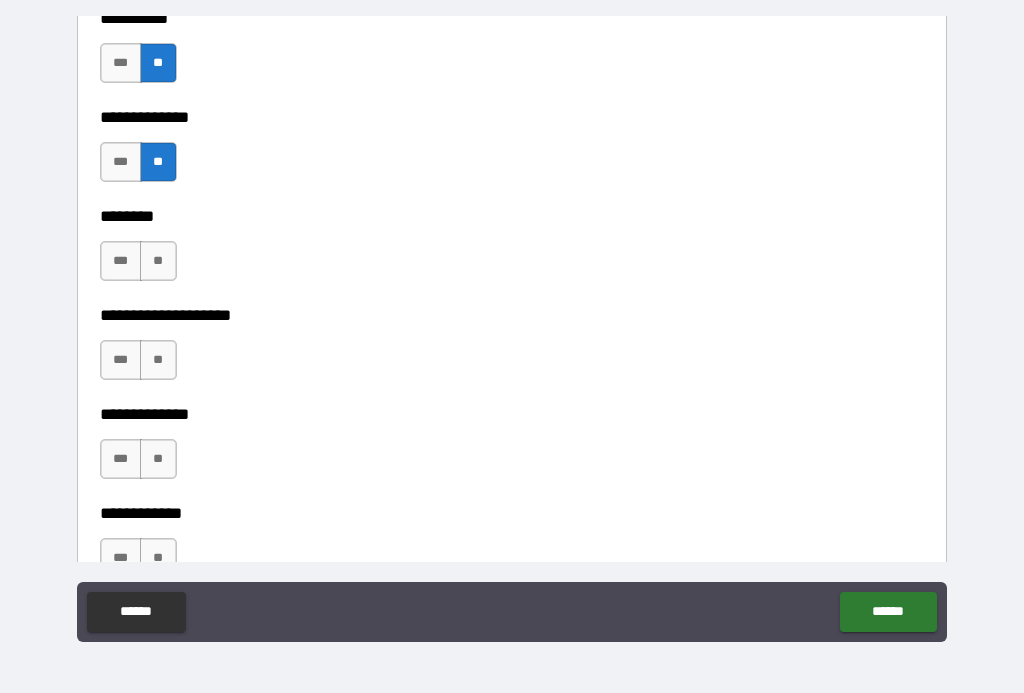 click on "**" at bounding box center [158, 261] 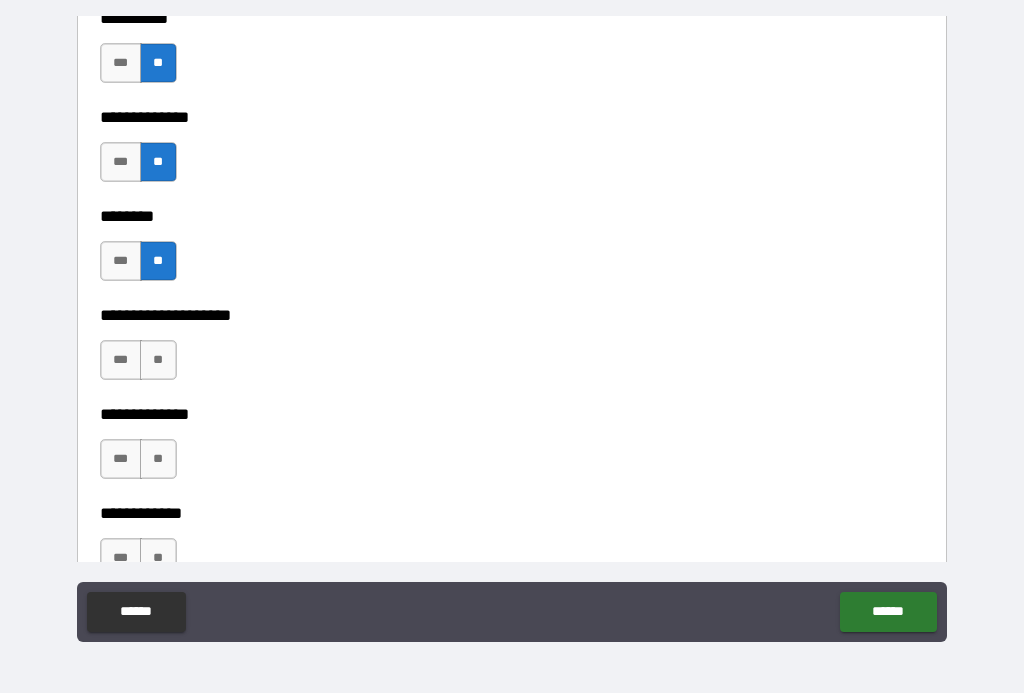 click on "**" at bounding box center [158, 360] 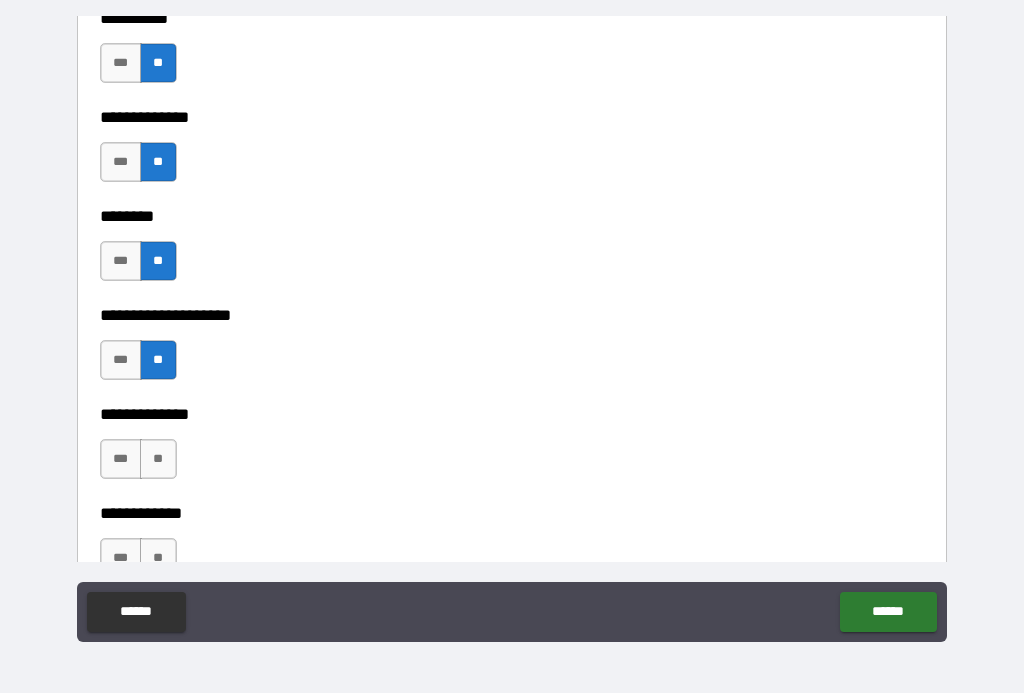 click on "**" at bounding box center (158, 459) 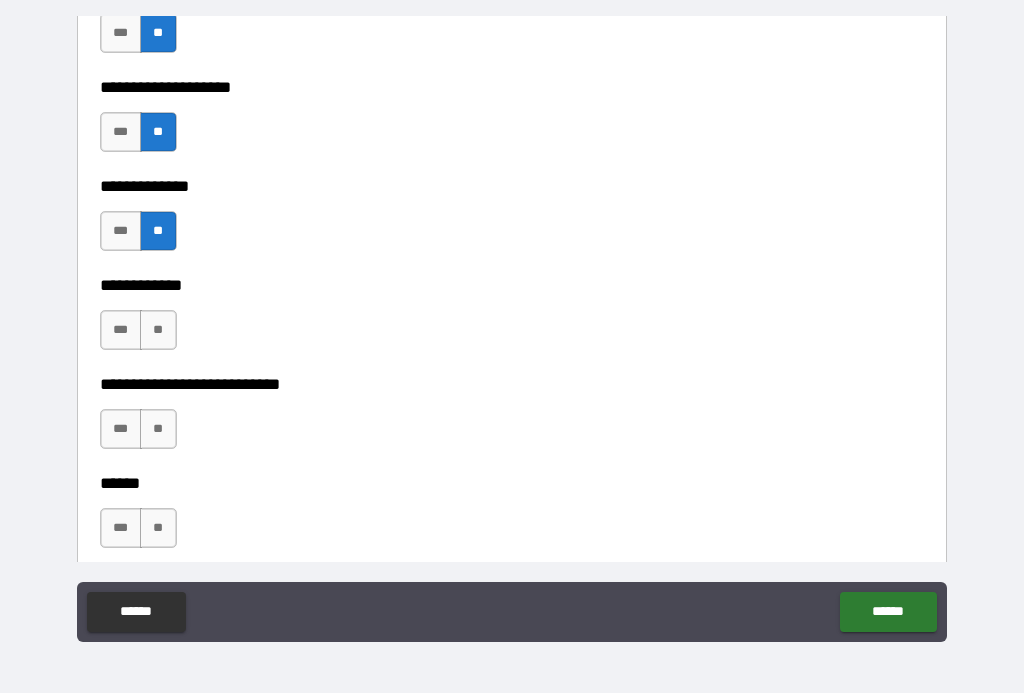 scroll, scrollTop: 8930, scrollLeft: 0, axis: vertical 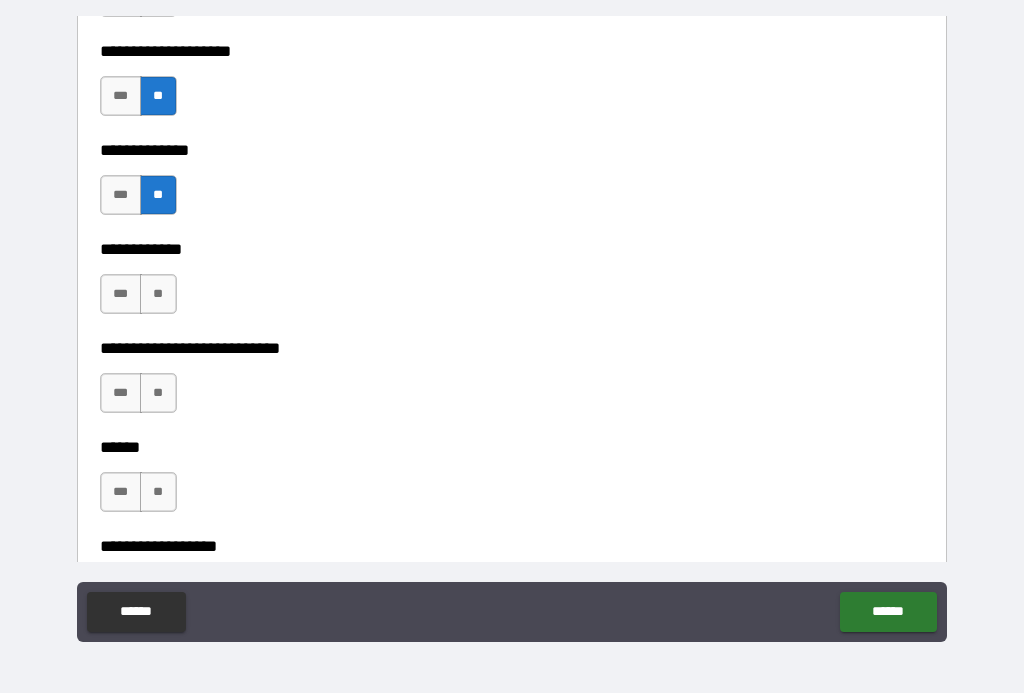 click on "**" at bounding box center [158, 294] 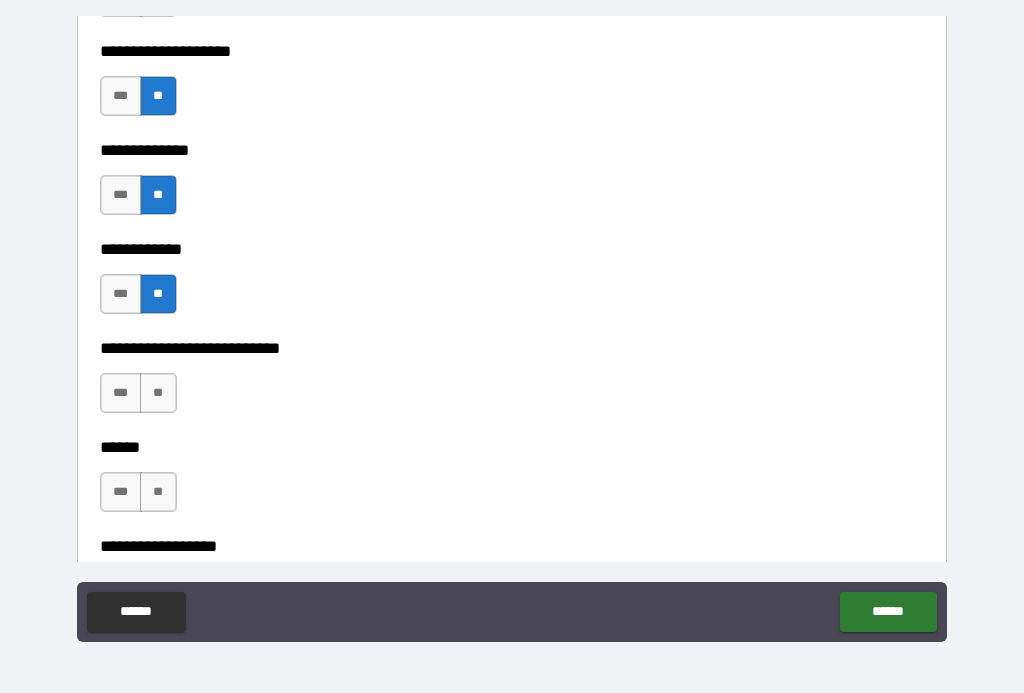 click on "**" at bounding box center [158, 393] 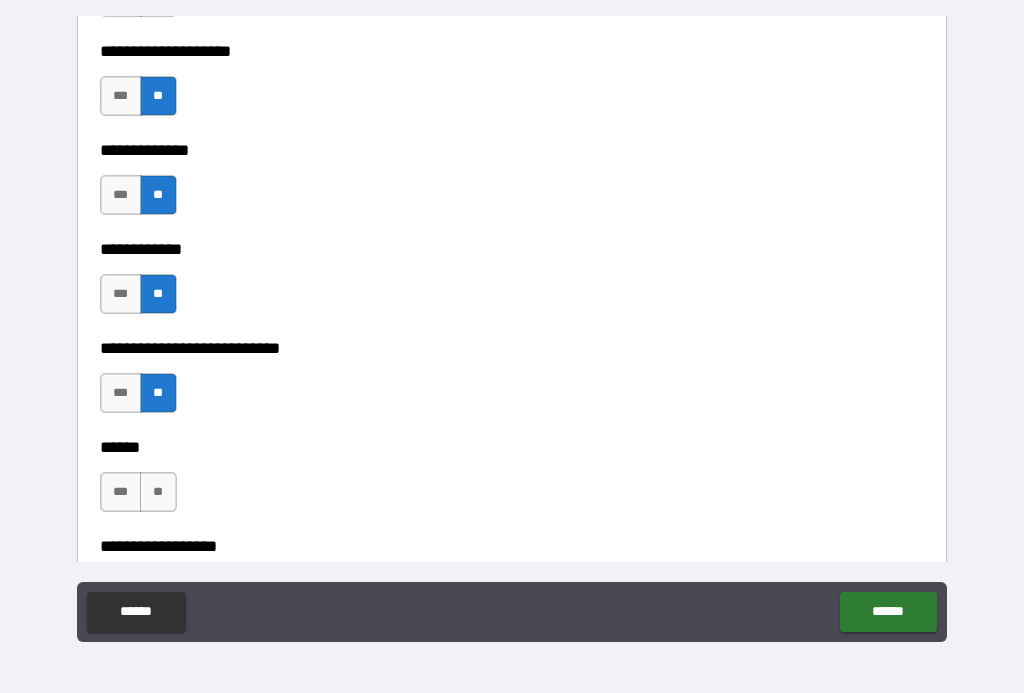 click on "**" at bounding box center (158, 492) 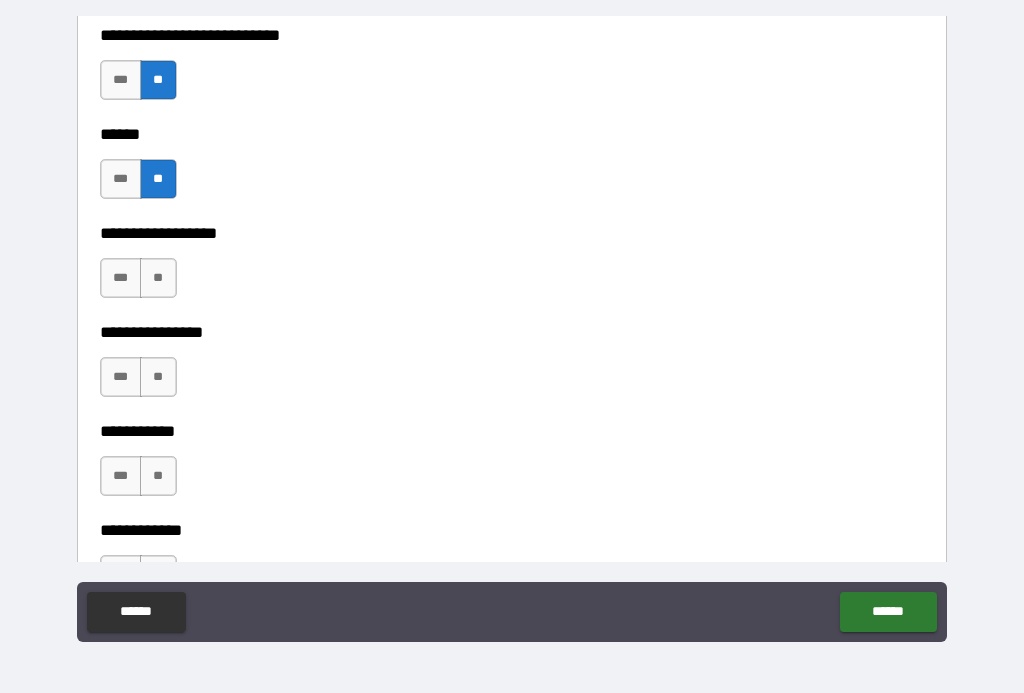 scroll, scrollTop: 9244, scrollLeft: 0, axis: vertical 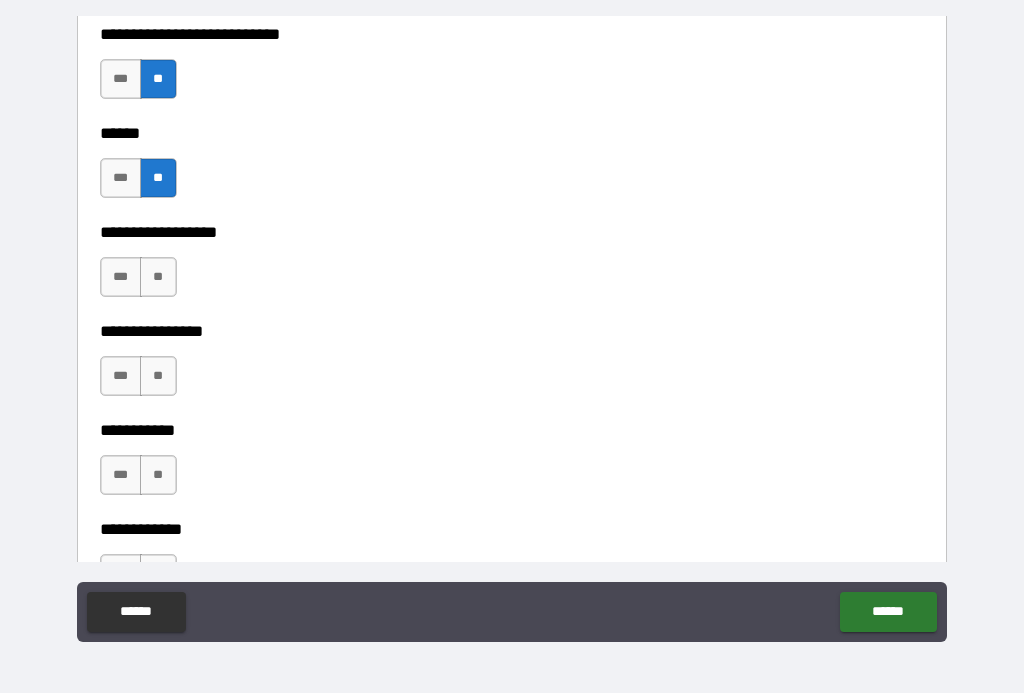 click on "**" at bounding box center (158, 277) 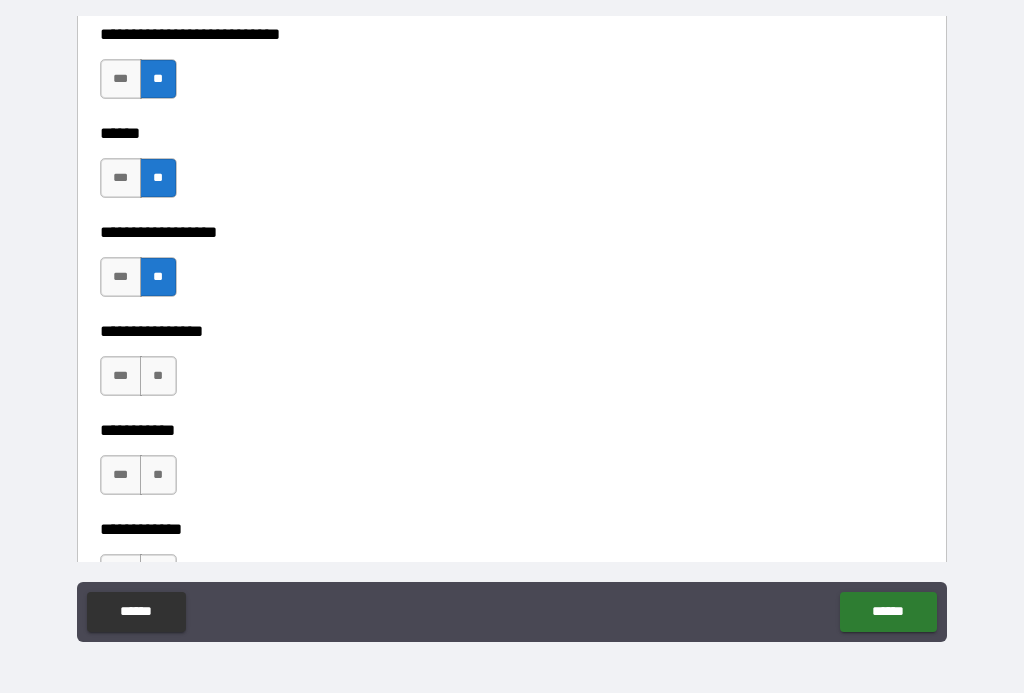 click on "**" at bounding box center [158, 376] 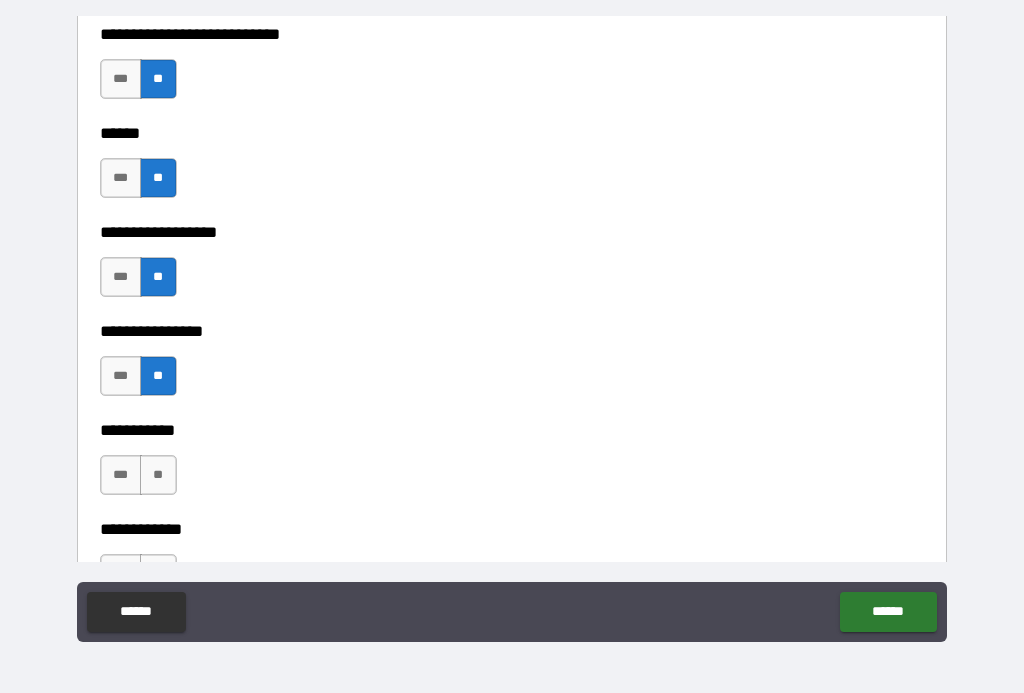 click on "**" at bounding box center [158, 475] 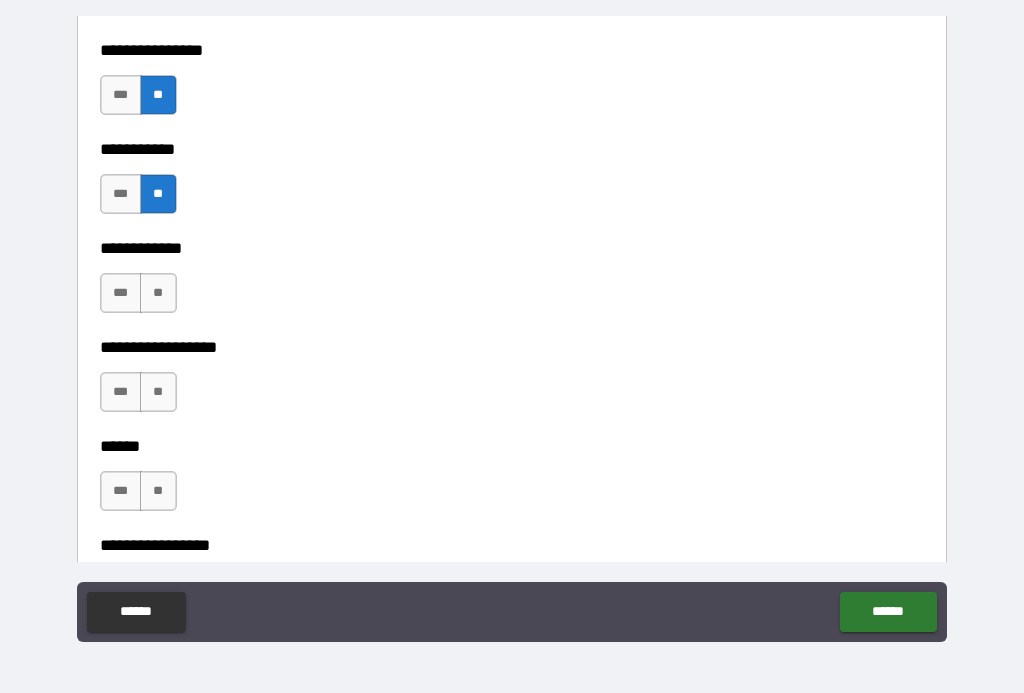 scroll, scrollTop: 9539, scrollLeft: 0, axis: vertical 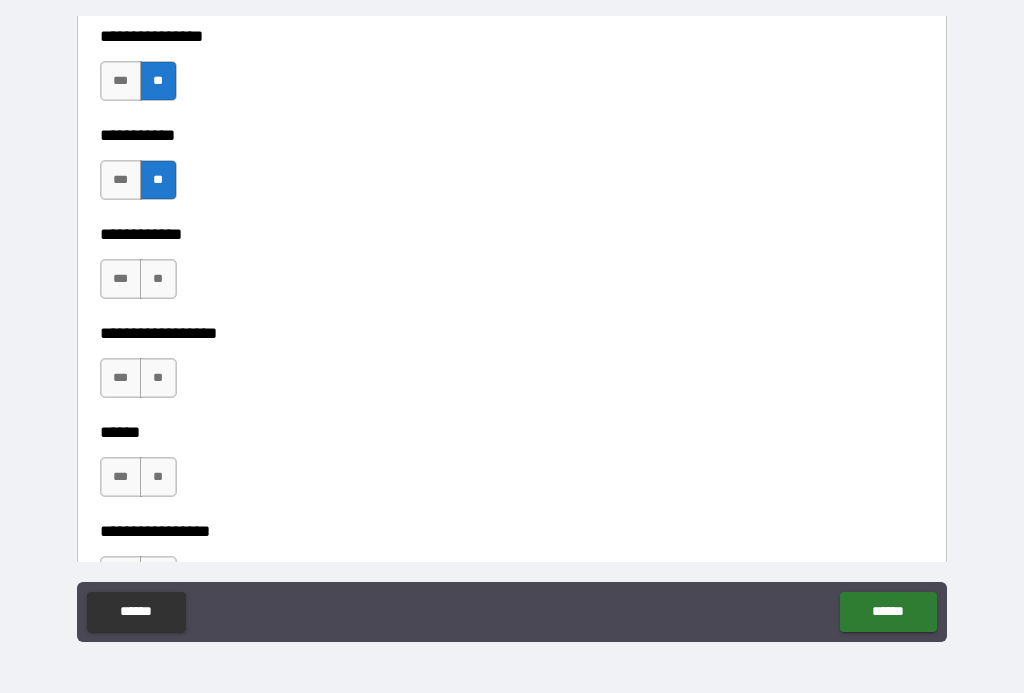 click on "**" at bounding box center [158, 279] 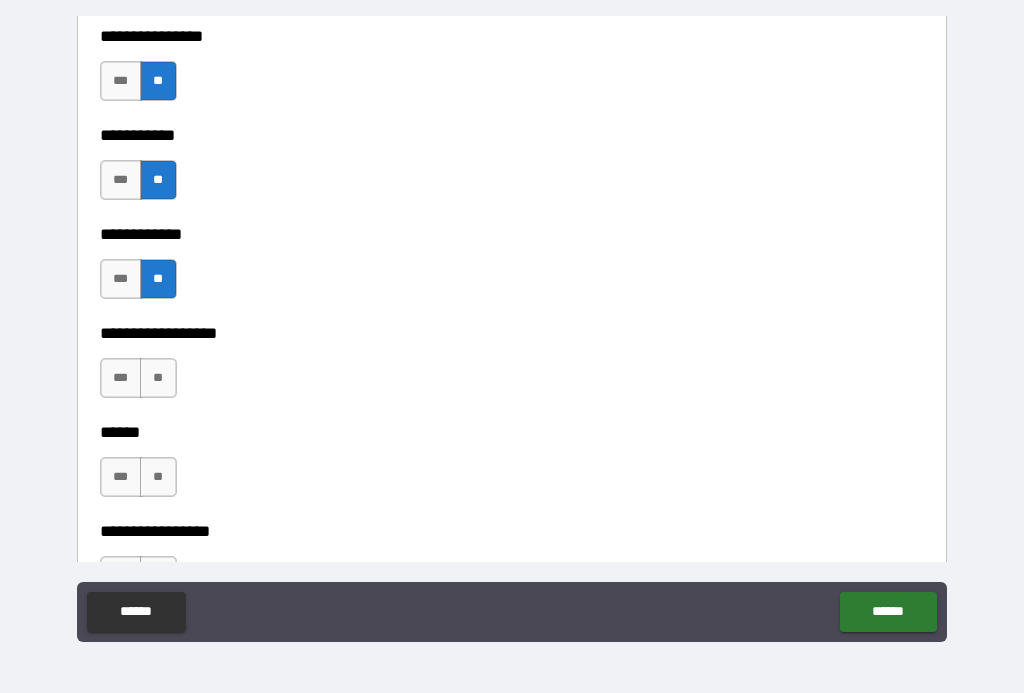 click on "**" at bounding box center (158, 378) 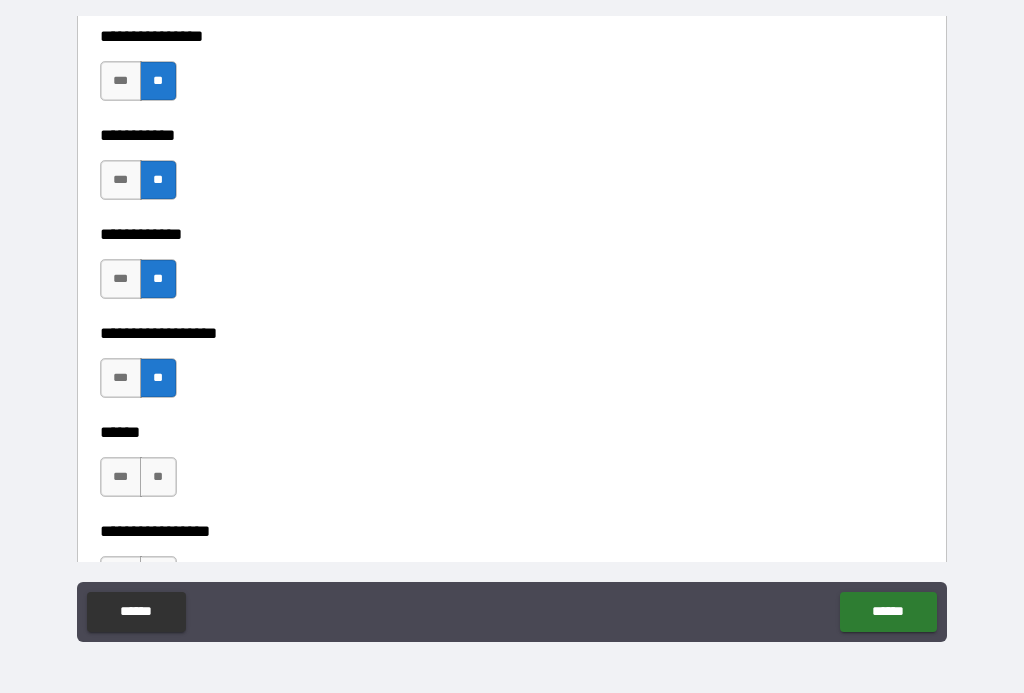 click on "**" at bounding box center [158, 477] 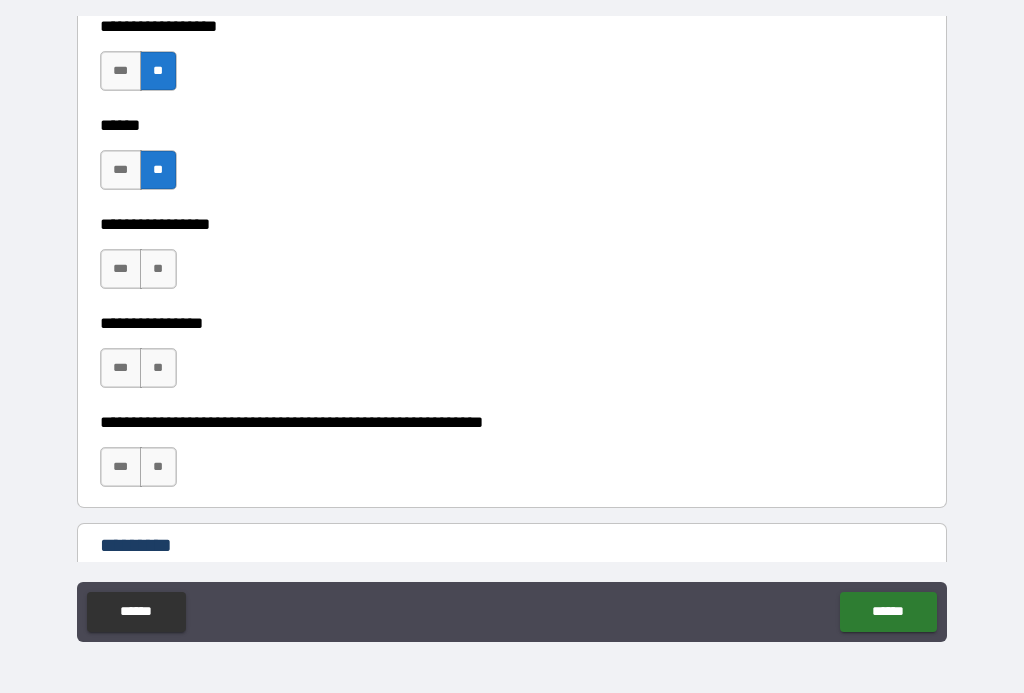 scroll, scrollTop: 9845, scrollLeft: 0, axis: vertical 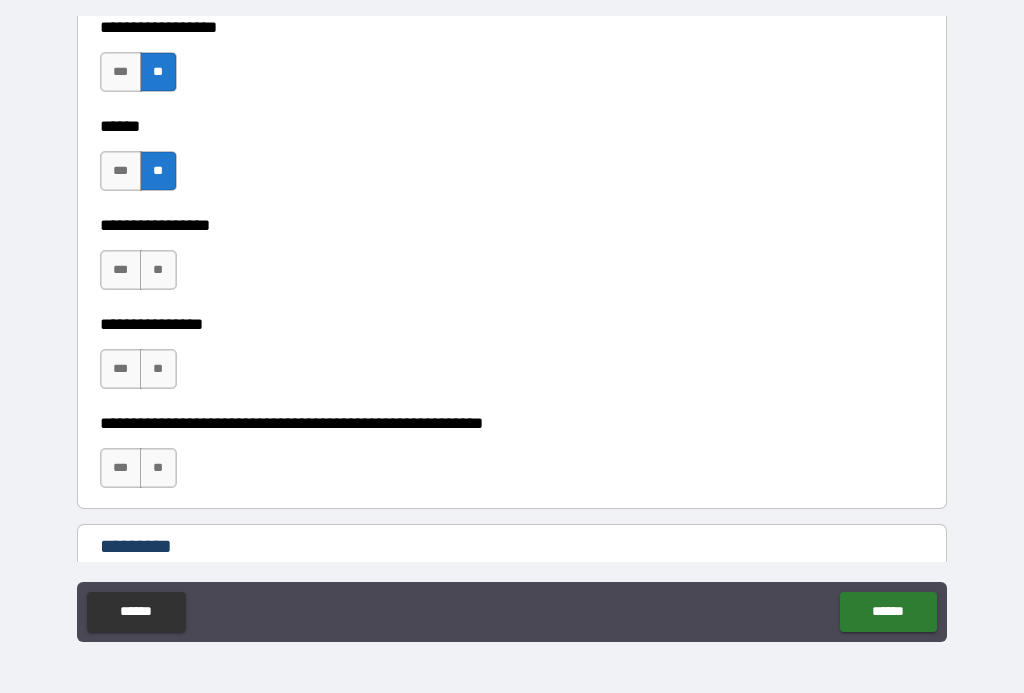 click on "**" at bounding box center [158, 270] 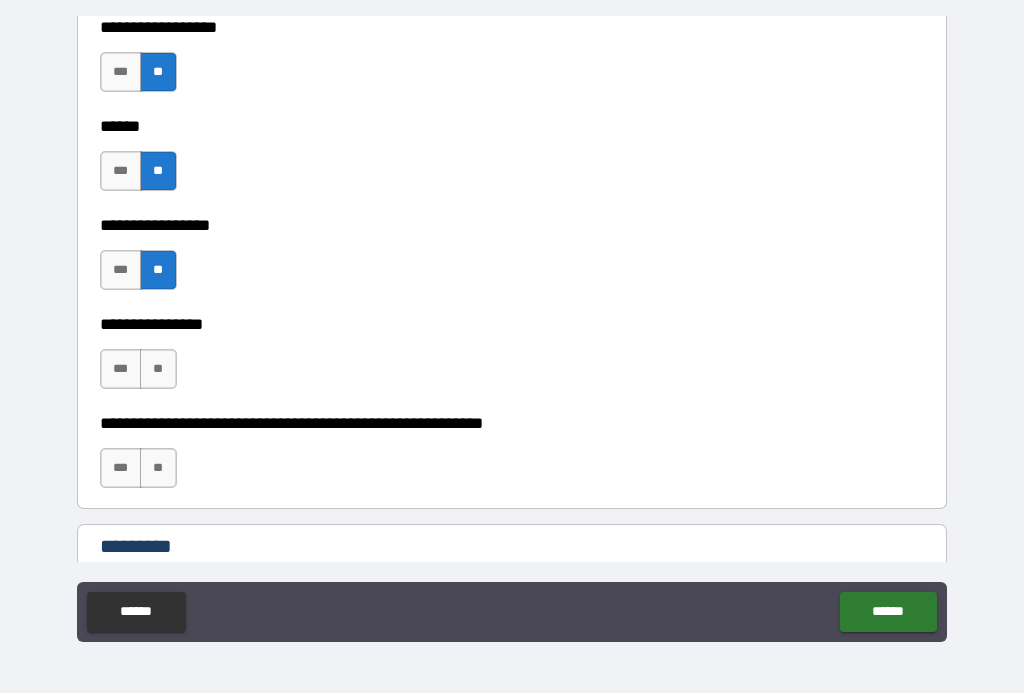 click on "**" at bounding box center (158, 369) 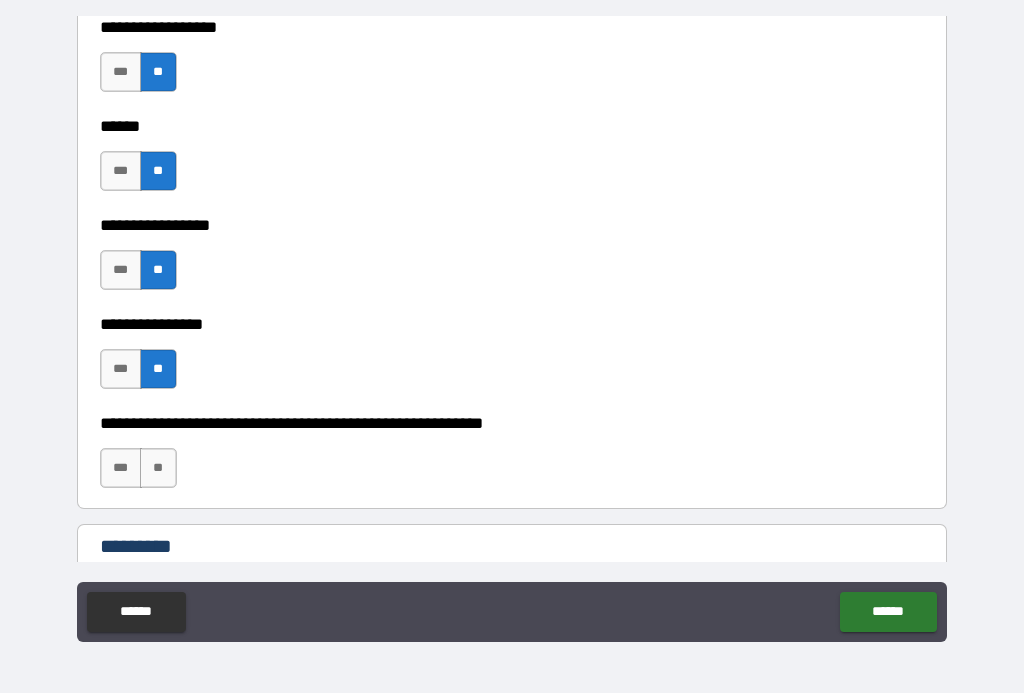 click on "**" at bounding box center (158, 468) 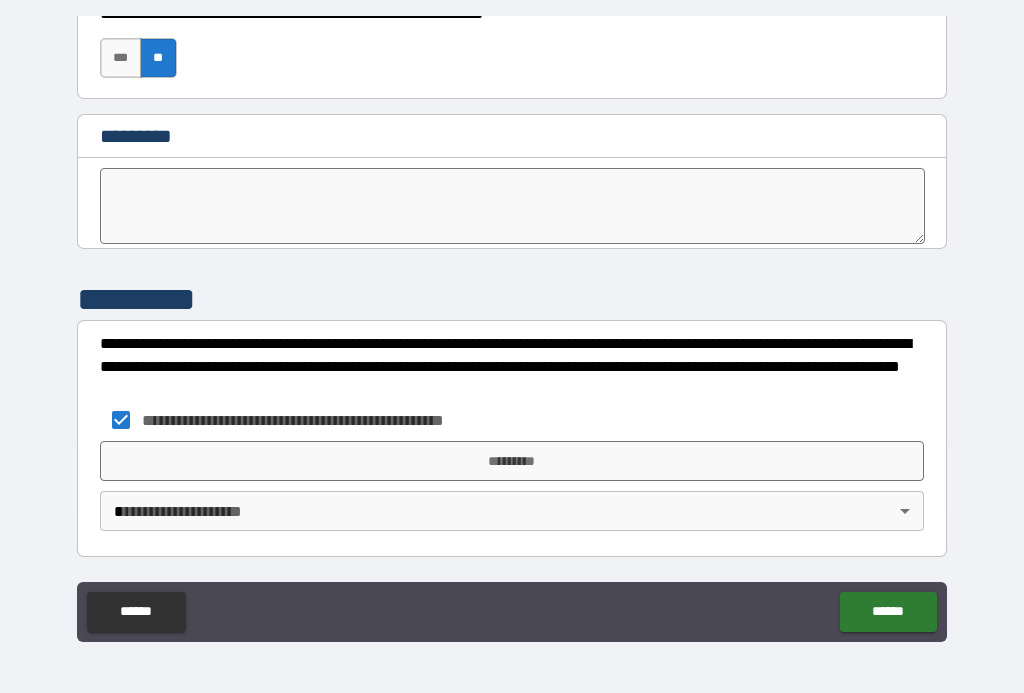 scroll, scrollTop: 10255, scrollLeft: 0, axis: vertical 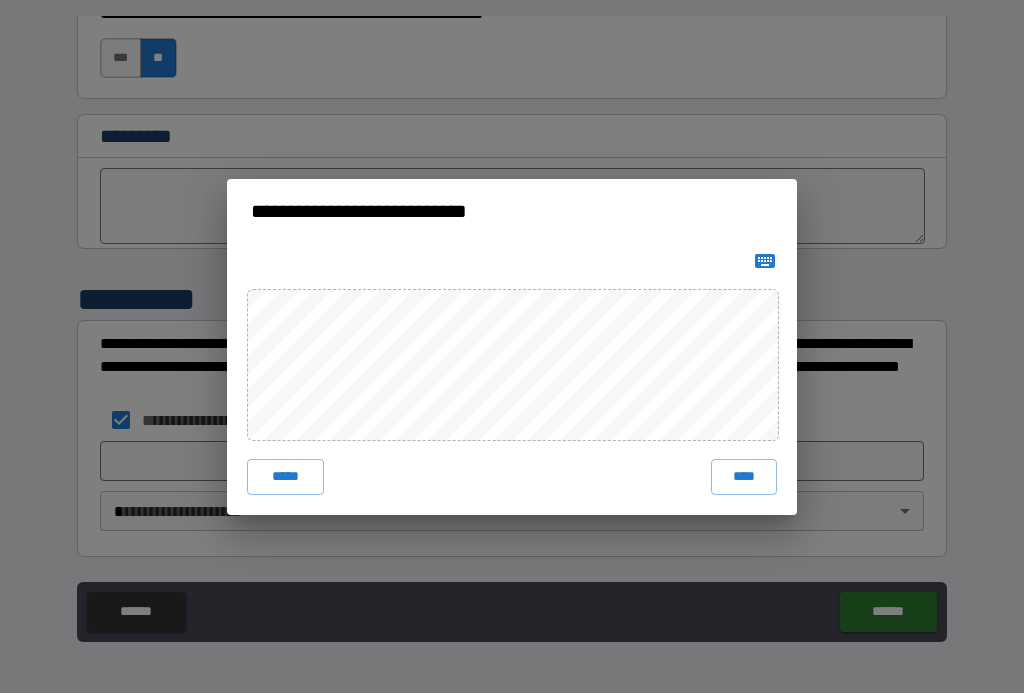 click on "****" at bounding box center (744, 477) 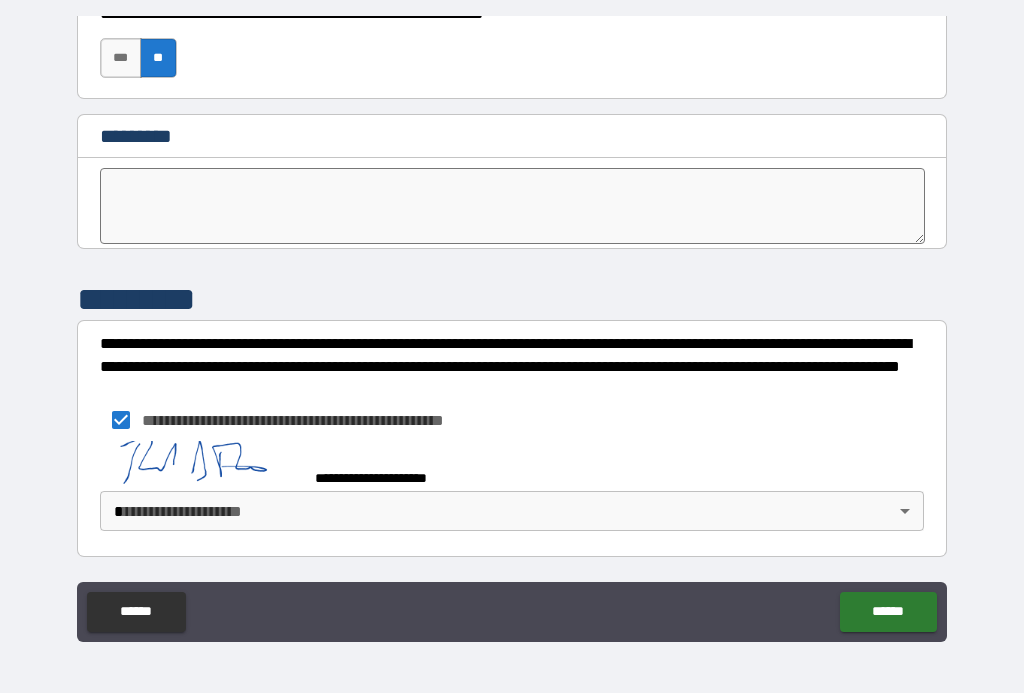 scroll, scrollTop: 10245, scrollLeft: 0, axis: vertical 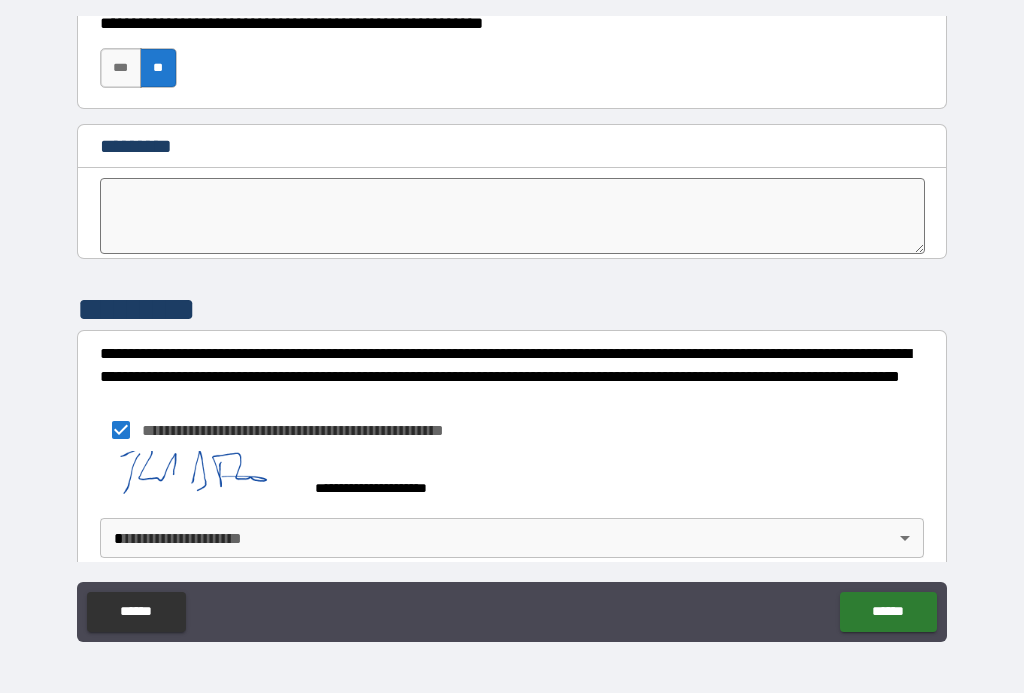 click on "**********" at bounding box center [512, 328] 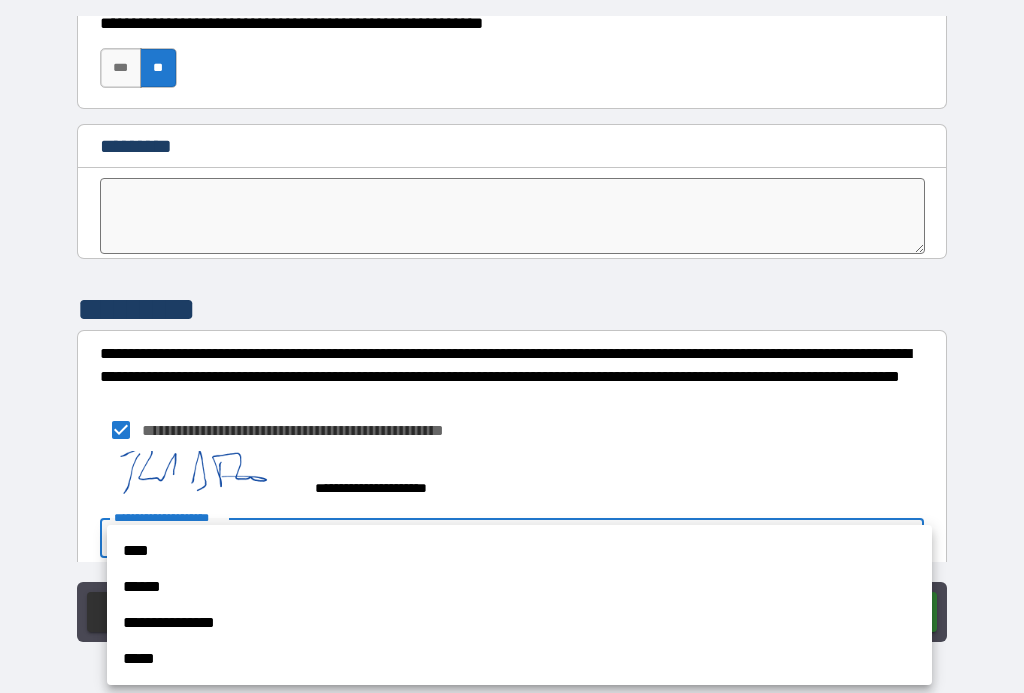 click on "****" at bounding box center [519, 551] 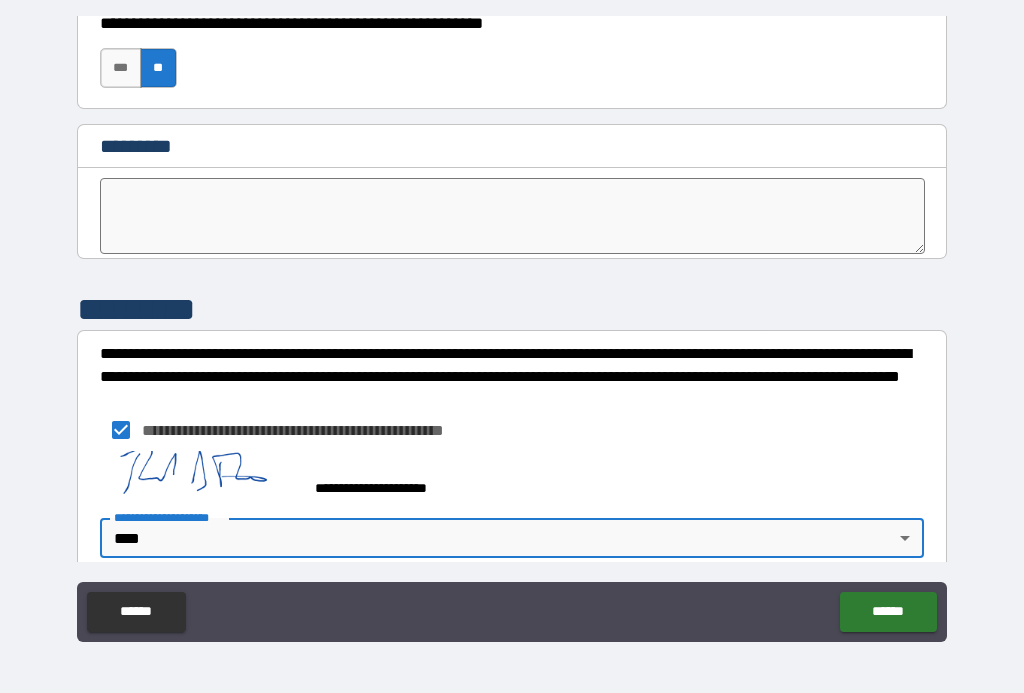 click on "******" at bounding box center [888, 612] 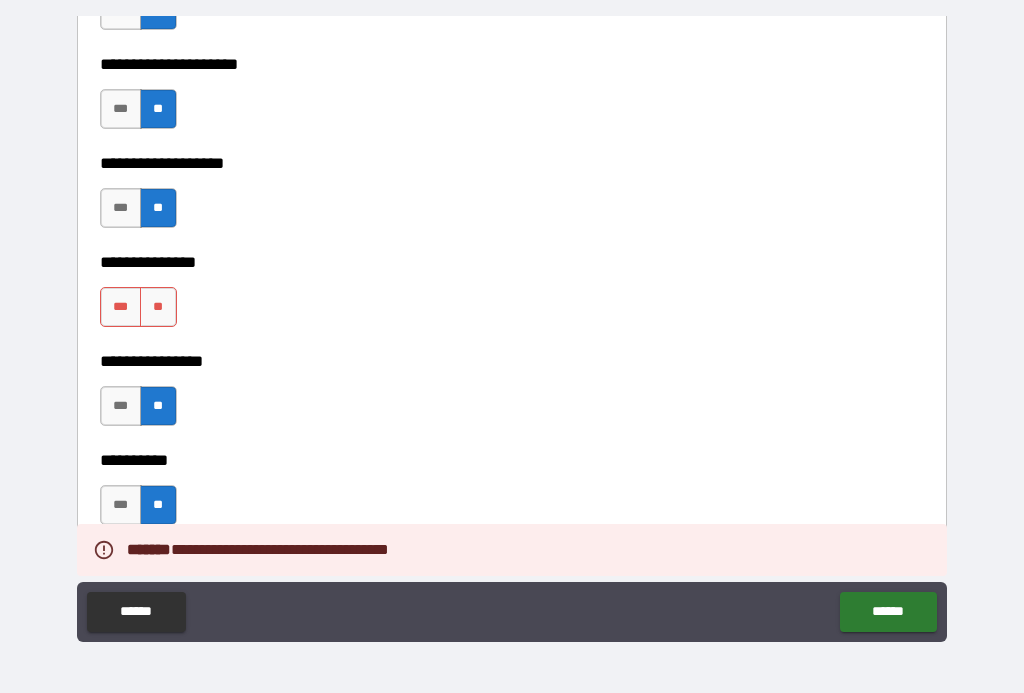 scroll, scrollTop: 8175, scrollLeft: 0, axis: vertical 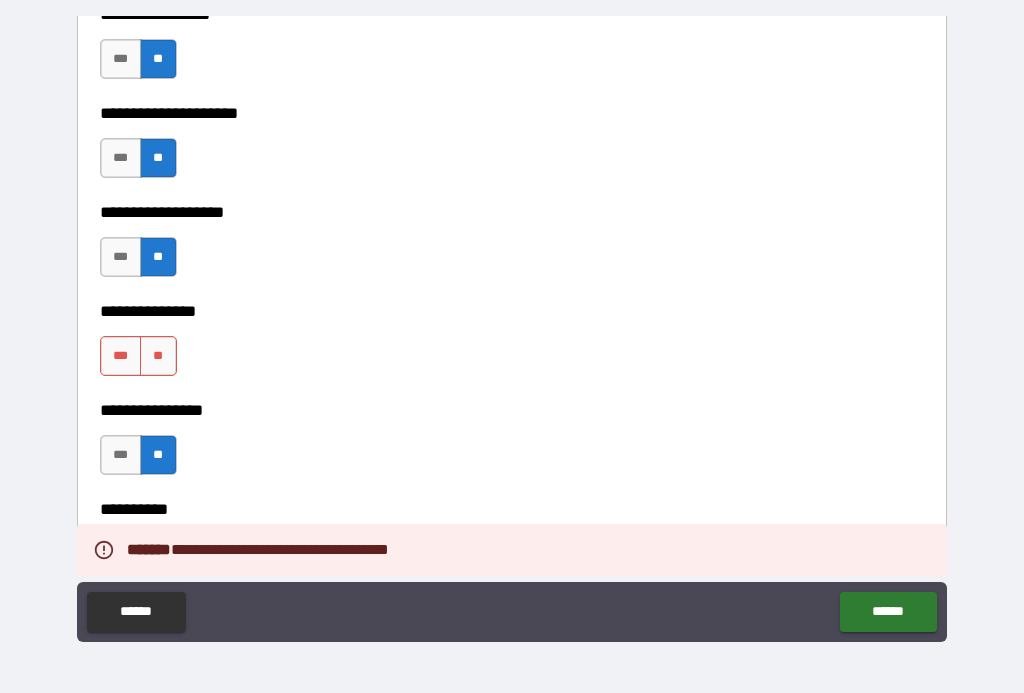 click on "**" at bounding box center [158, 356] 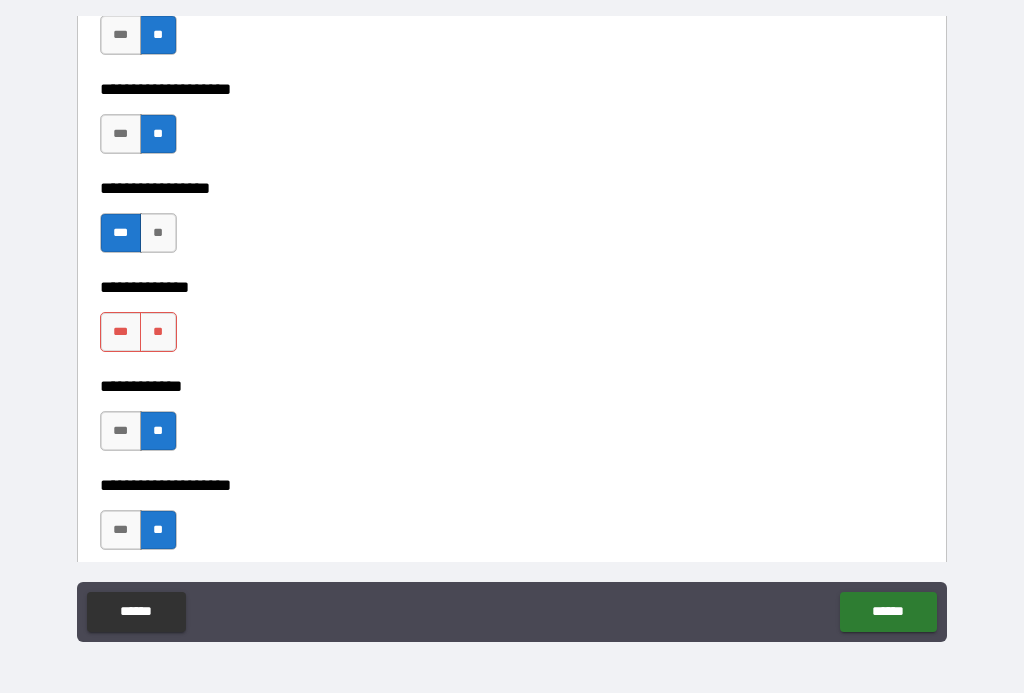 scroll, scrollTop: 6768, scrollLeft: 0, axis: vertical 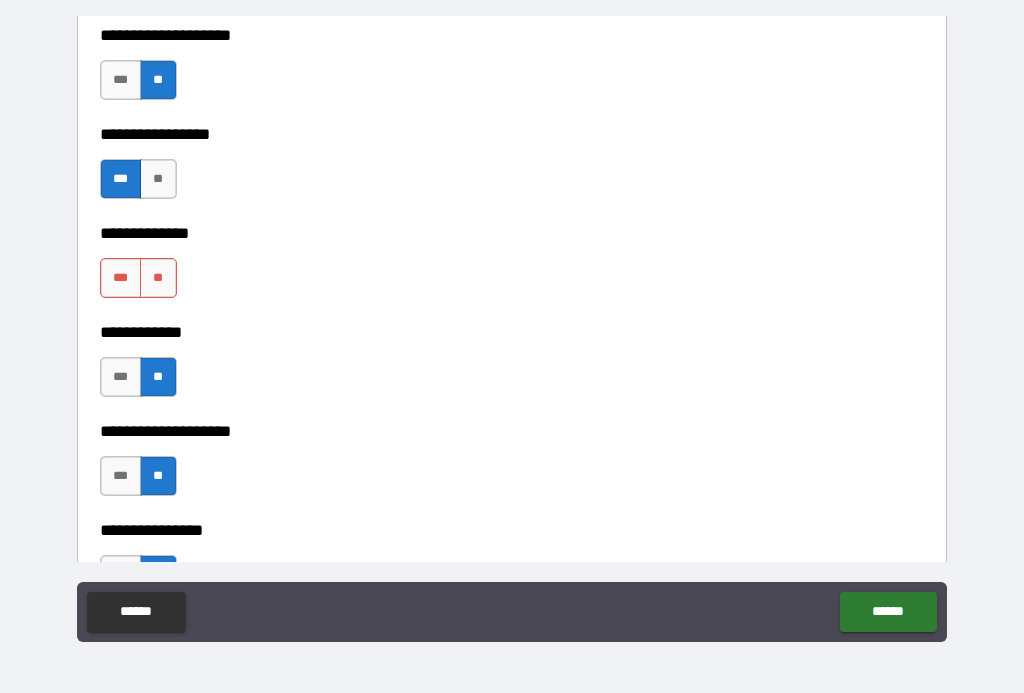 click on "**" at bounding box center (158, 278) 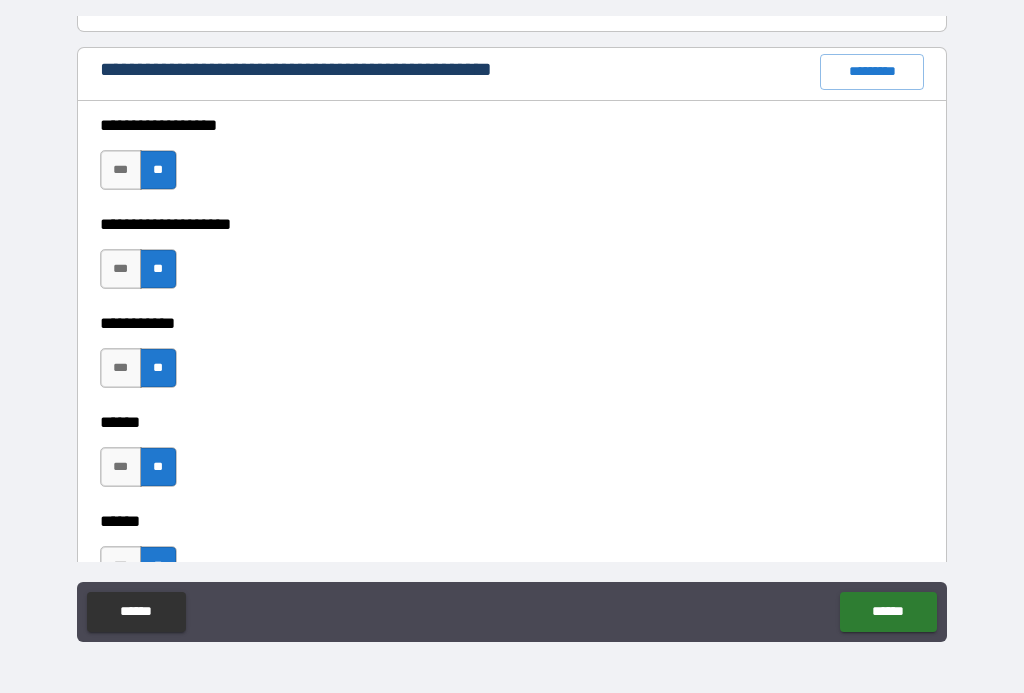 scroll, scrollTop: 2334, scrollLeft: 0, axis: vertical 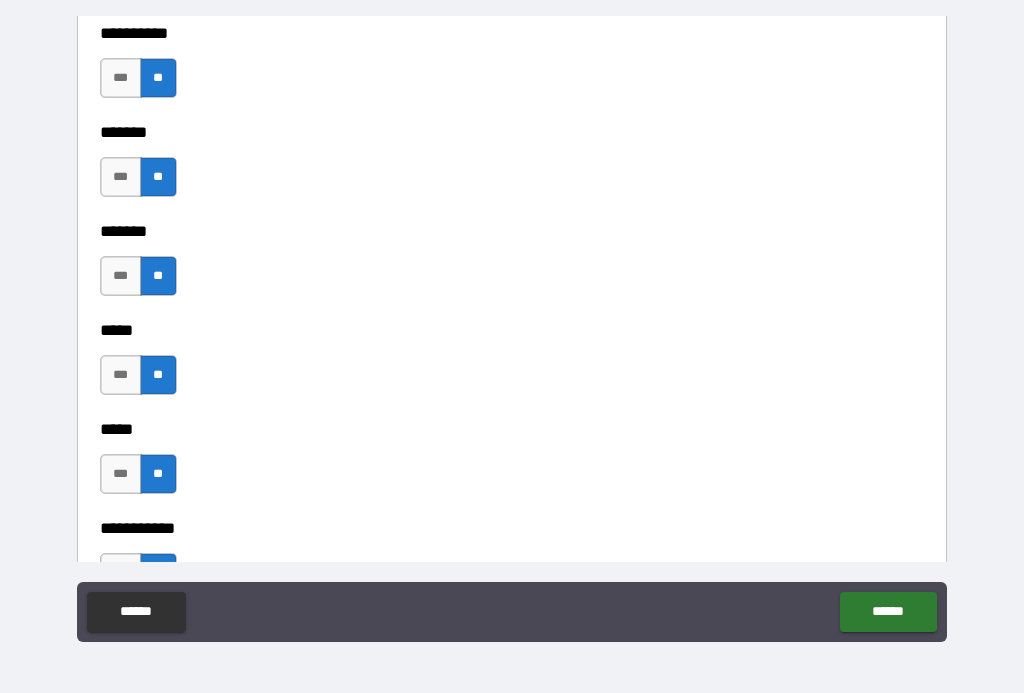 click on "******" at bounding box center [888, 612] 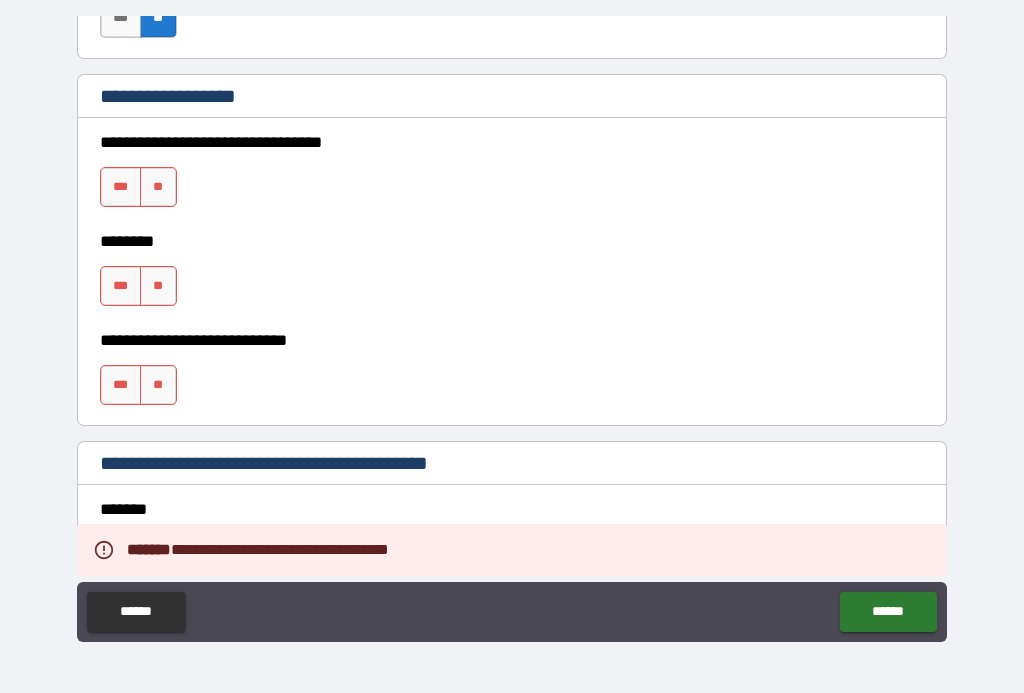 scroll, scrollTop: 1064, scrollLeft: 0, axis: vertical 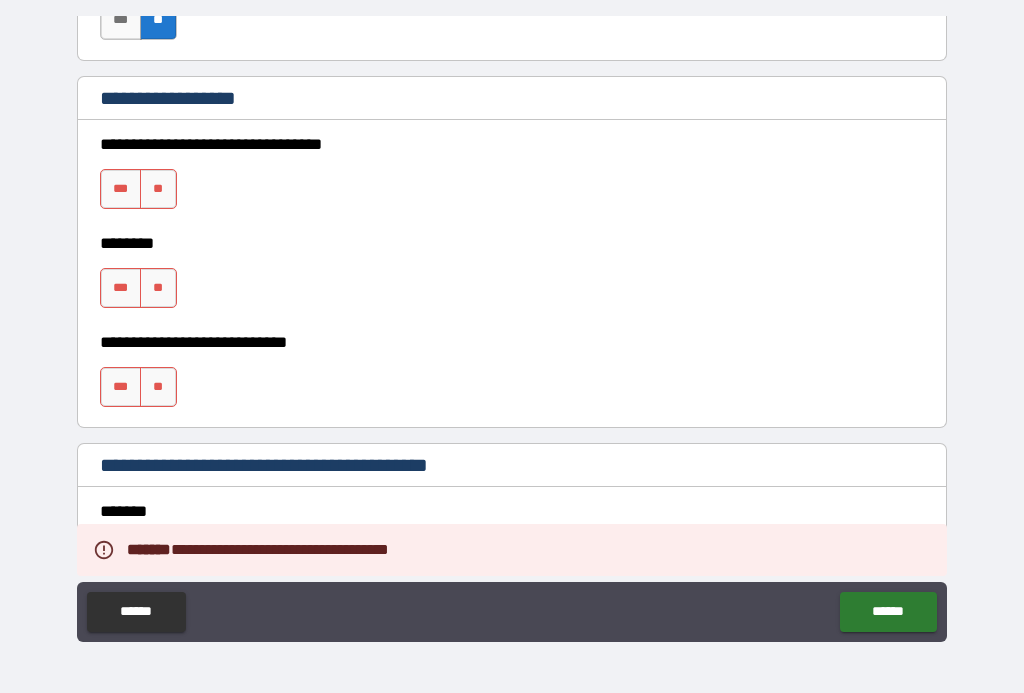 click on "**********" at bounding box center [512, 229] 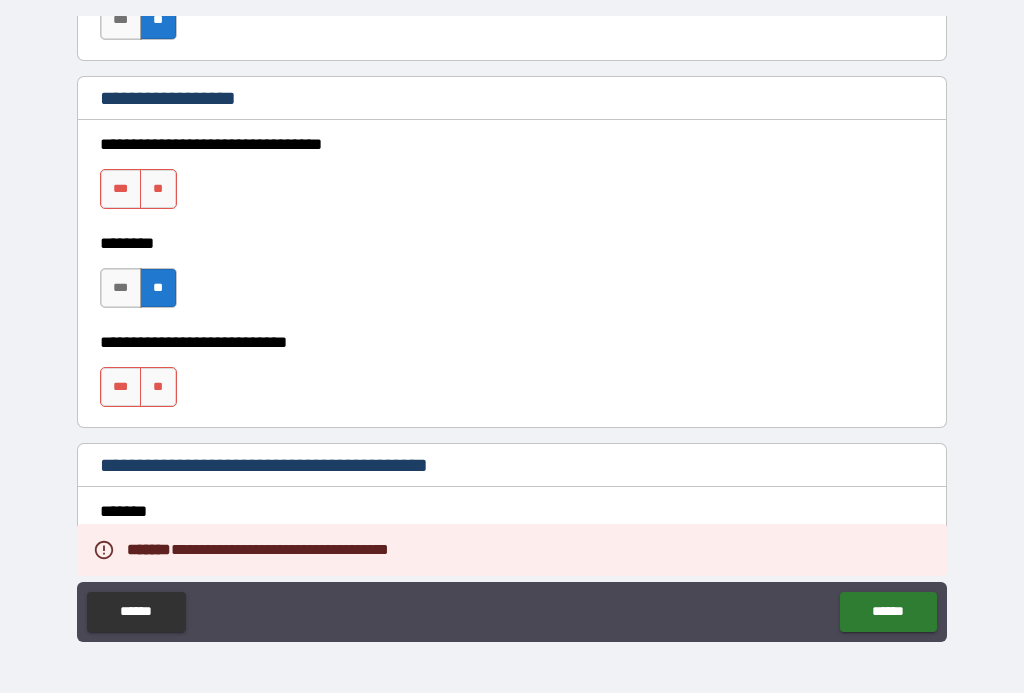 click on "**" at bounding box center [158, 189] 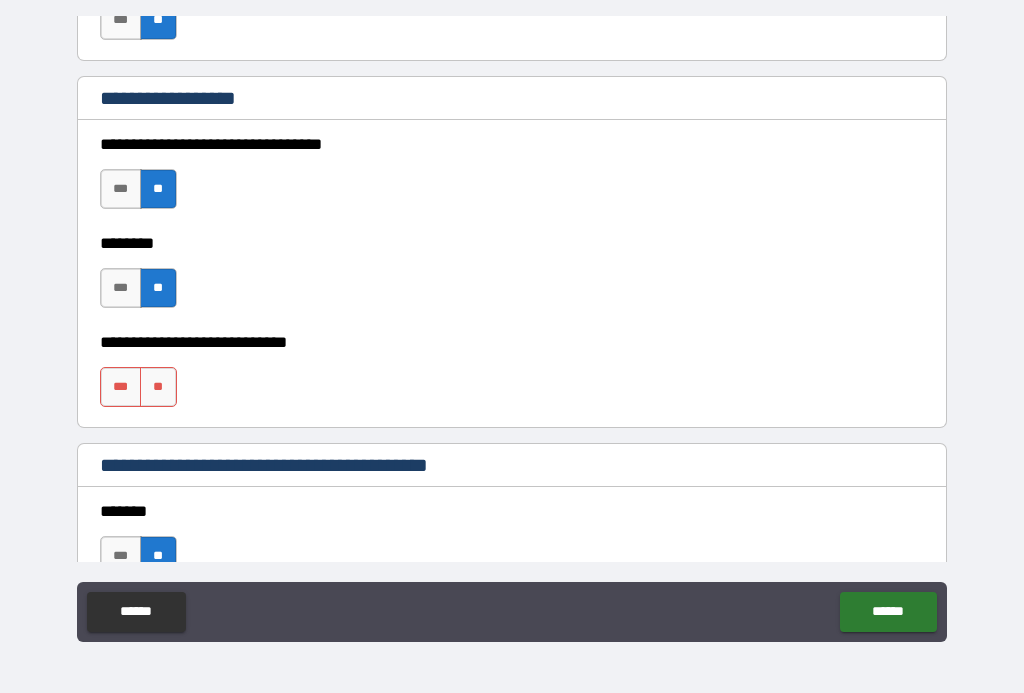 click on "**" at bounding box center (158, 387) 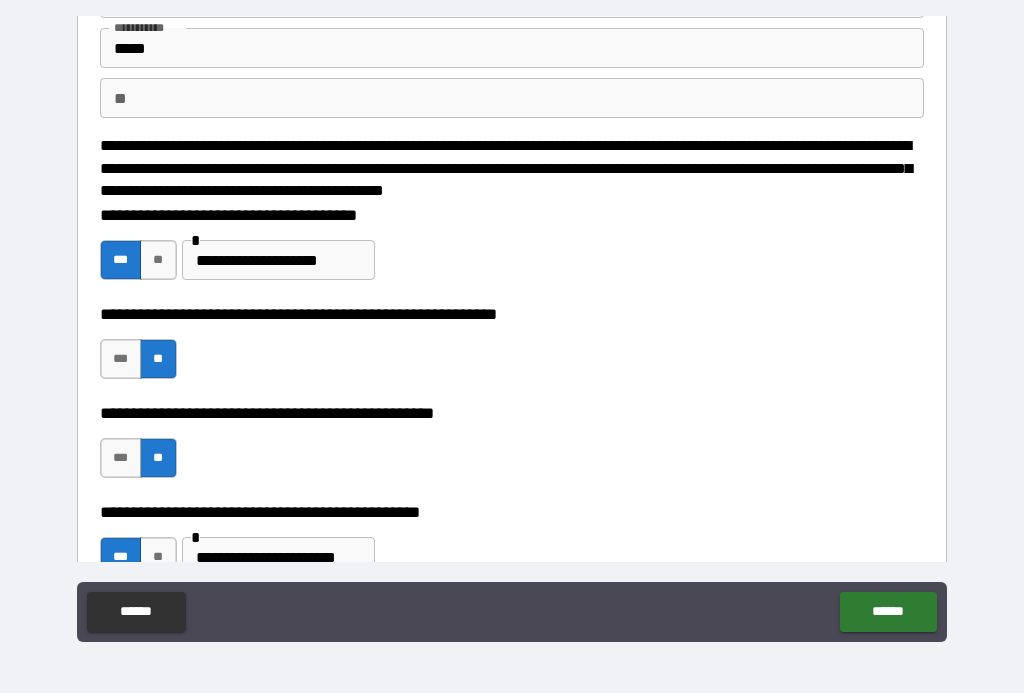 scroll, scrollTop: 39, scrollLeft: 0, axis: vertical 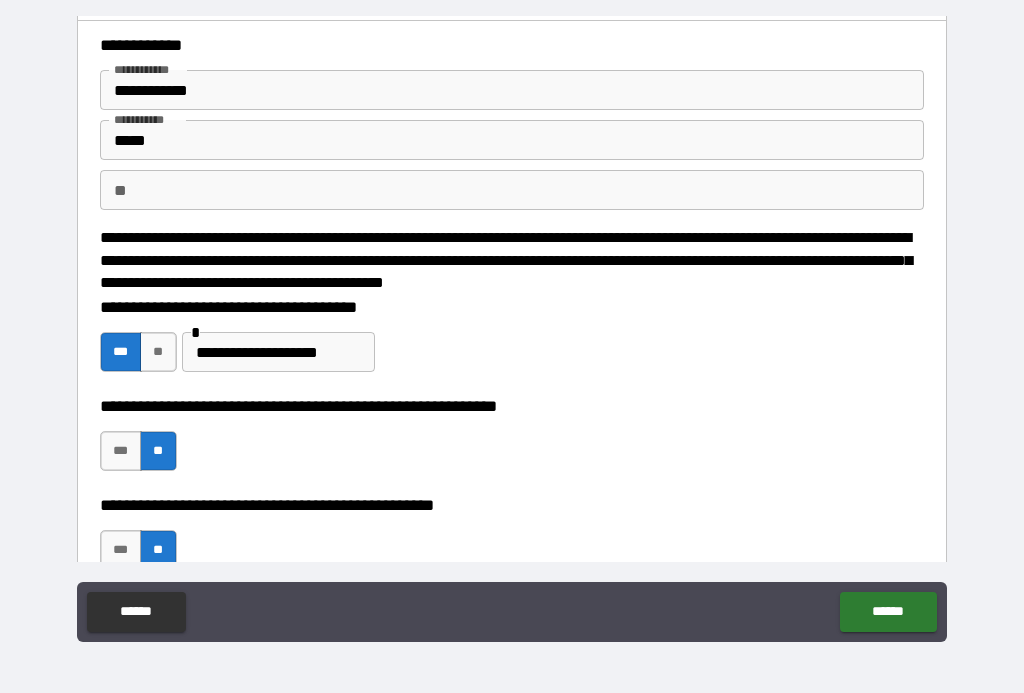 click on "******" at bounding box center [888, 612] 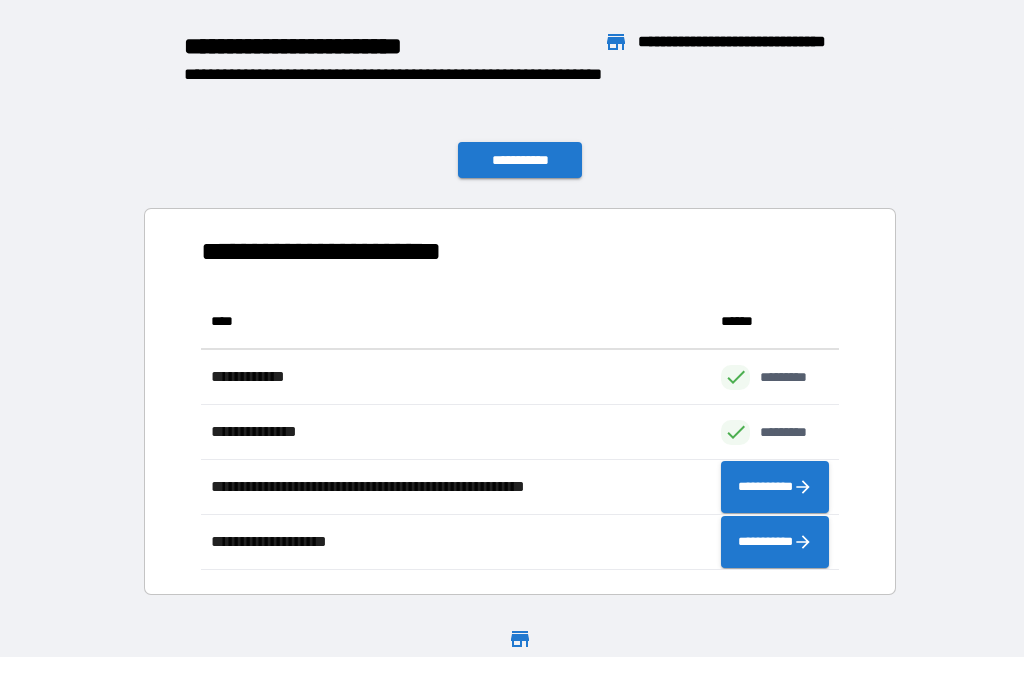 scroll, scrollTop: 276, scrollLeft: 638, axis: both 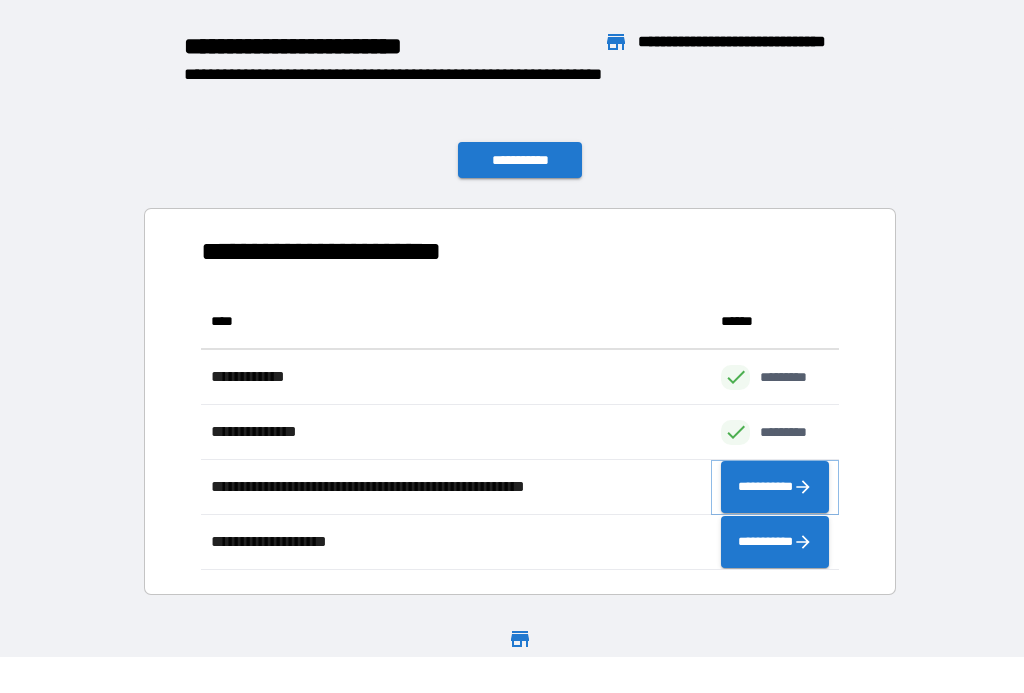 click on "**********" at bounding box center (775, 487) 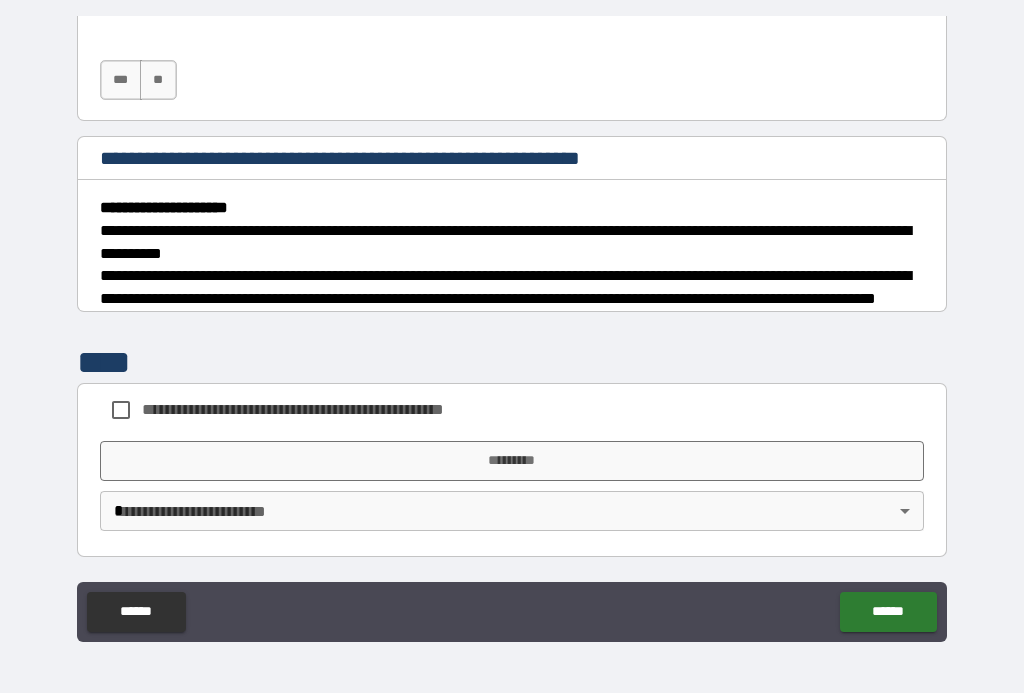 scroll, scrollTop: 747, scrollLeft: 0, axis: vertical 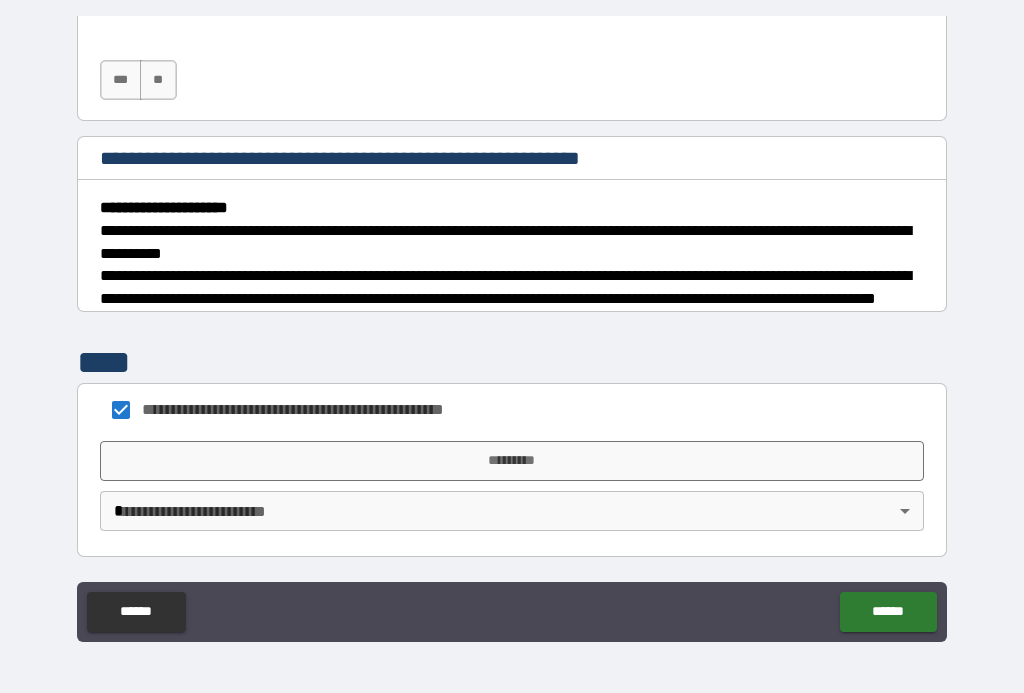 click on "*********" at bounding box center (512, 461) 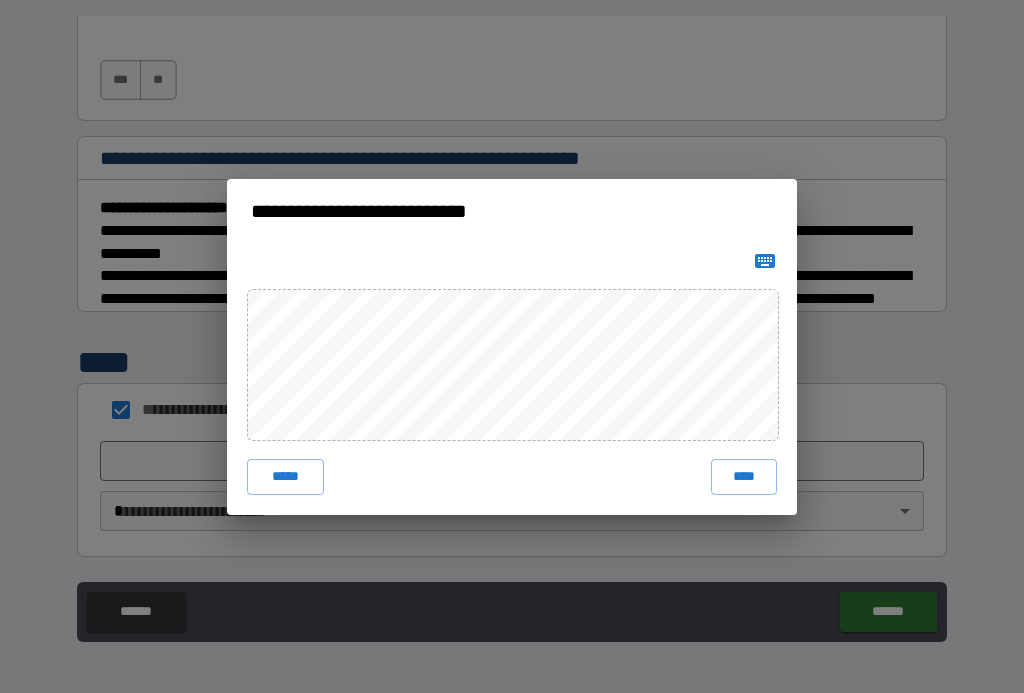 click on "****" at bounding box center (744, 477) 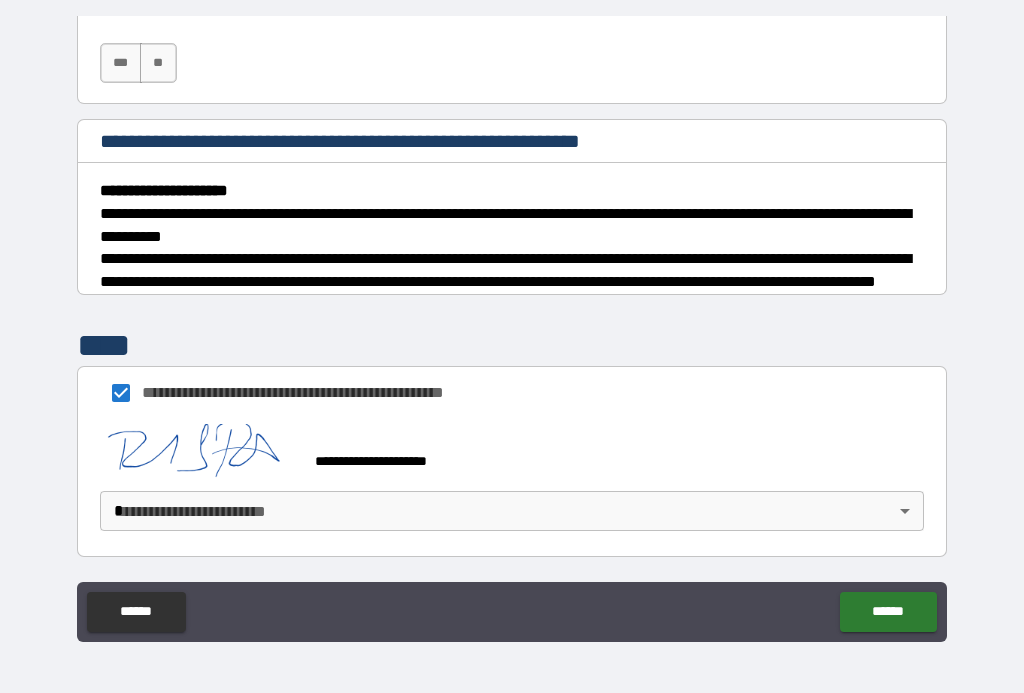 click on "**********" at bounding box center [512, 328] 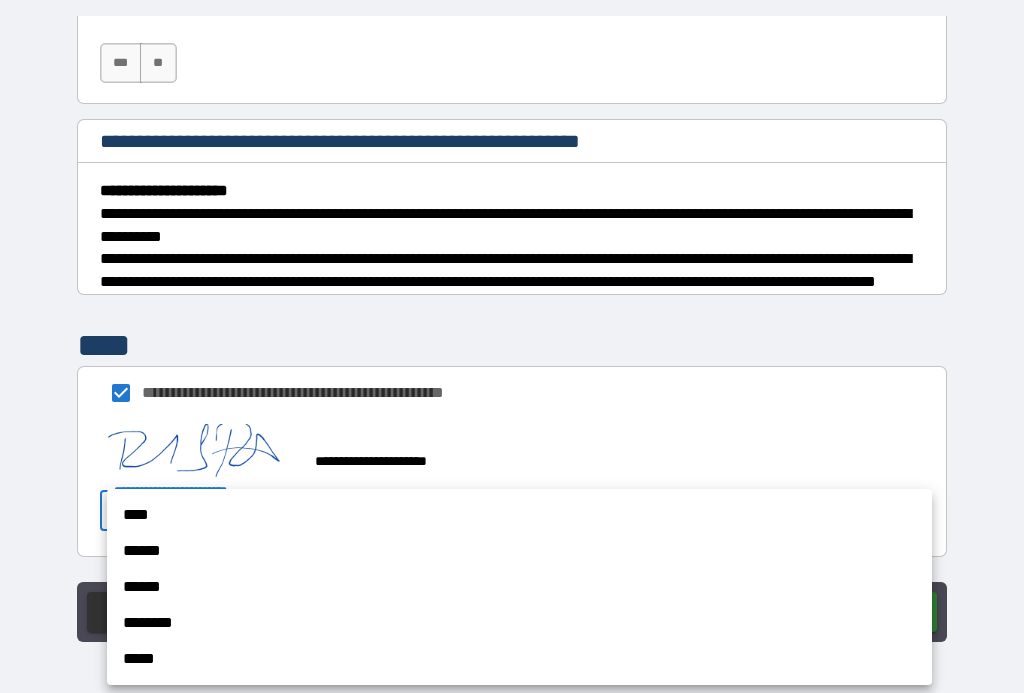 click on "****" at bounding box center (519, 515) 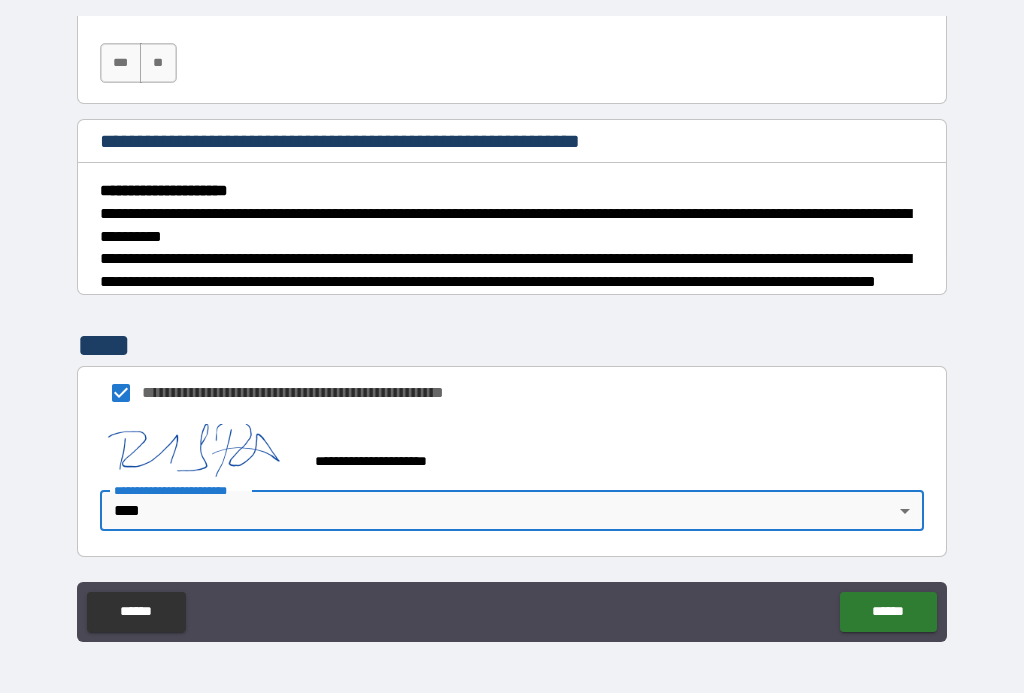 click on "******" at bounding box center (888, 612) 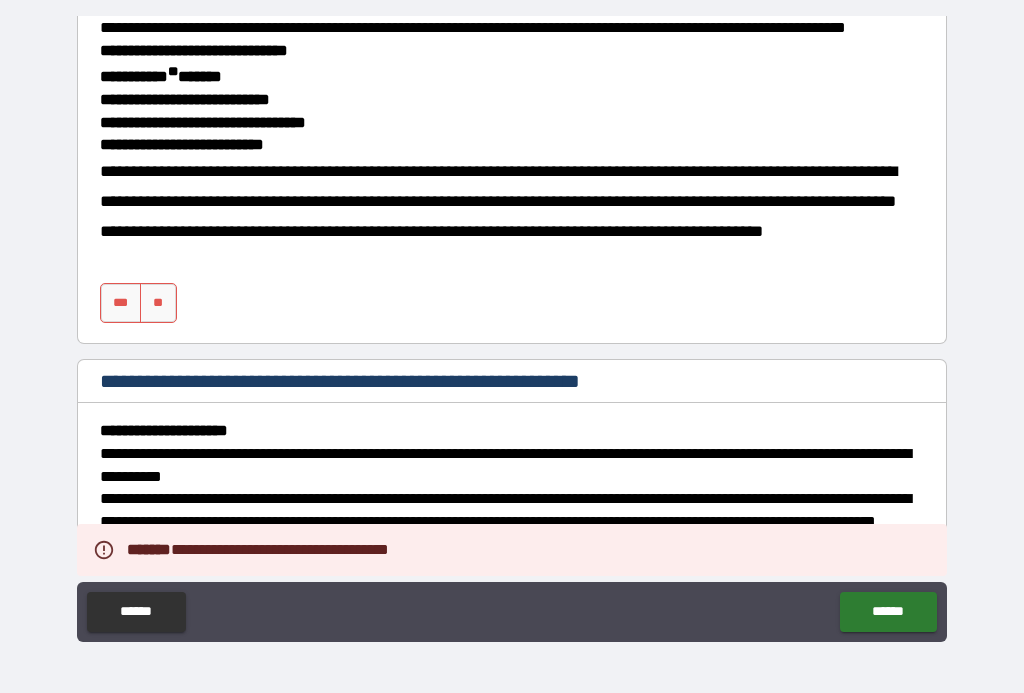 scroll, scrollTop: 408, scrollLeft: 0, axis: vertical 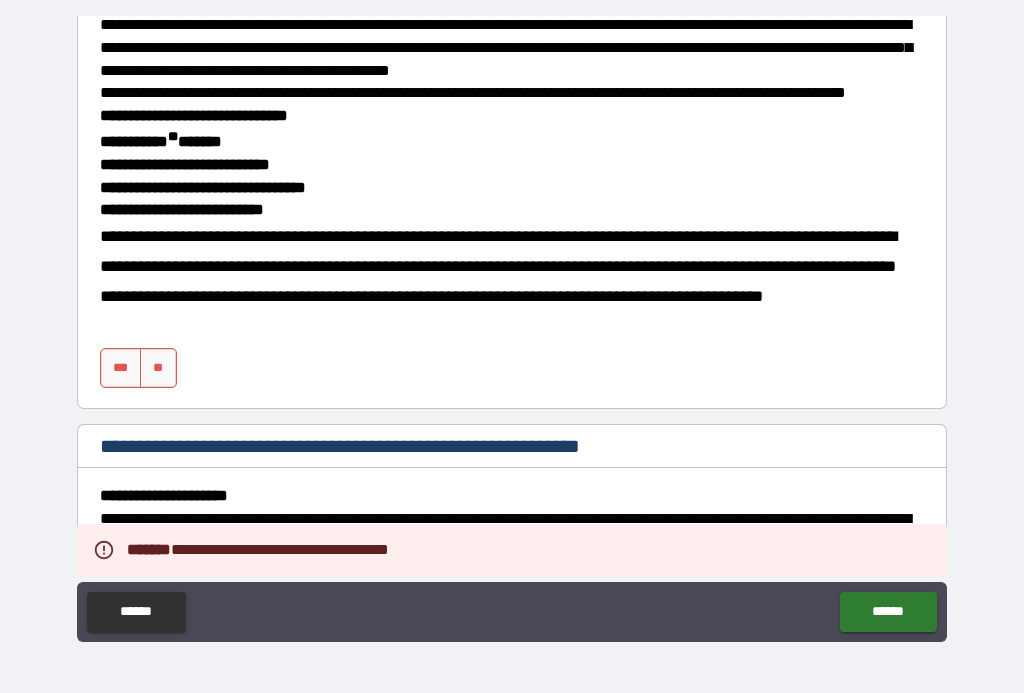 click on "***" at bounding box center (121, 368) 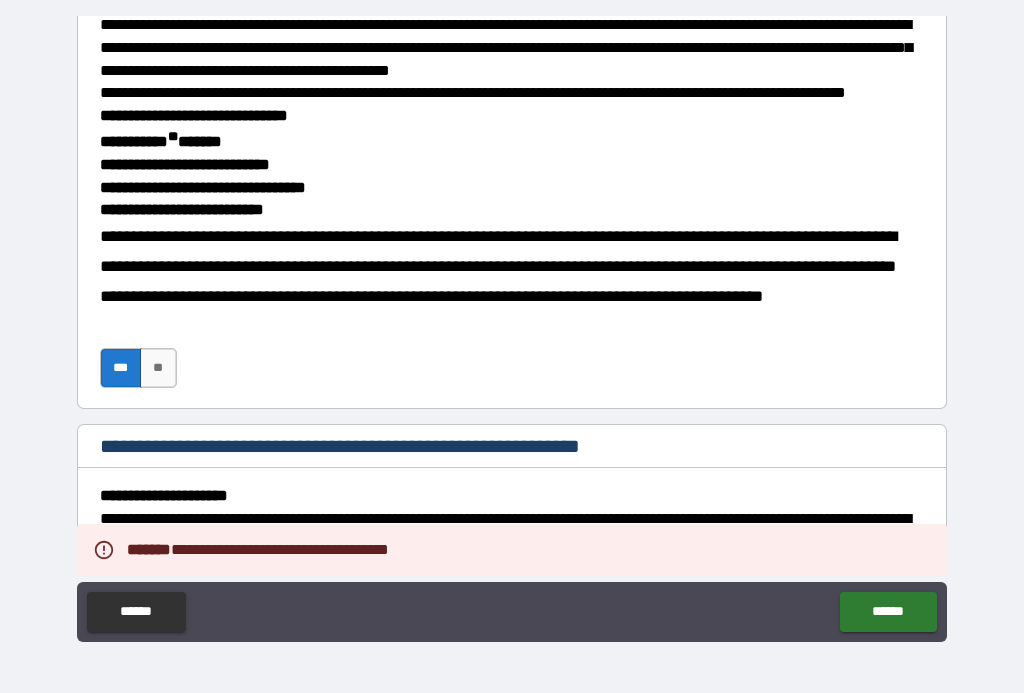 click on "******" at bounding box center [888, 612] 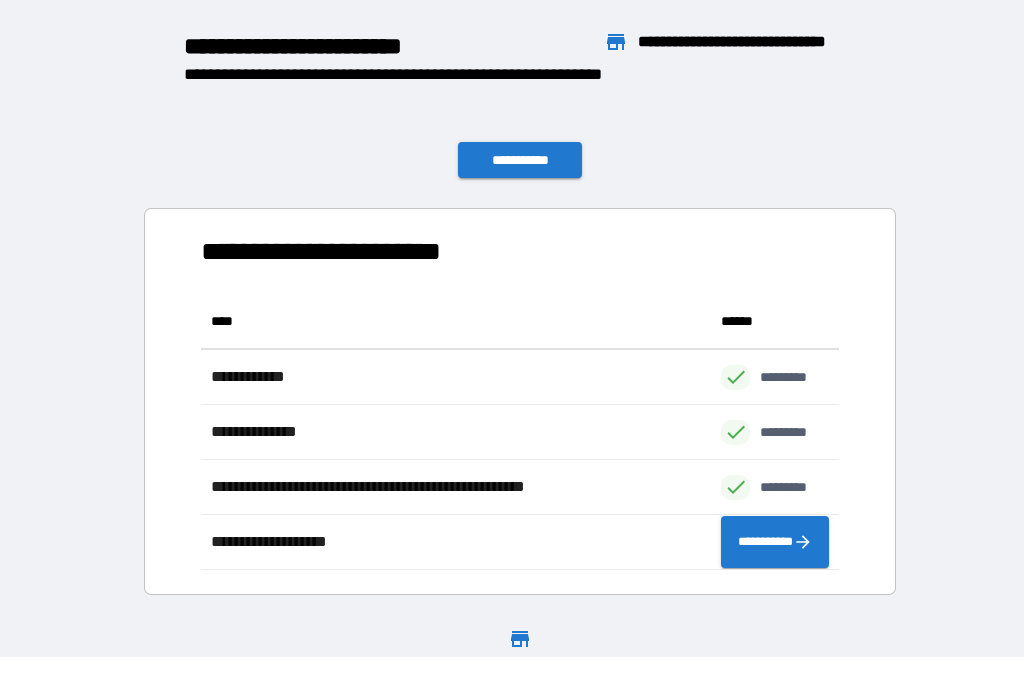 scroll, scrollTop: 276, scrollLeft: 638, axis: both 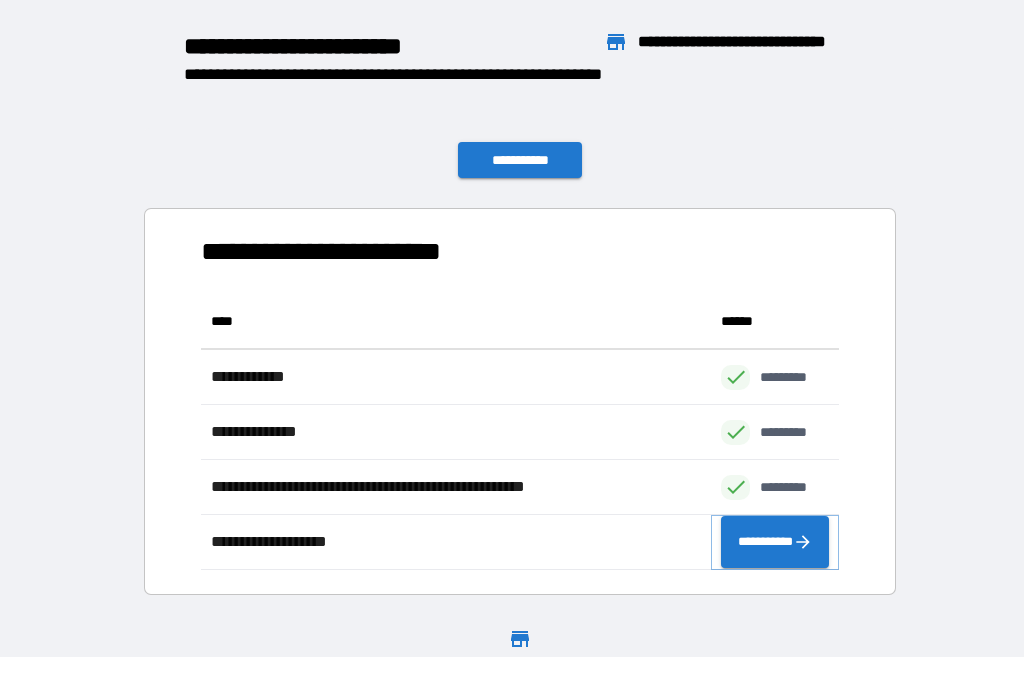 click on "**********" at bounding box center (775, 542) 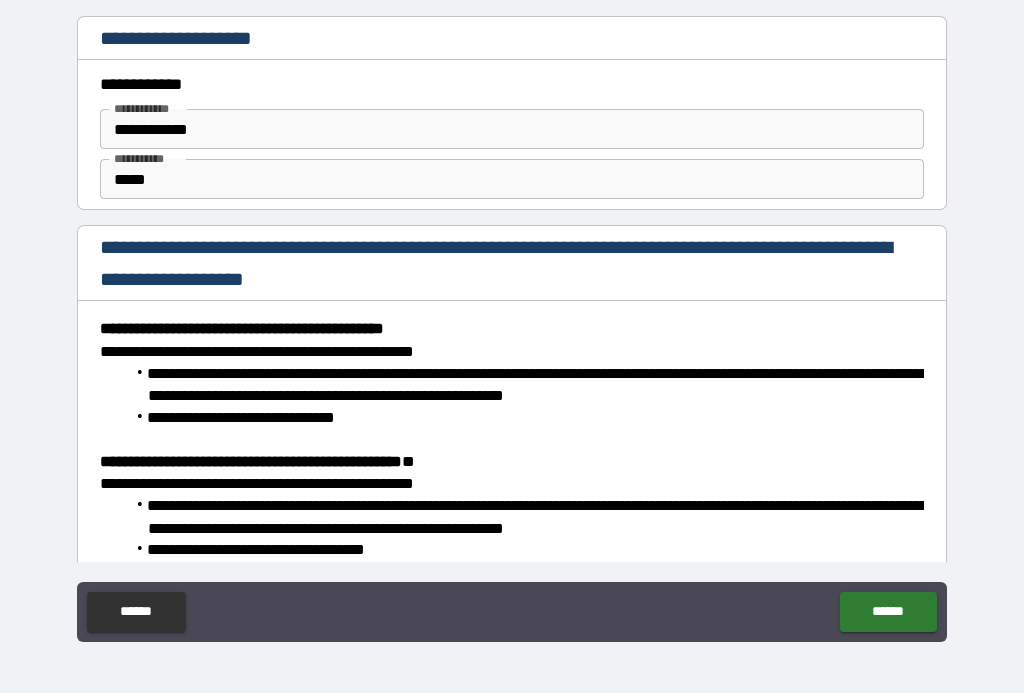 click on "******   ******" at bounding box center [512, 614] 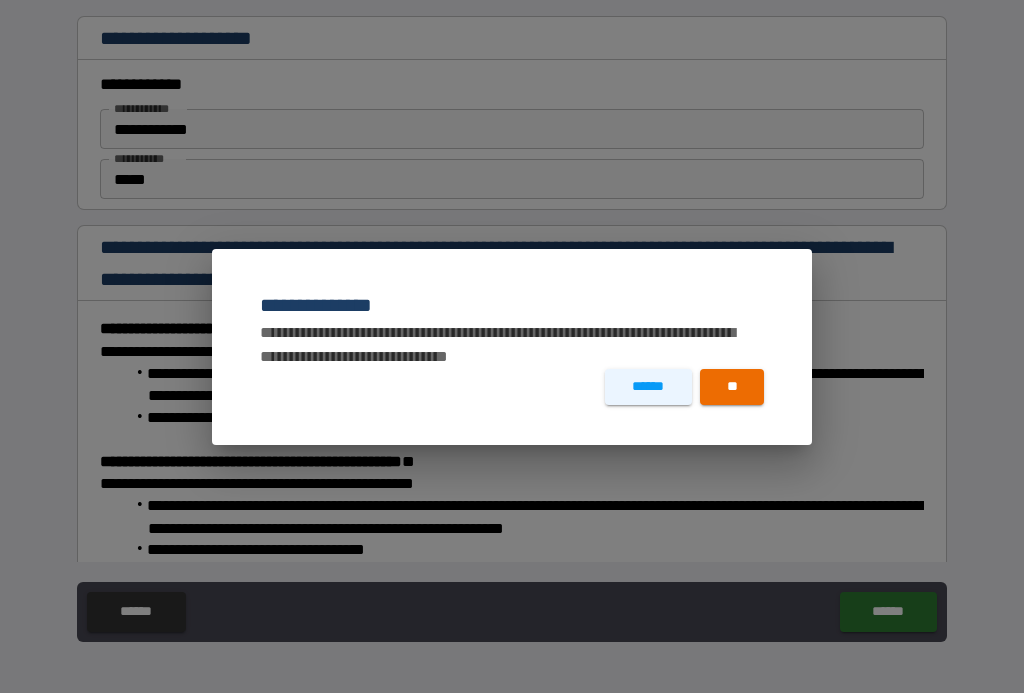 click on "**" at bounding box center (732, 387) 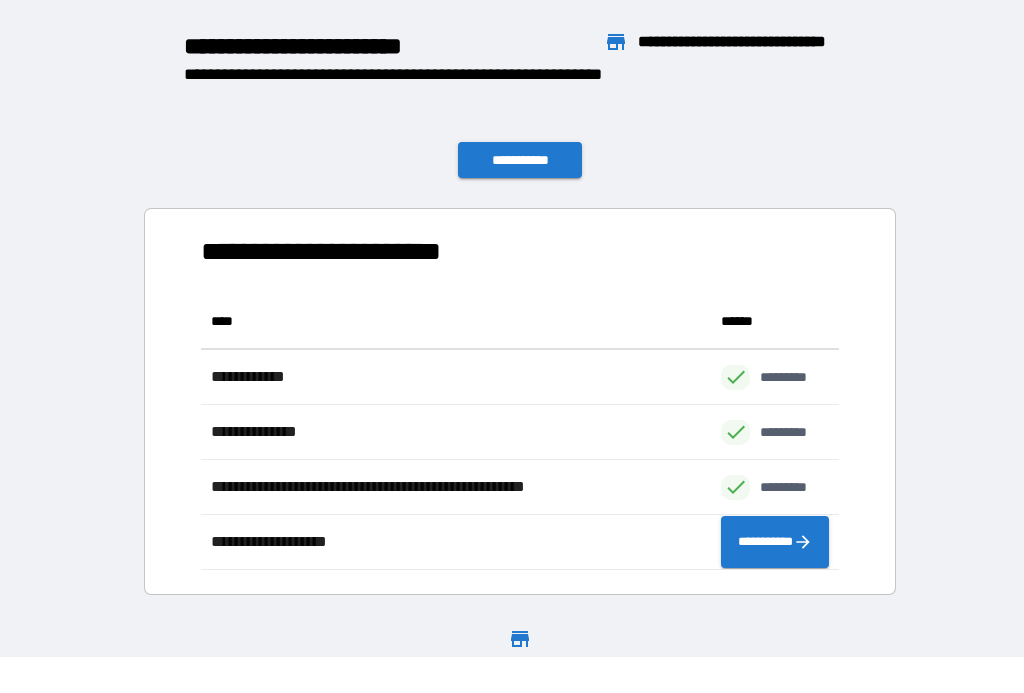 scroll, scrollTop: 276, scrollLeft: 638, axis: both 